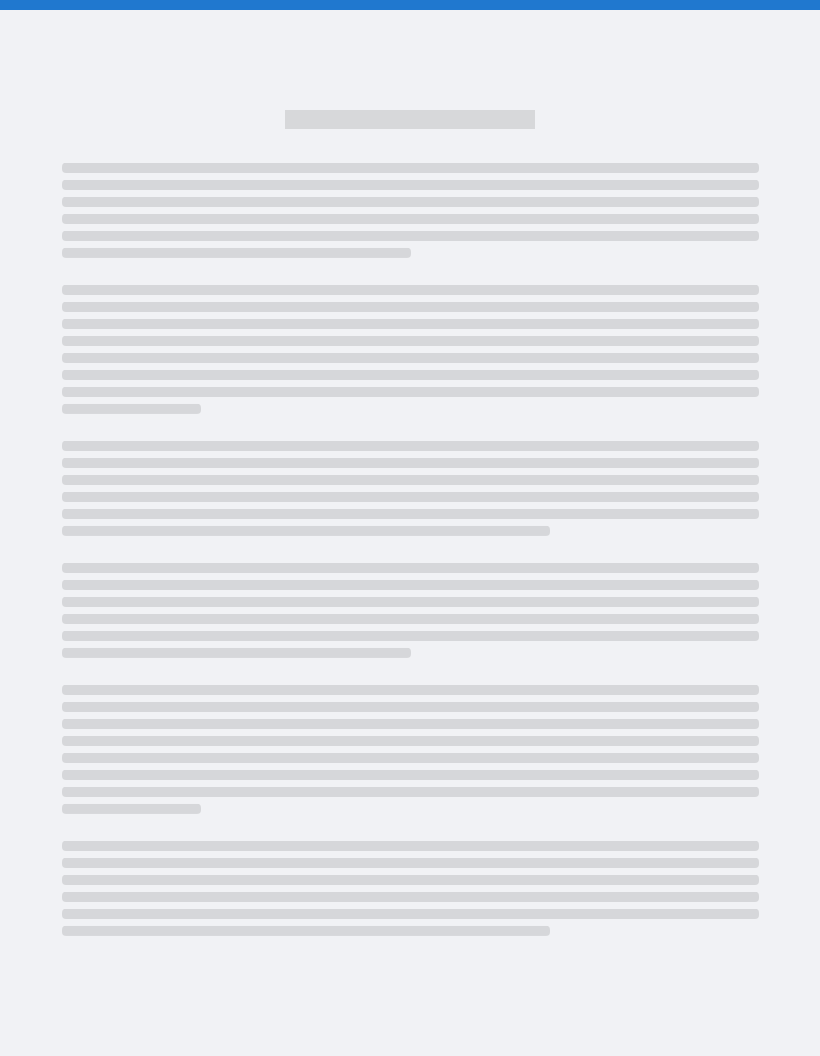 scroll, scrollTop: 0, scrollLeft: 0, axis: both 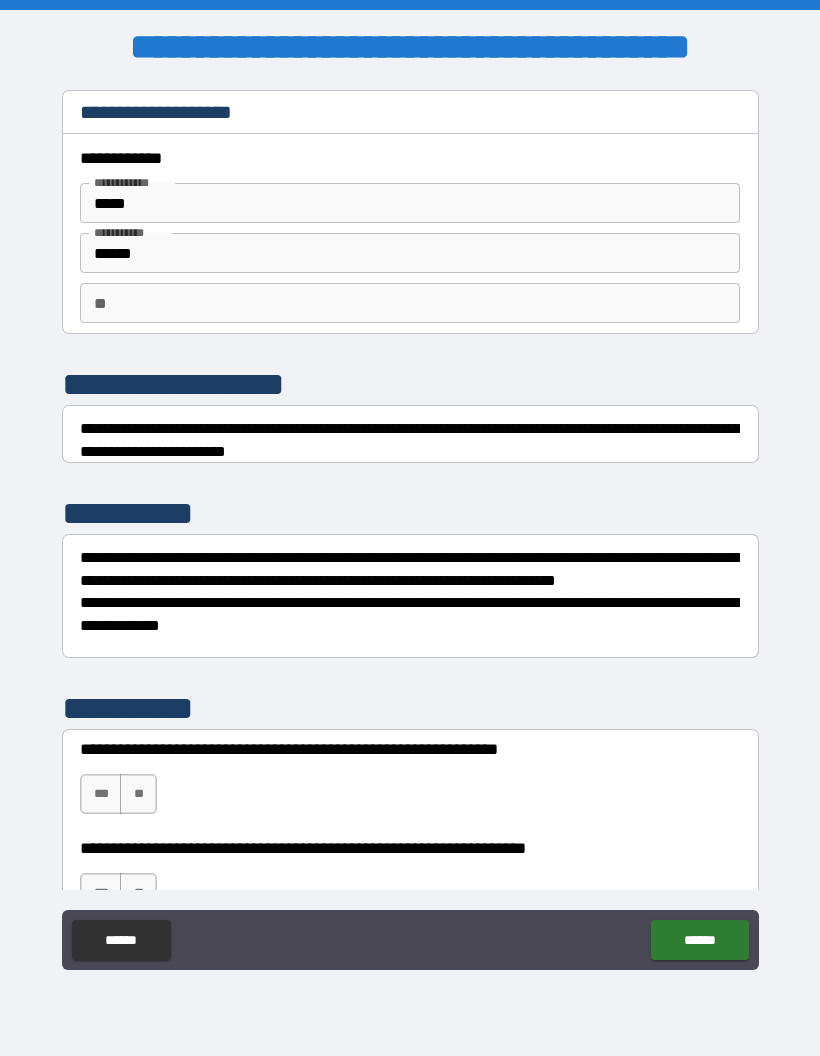 click on "** **" at bounding box center (410, 303) 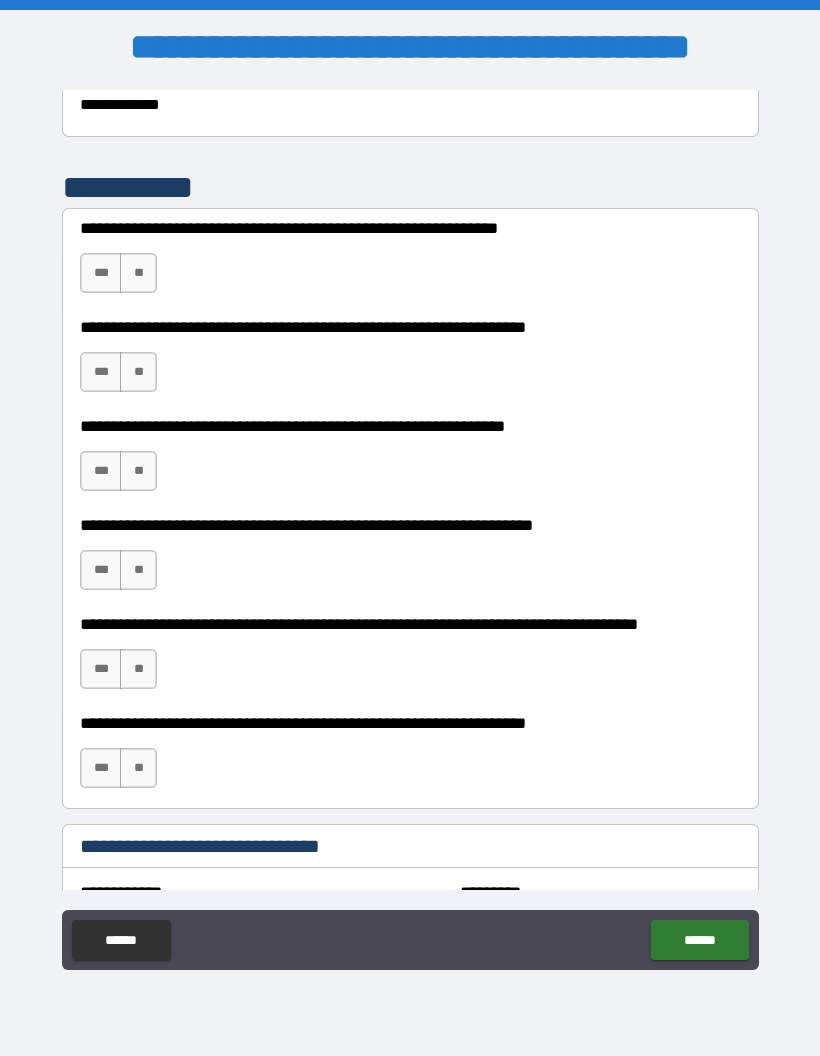 scroll, scrollTop: 522, scrollLeft: 0, axis: vertical 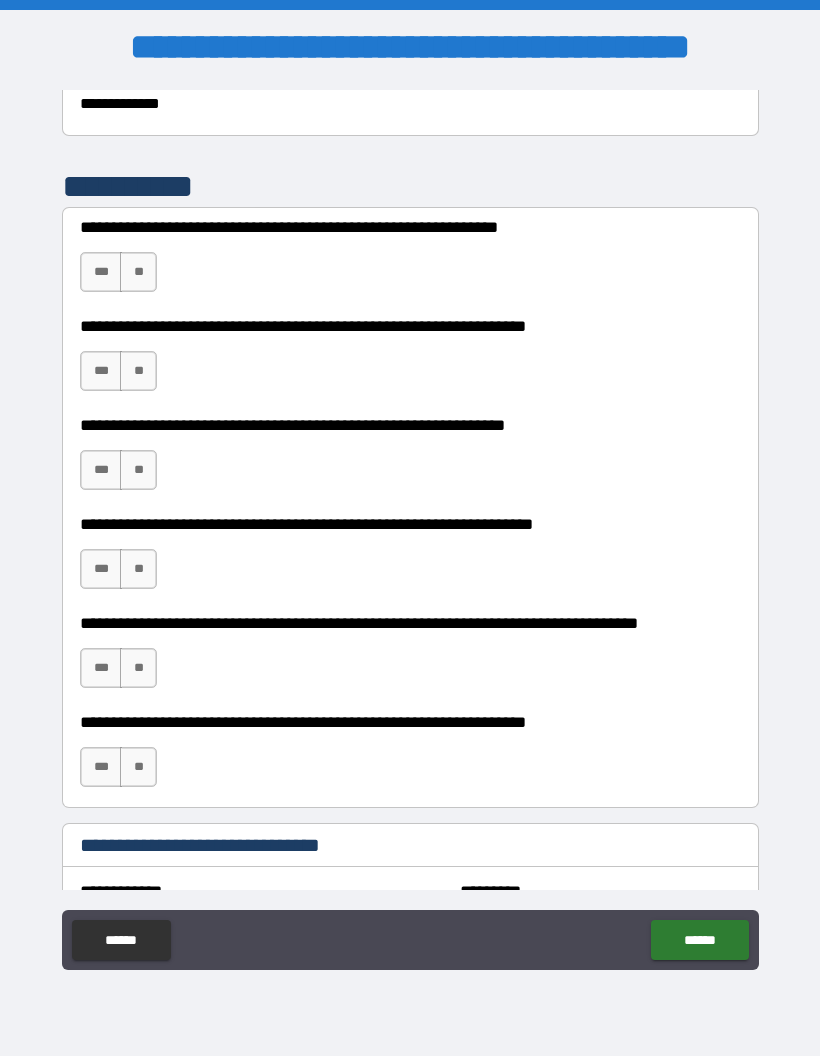 type on "*" 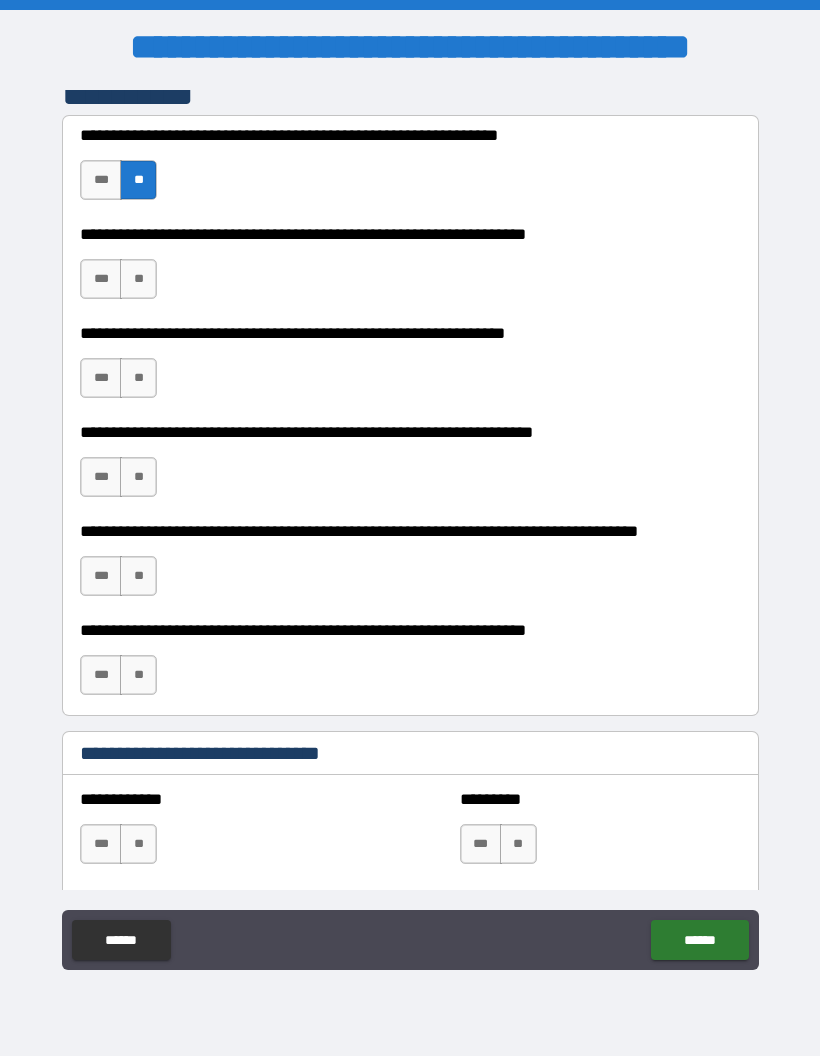 scroll, scrollTop: 623, scrollLeft: 0, axis: vertical 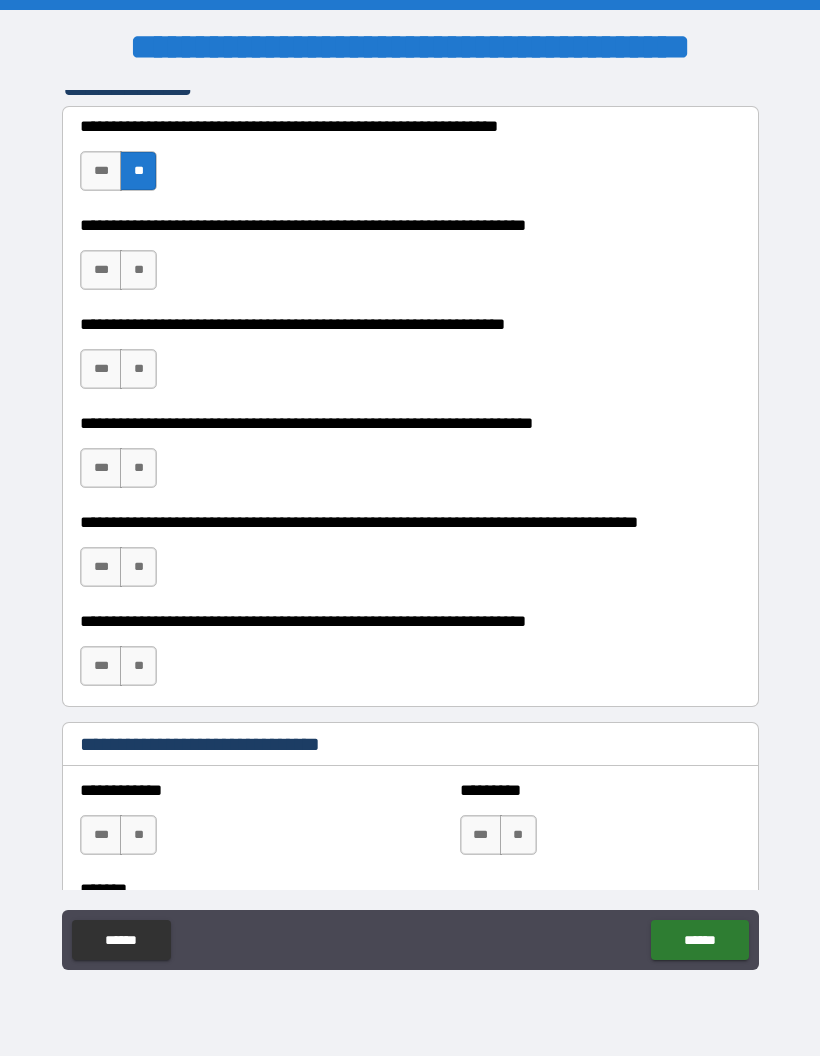 click on "**" at bounding box center [138, 369] 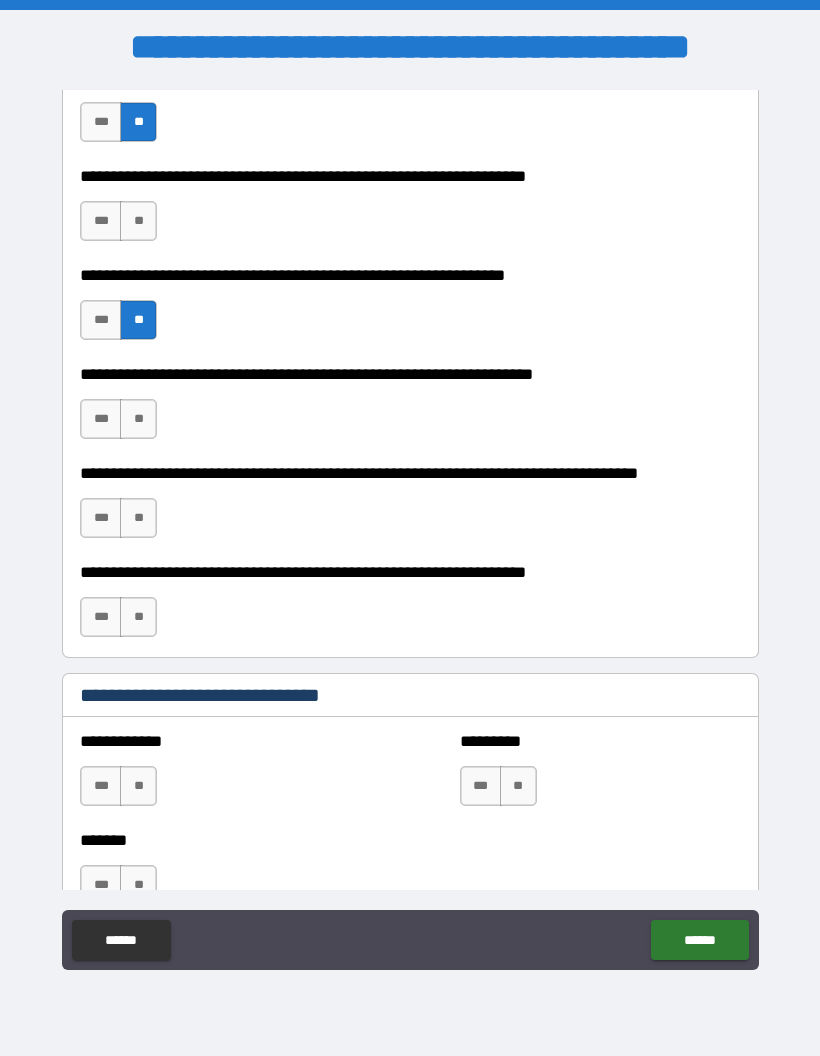 scroll, scrollTop: 674, scrollLeft: 0, axis: vertical 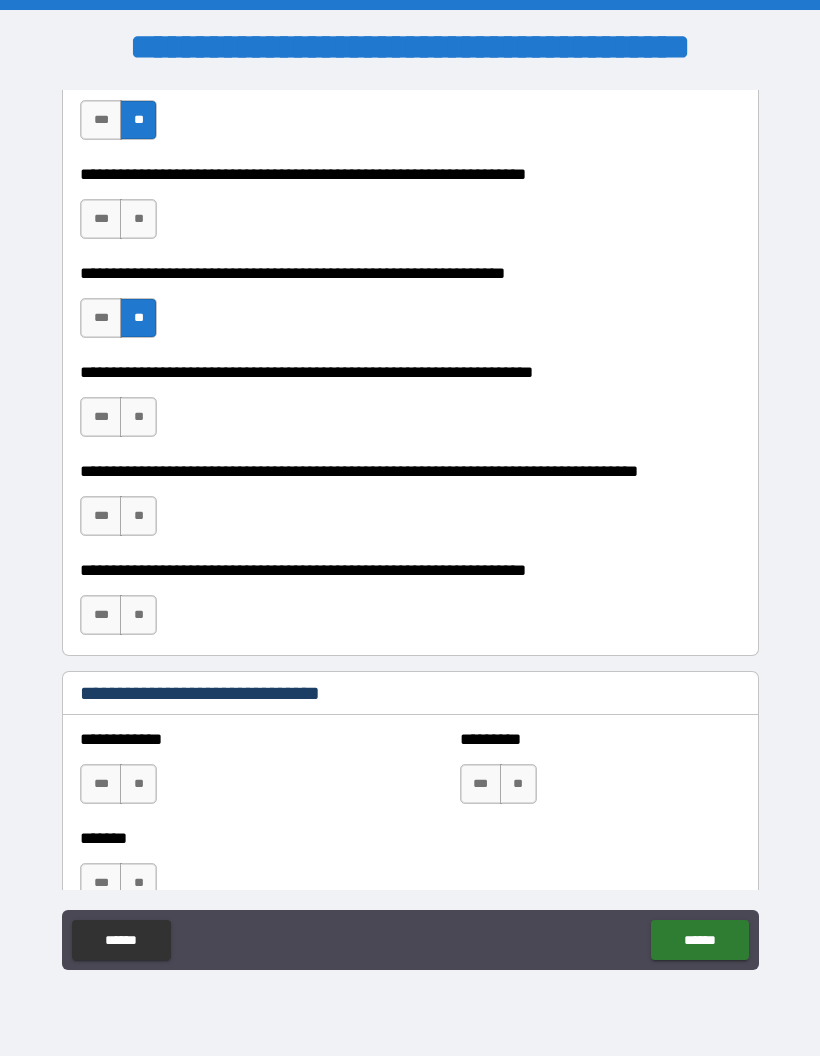 click on "**" at bounding box center (138, 417) 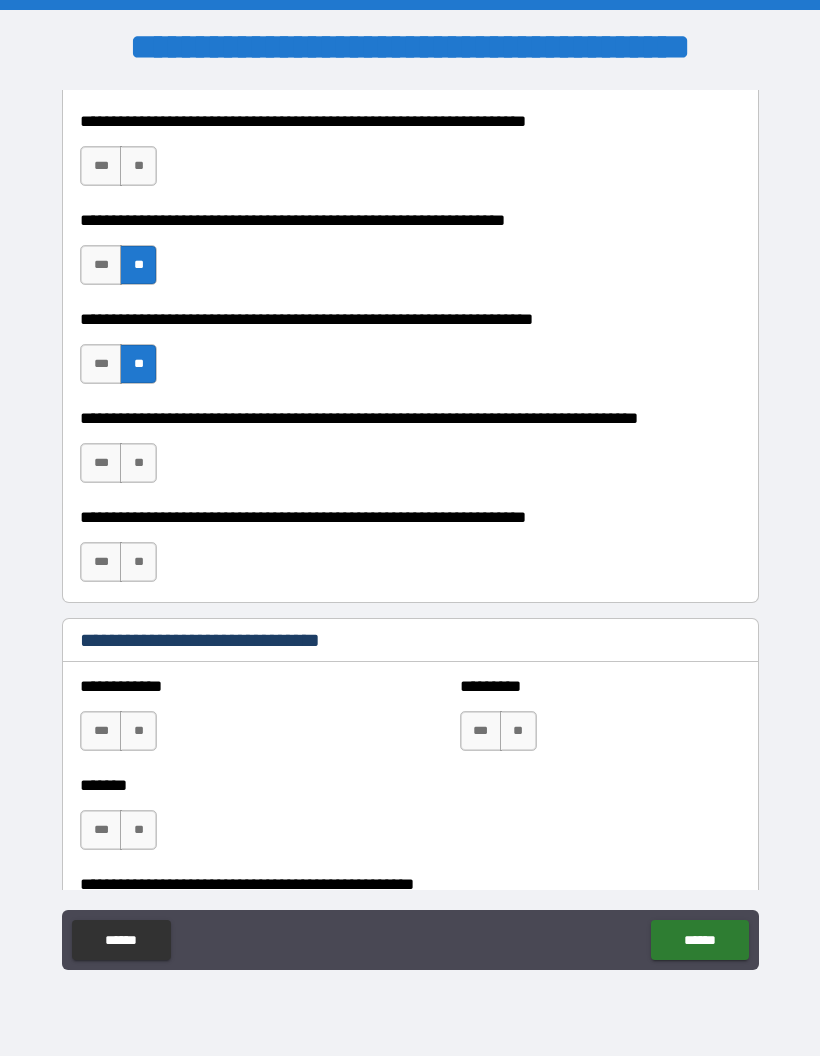scroll, scrollTop: 728, scrollLeft: 0, axis: vertical 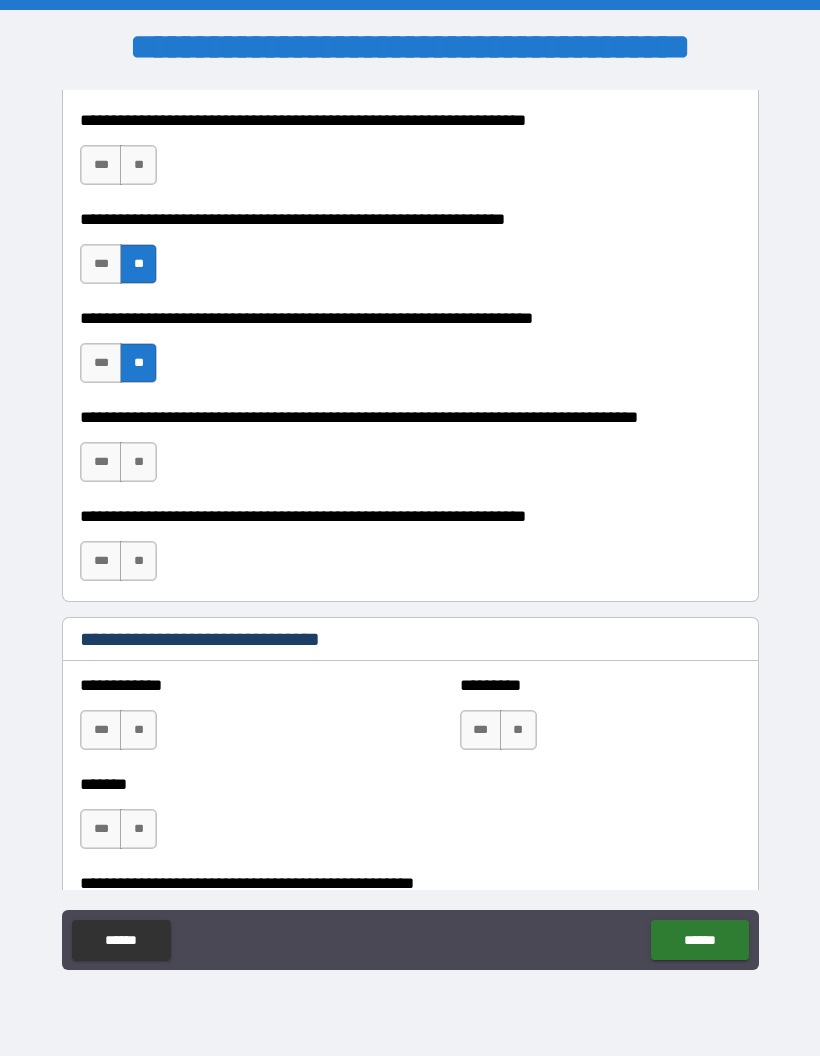 click on "**" at bounding box center [138, 462] 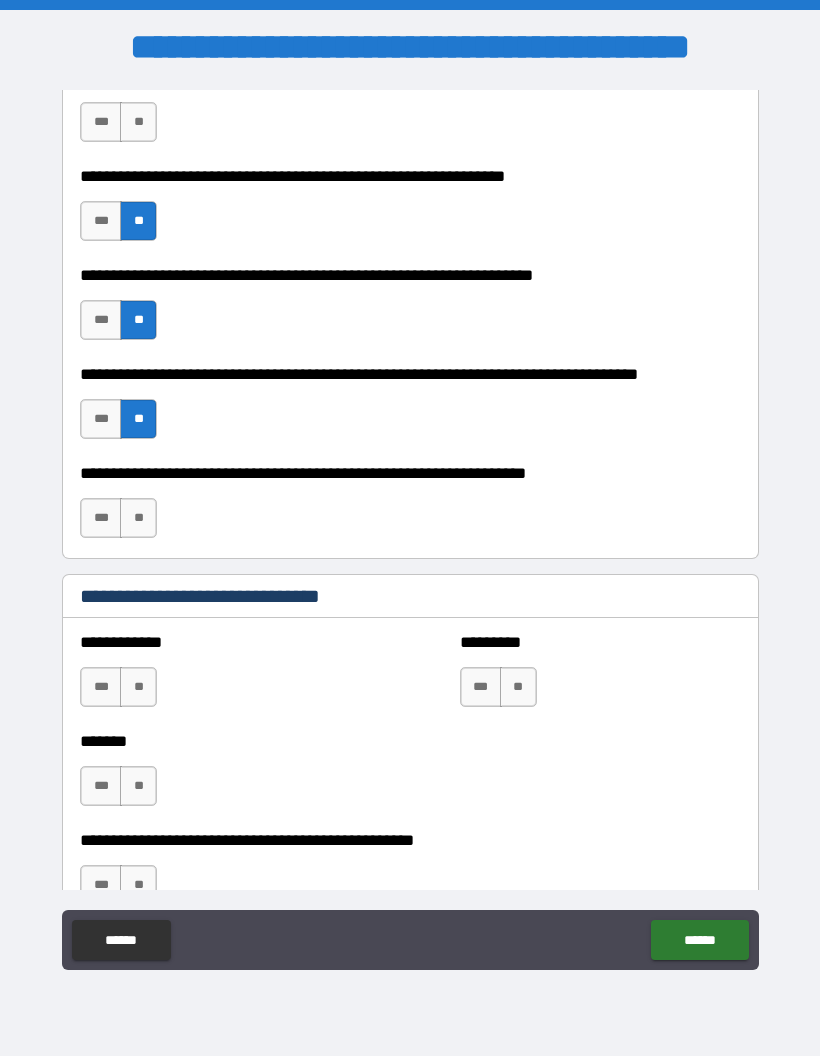 scroll, scrollTop: 772, scrollLeft: 0, axis: vertical 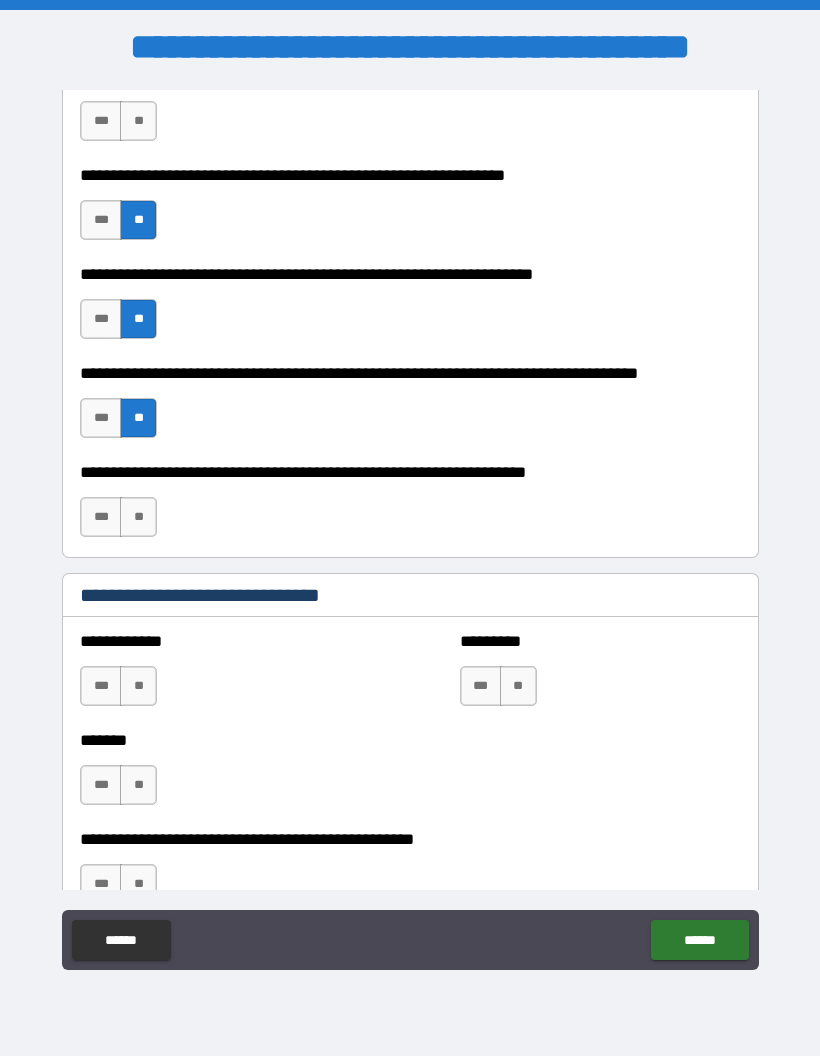 click on "**" at bounding box center [138, 517] 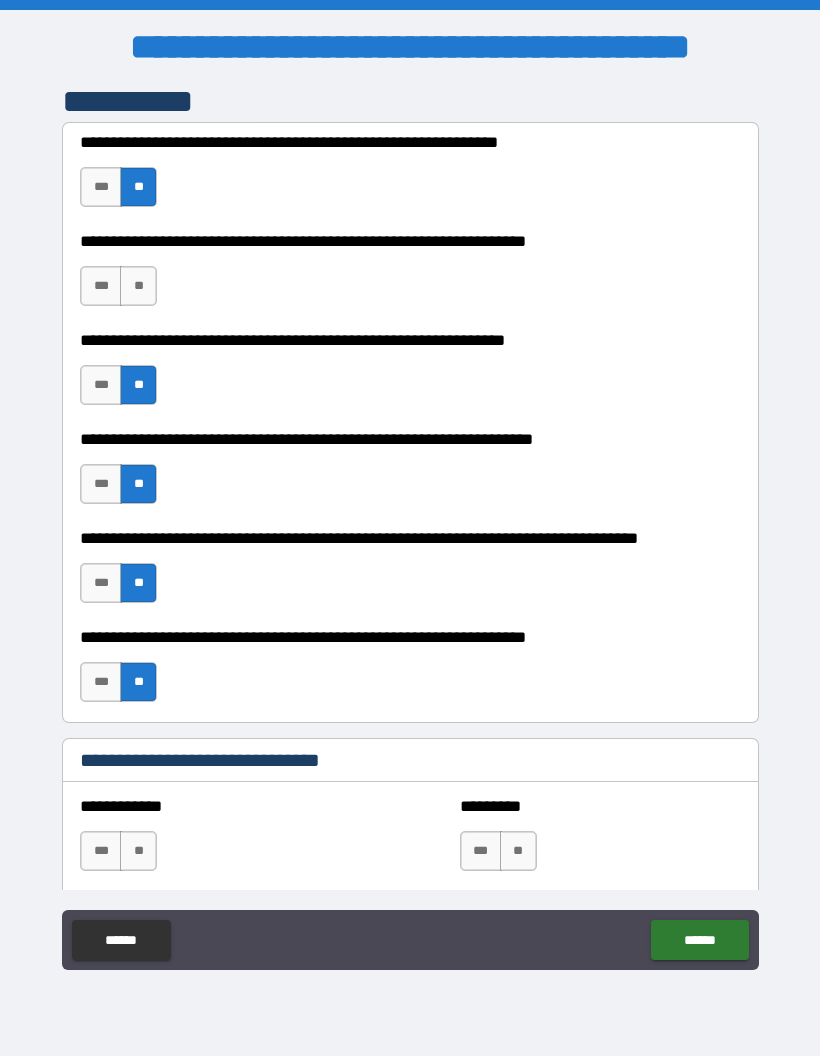 scroll, scrollTop: 606, scrollLeft: 0, axis: vertical 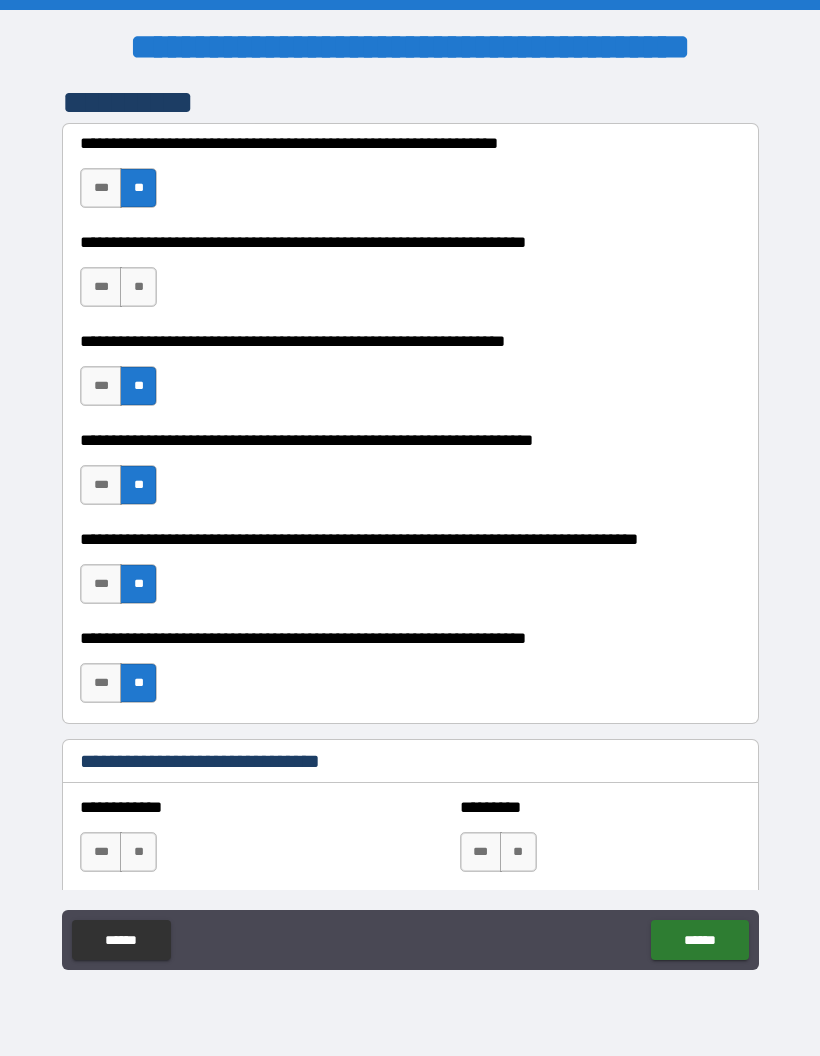click on "***" at bounding box center (101, 287) 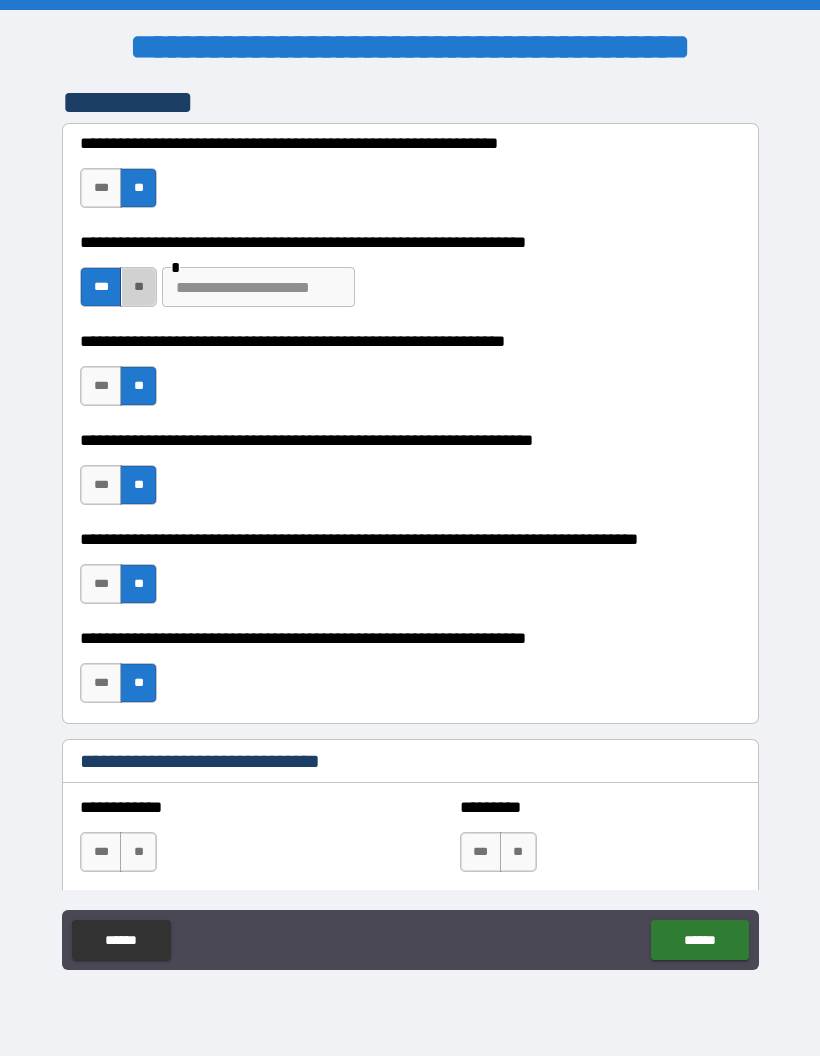 click on "**" at bounding box center (138, 287) 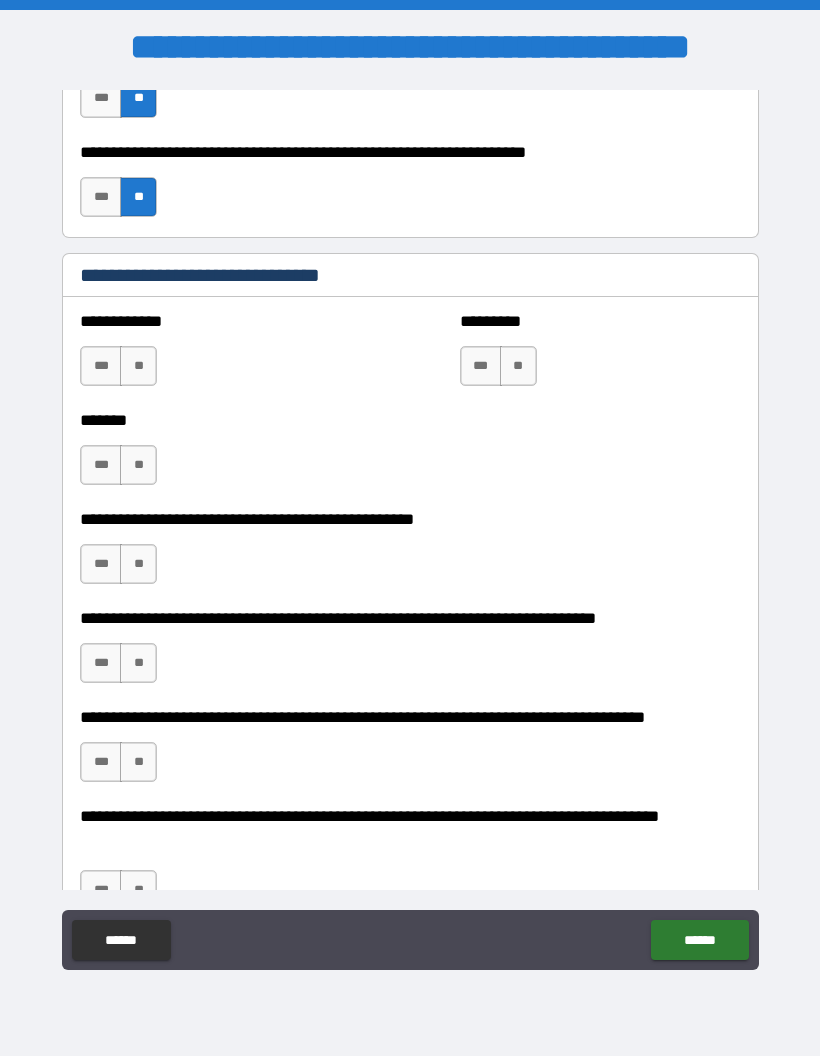 scroll, scrollTop: 1100, scrollLeft: 0, axis: vertical 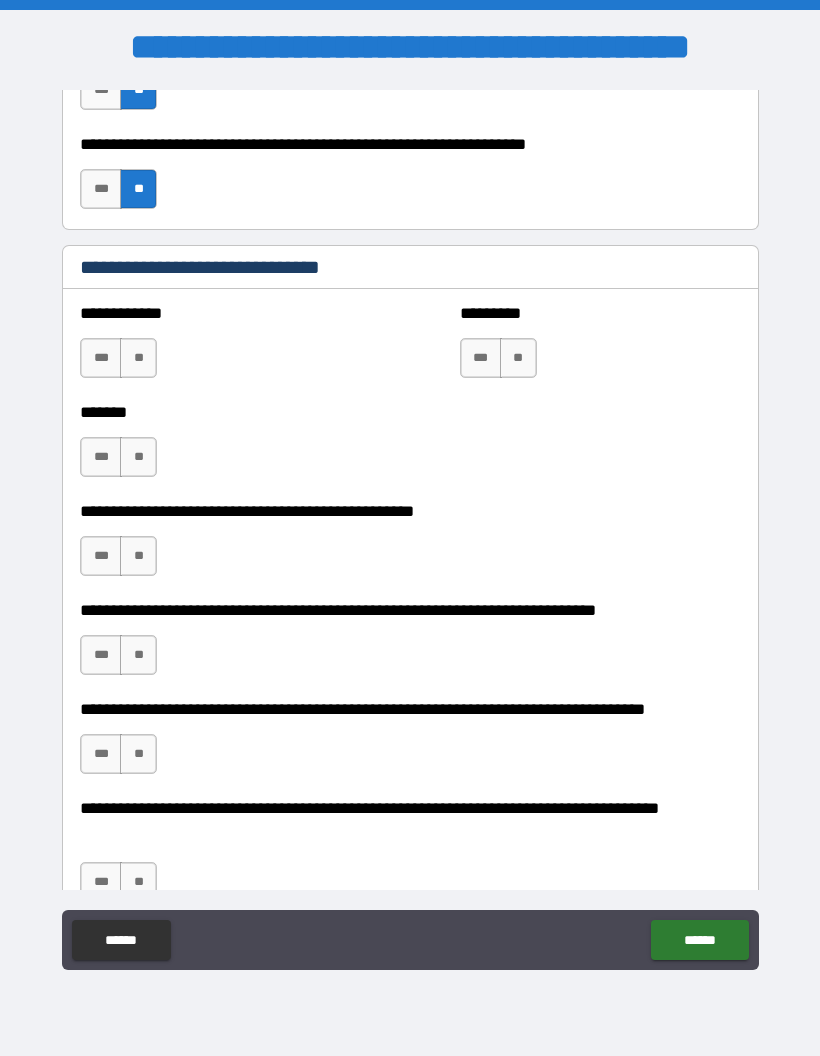click on "**" at bounding box center [138, 358] 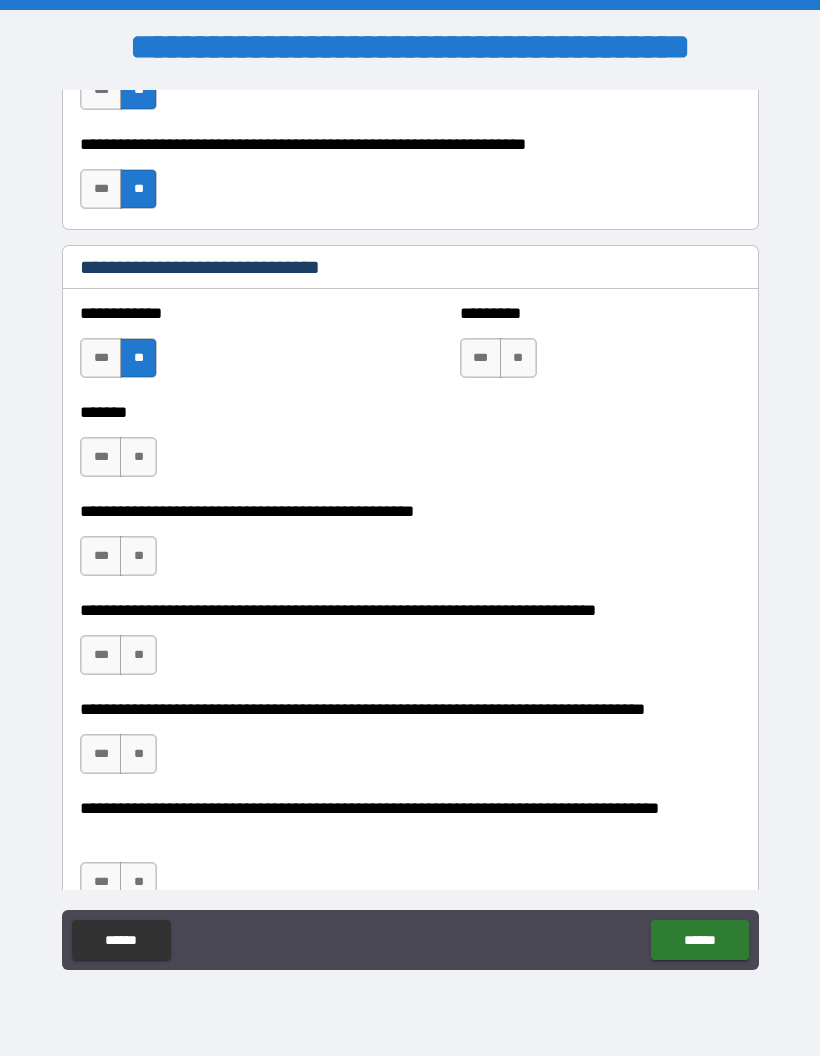 scroll, scrollTop: 1135, scrollLeft: 0, axis: vertical 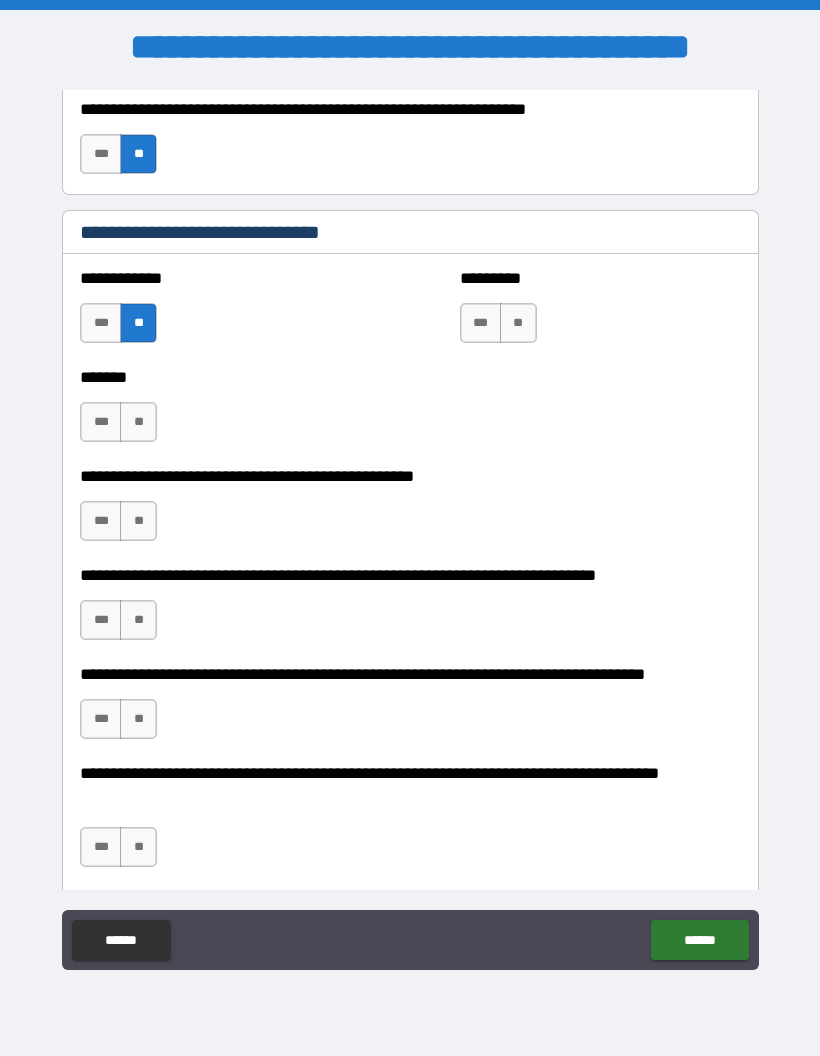 click on "**" at bounding box center (518, 323) 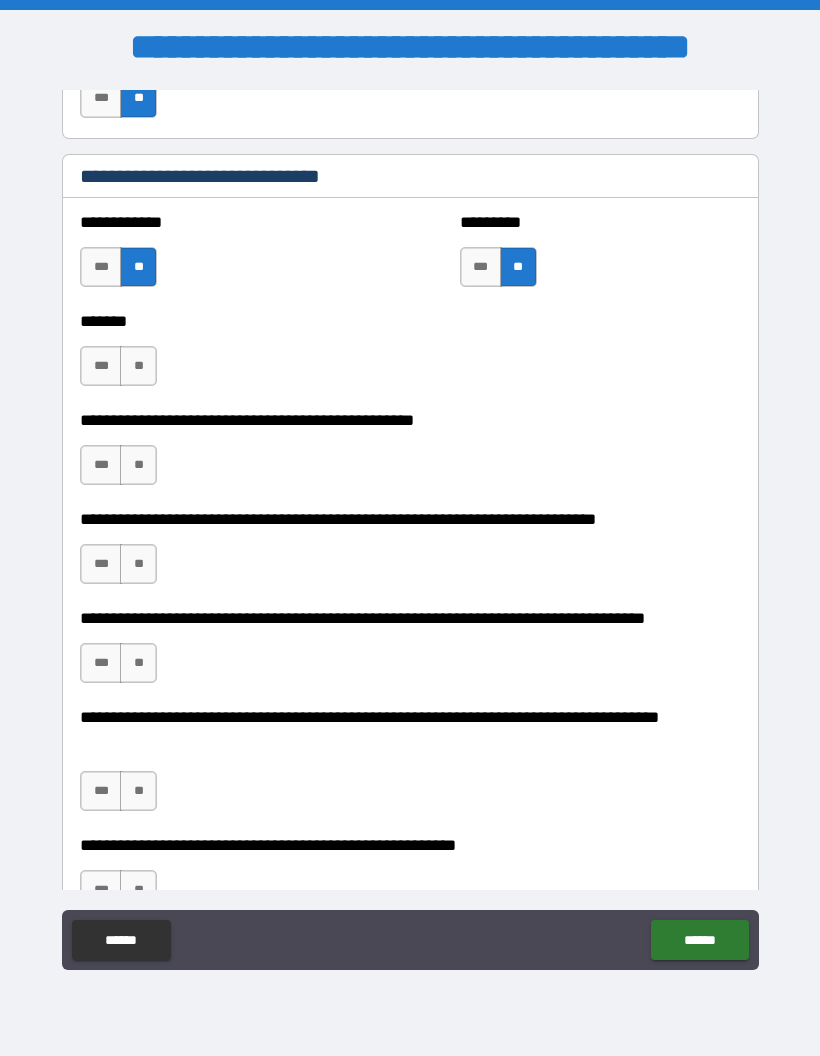 scroll, scrollTop: 1192, scrollLeft: 0, axis: vertical 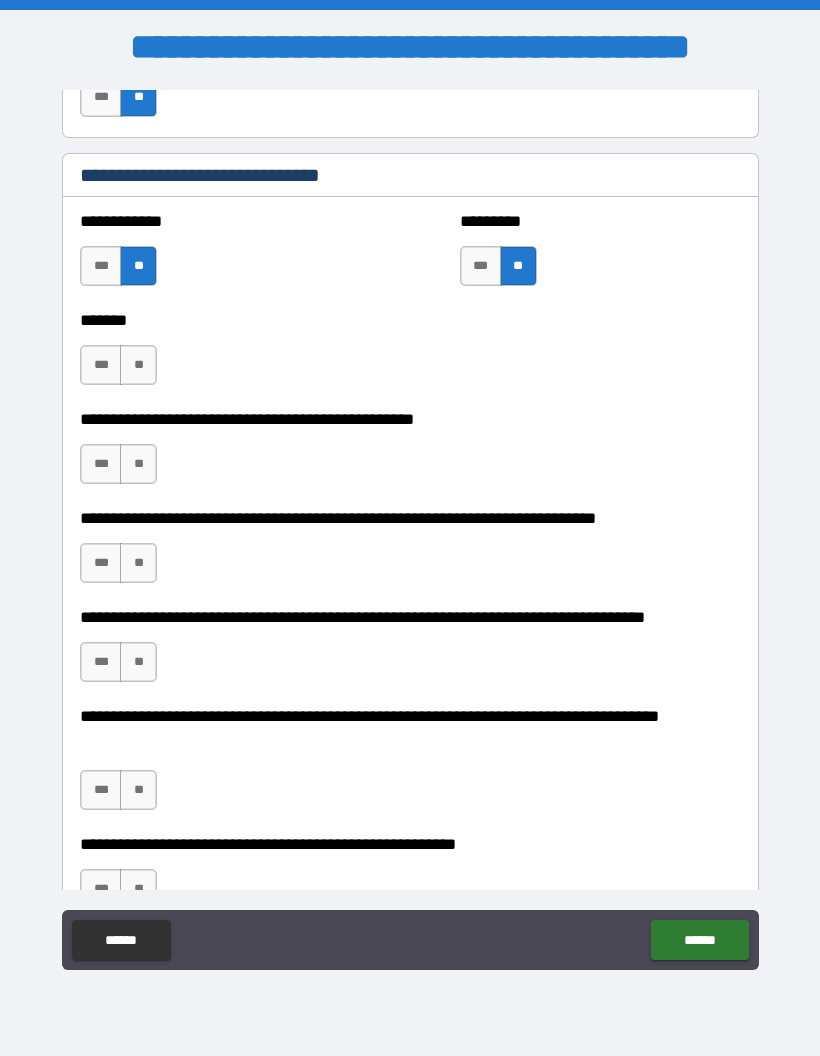 click on "**" at bounding box center (138, 365) 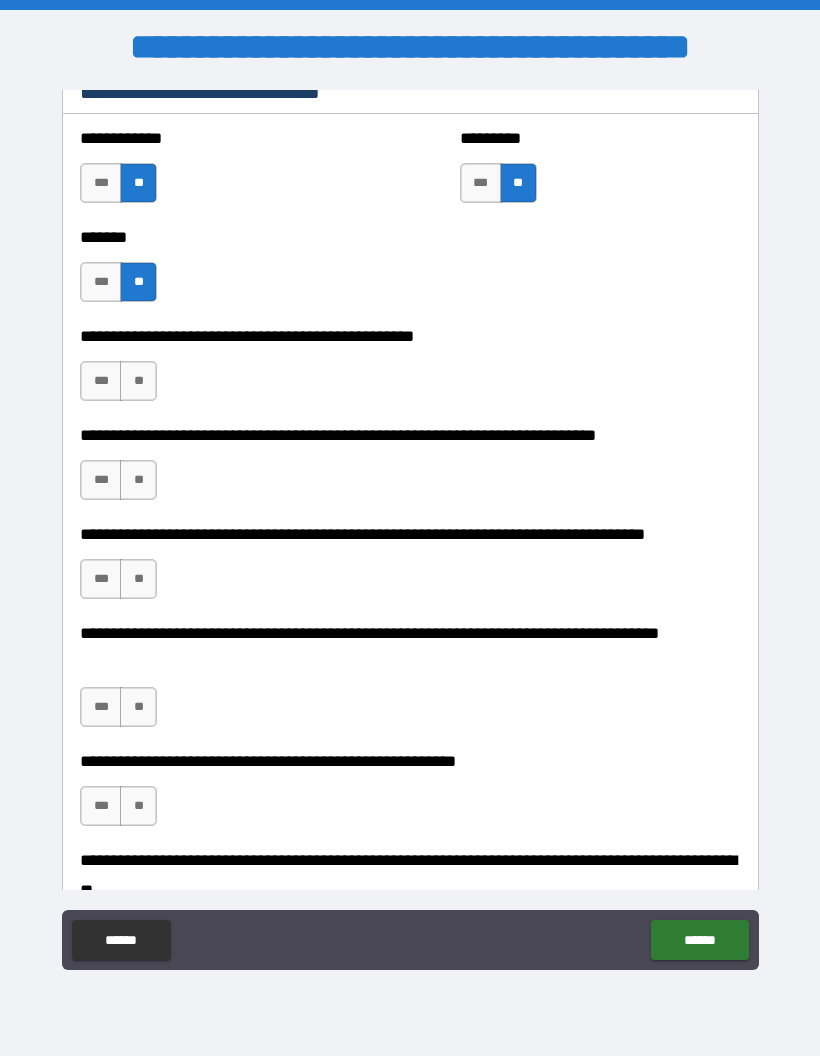 scroll, scrollTop: 1276, scrollLeft: 0, axis: vertical 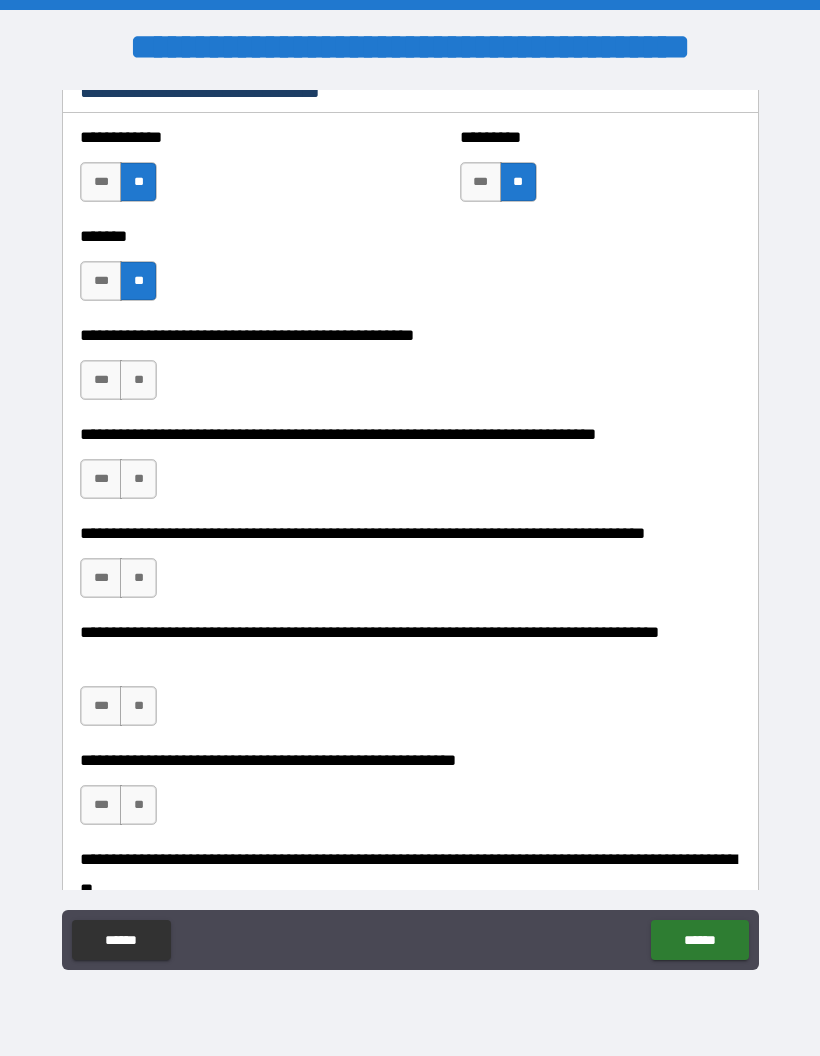 click on "**" at bounding box center [138, 380] 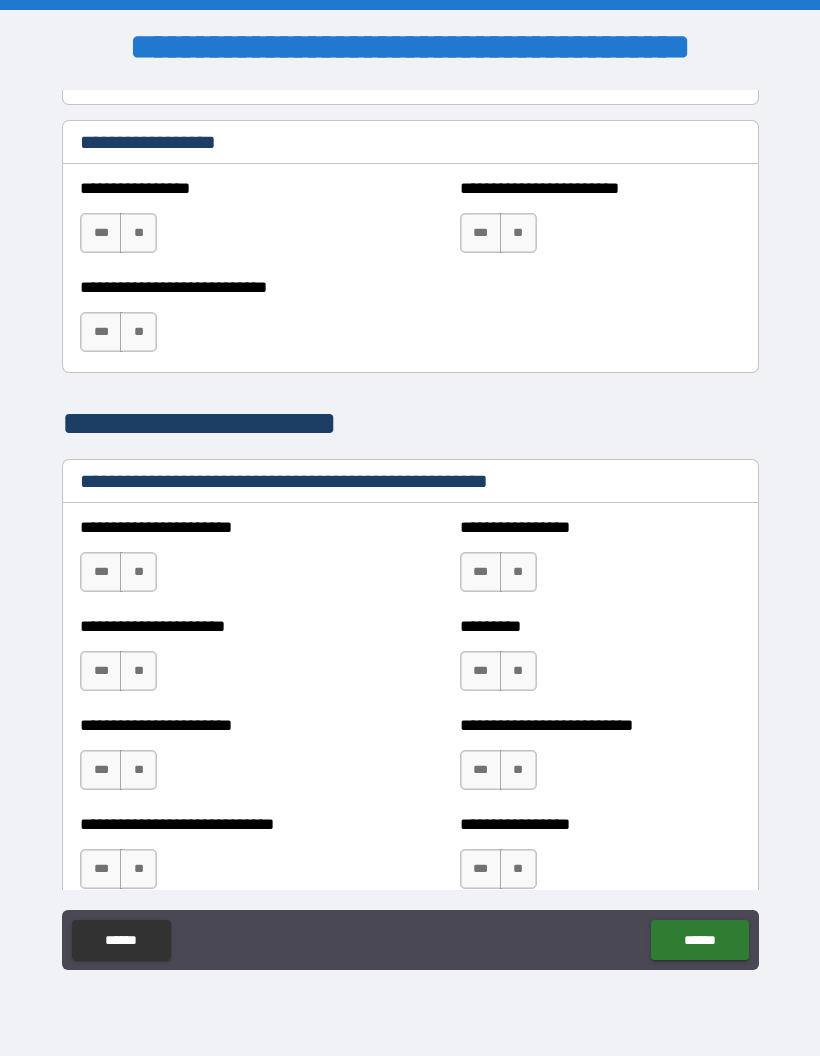 scroll, scrollTop: 2470, scrollLeft: 0, axis: vertical 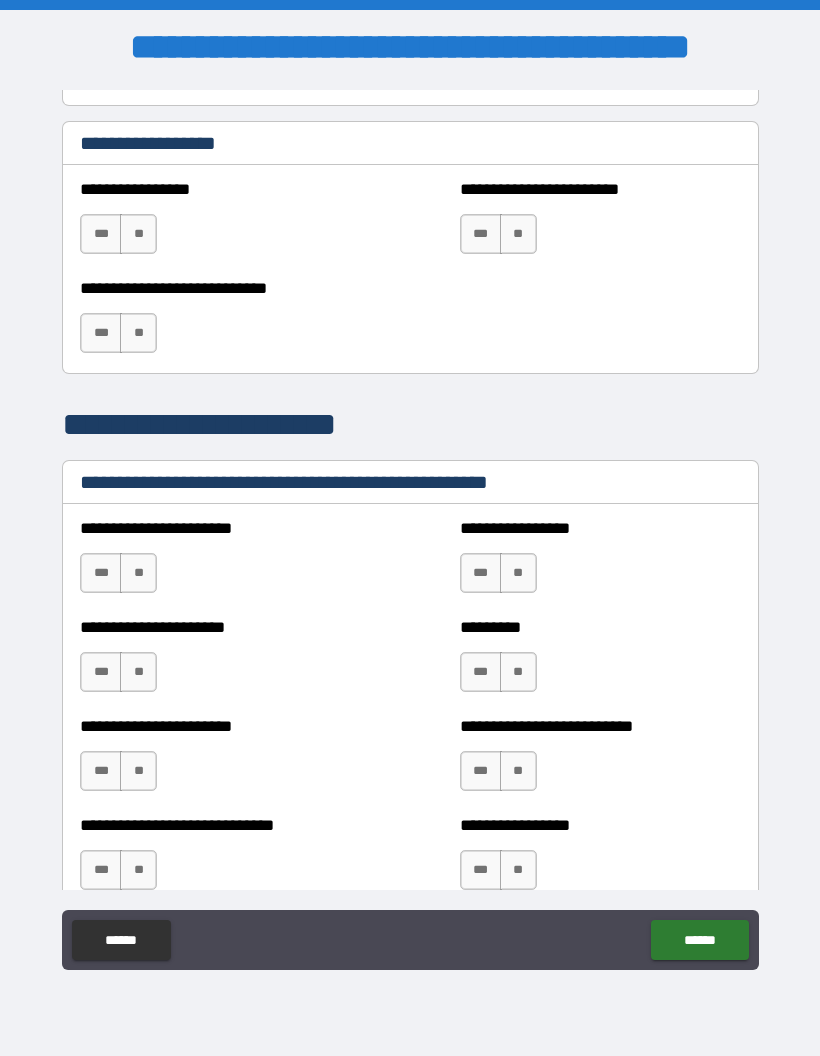 click on "**" at bounding box center [138, 234] 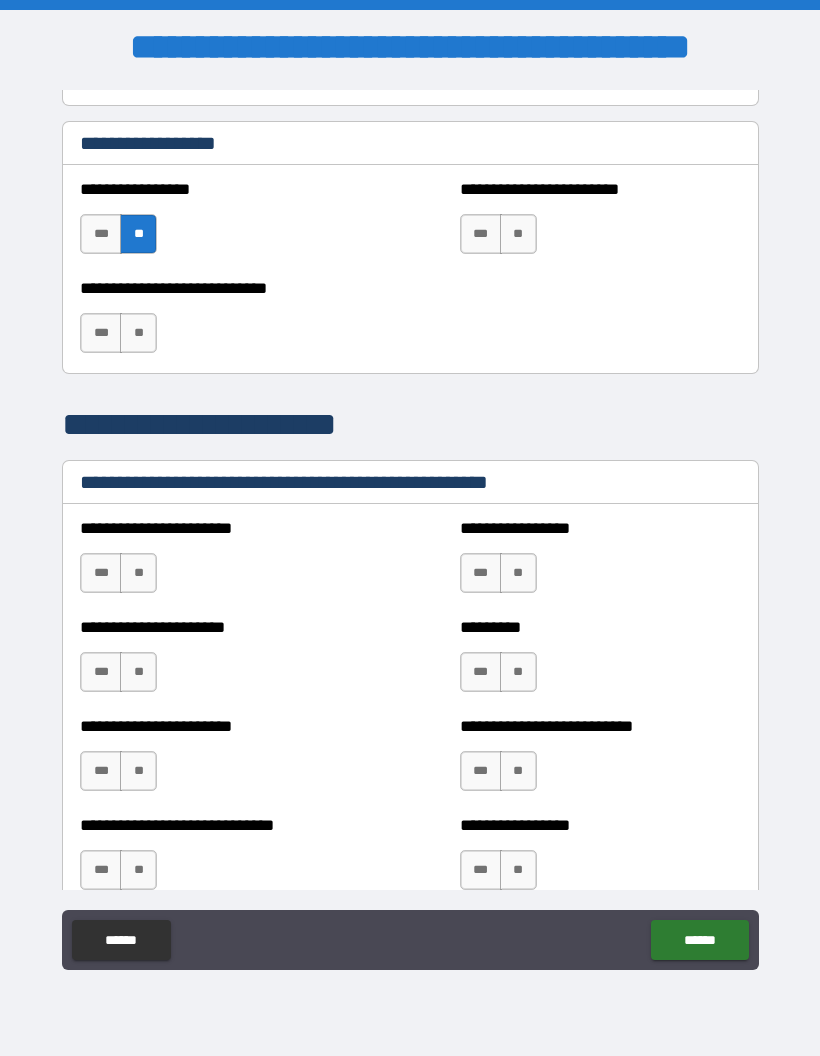 click on "**" at bounding box center [138, 333] 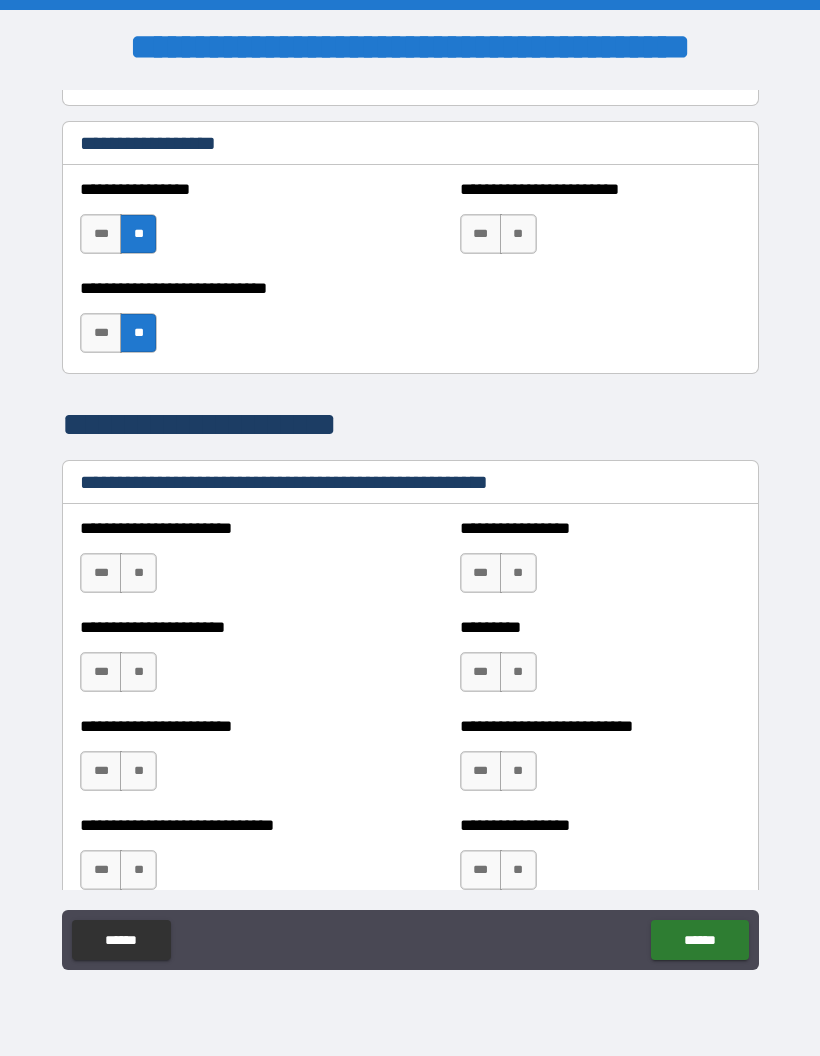 click on "**" at bounding box center (518, 234) 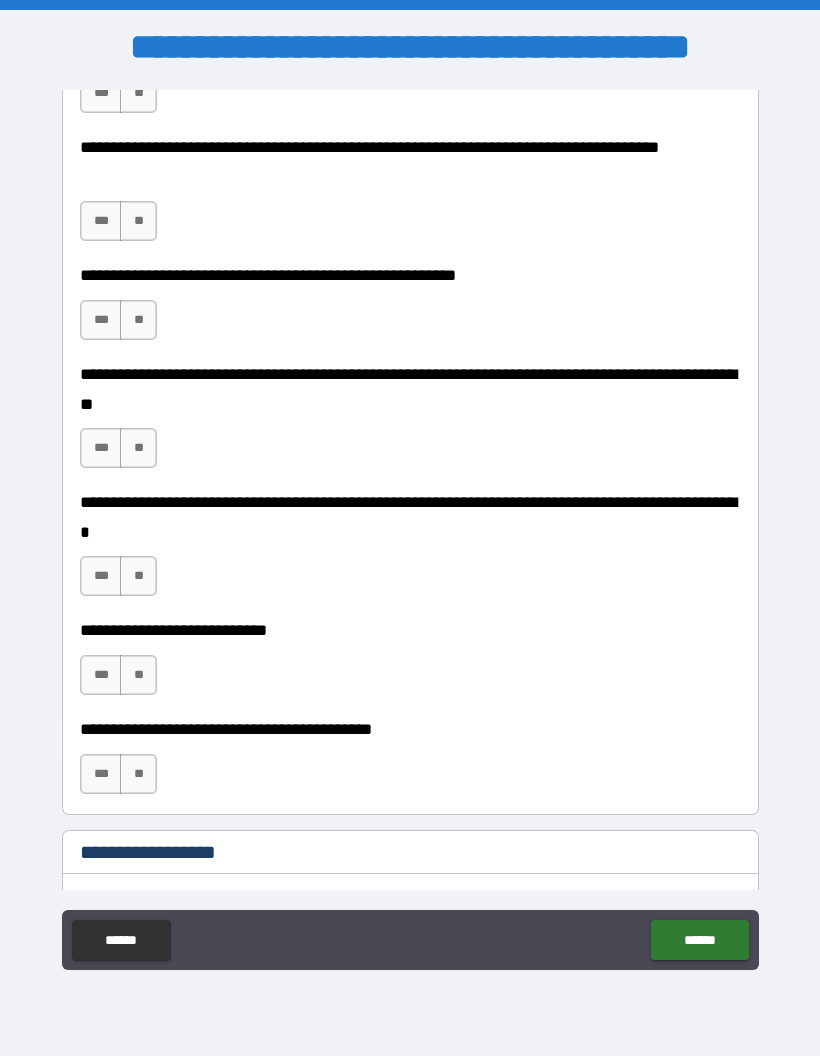 scroll, scrollTop: 1762, scrollLeft: 0, axis: vertical 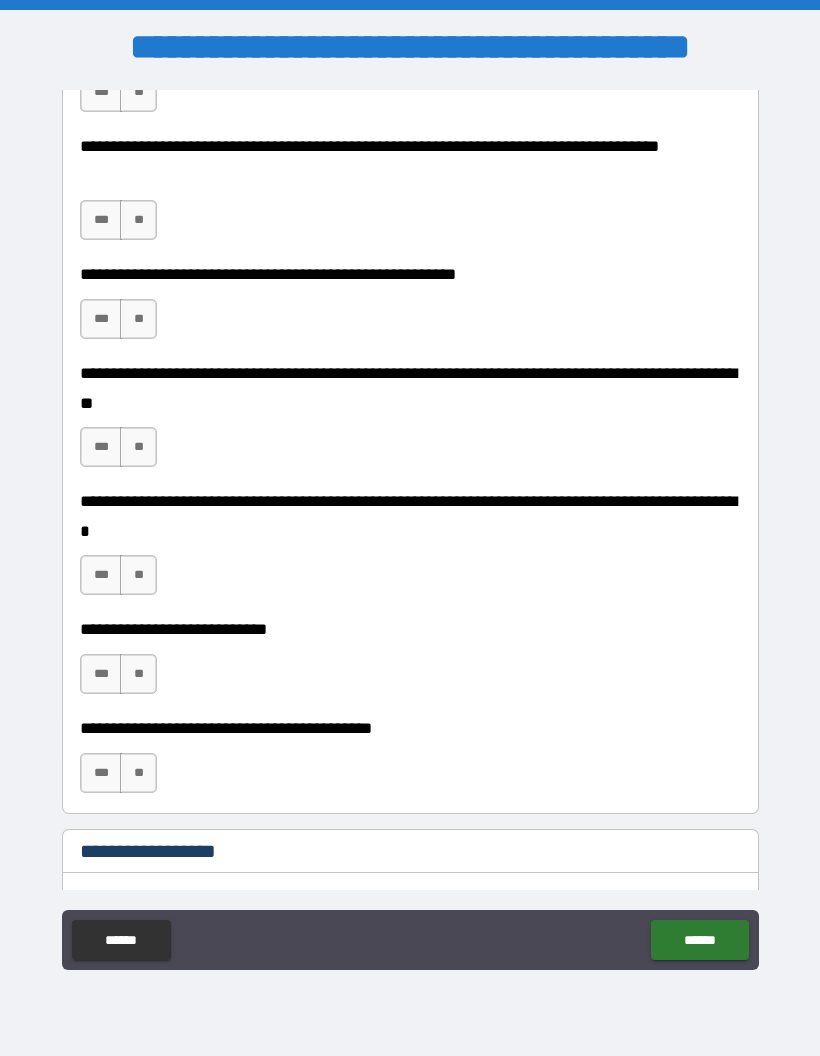 click on "**" at bounding box center (138, 773) 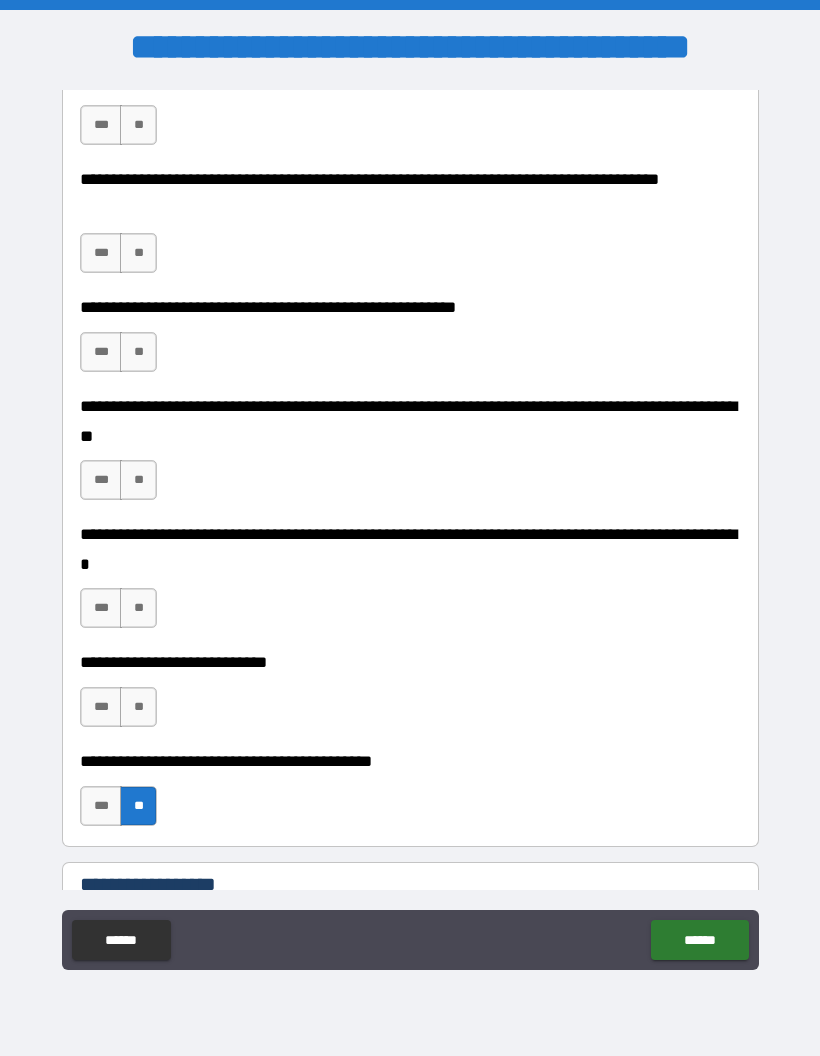 click on "**" at bounding box center [138, 707] 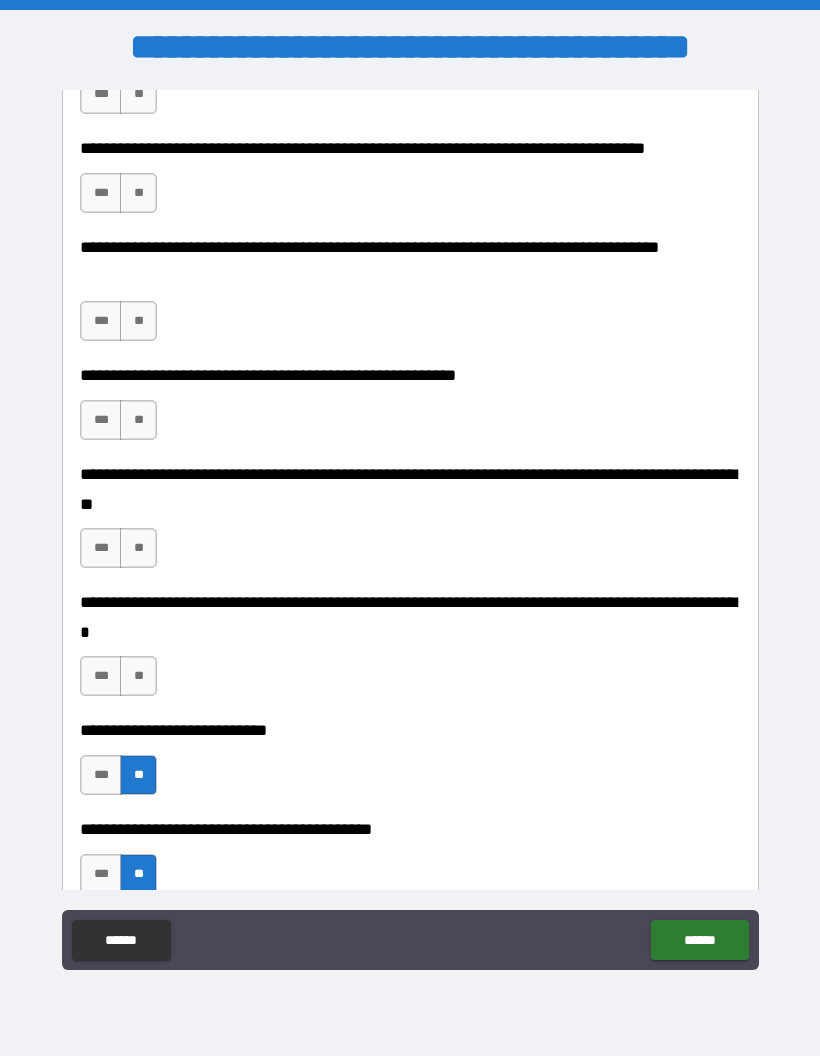 scroll, scrollTop: 1658, scrollLeft: 0, axis: vertical 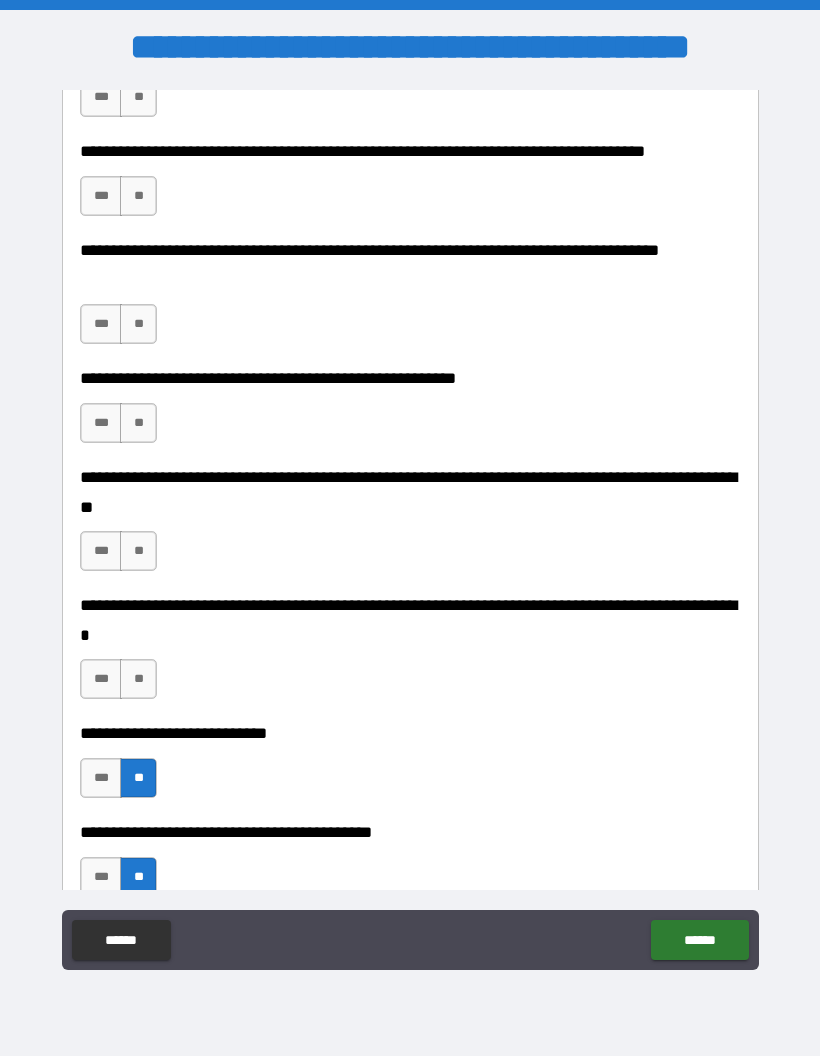 click on "***" at bounding box center [101, 679] 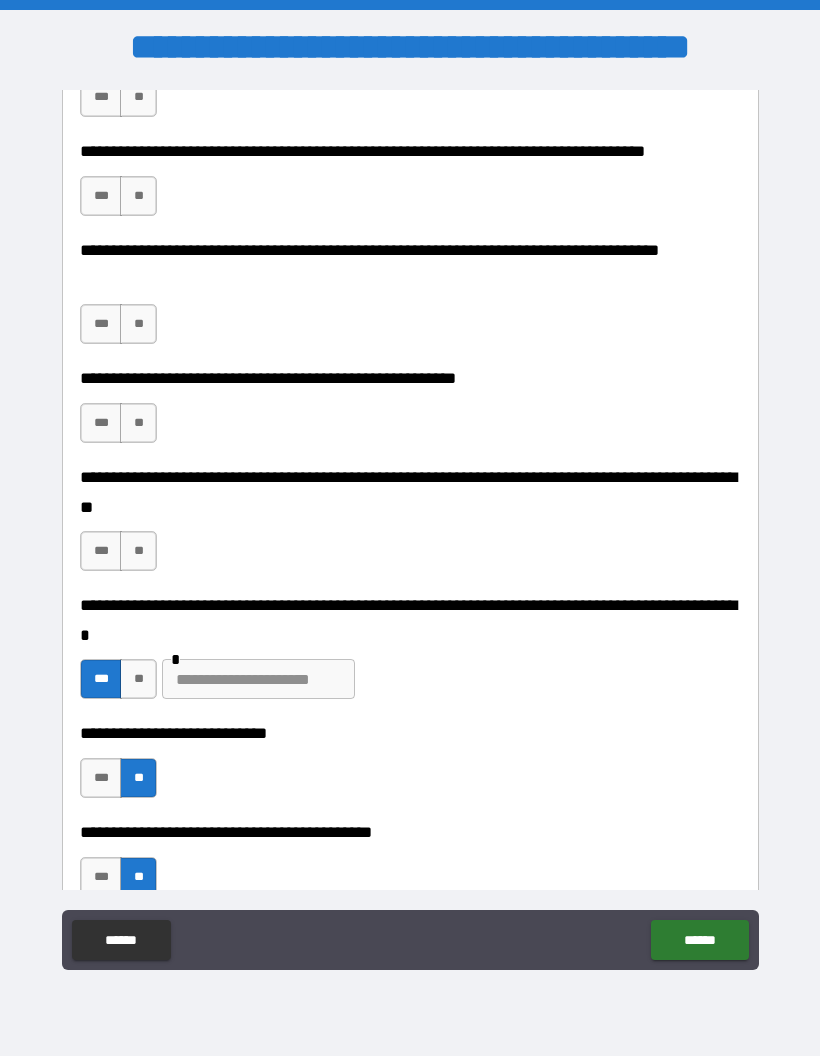 click at bounding box center (258, 679) 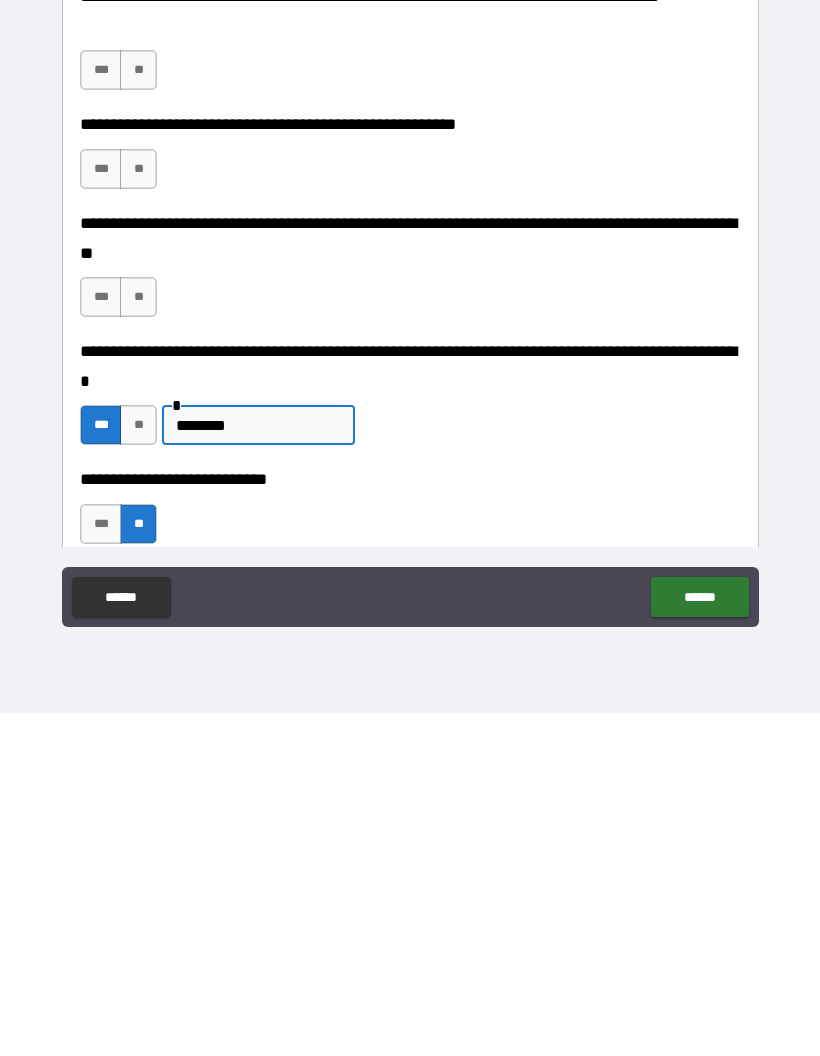 scroll, scrollTop: 1566, scrollLeft: 0, axis: vertical 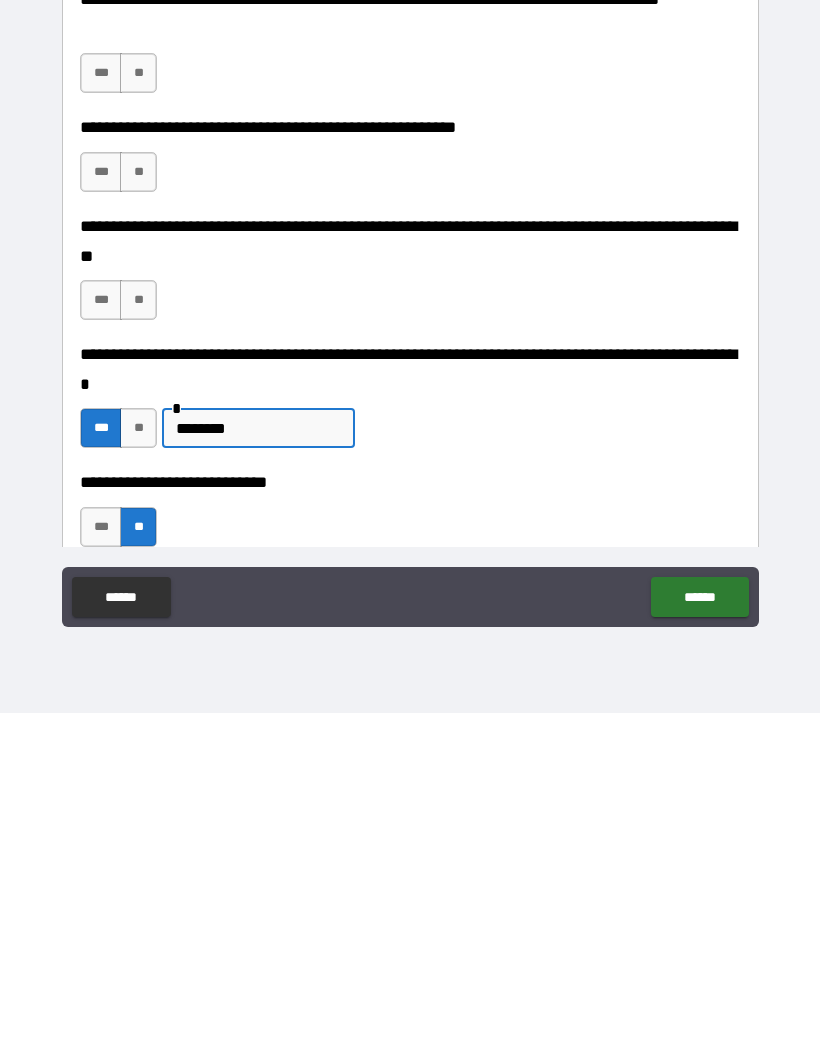 type on "********" 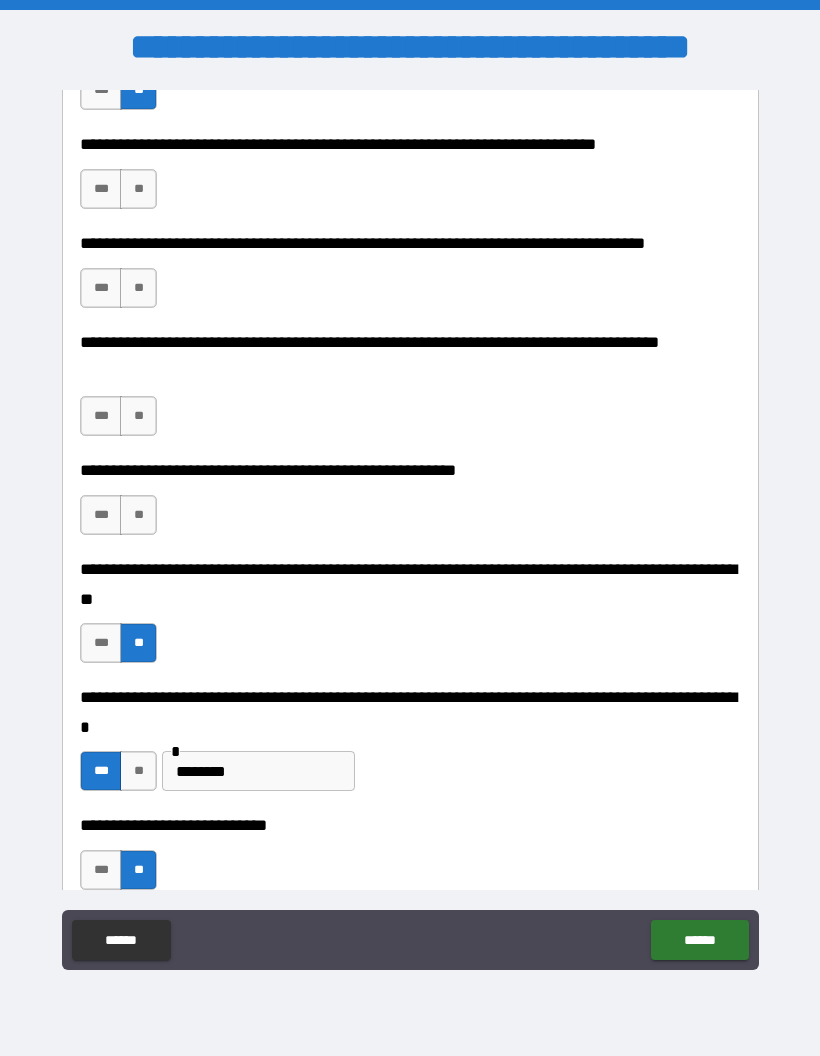 click on "**" at bounding box center (138, 515) 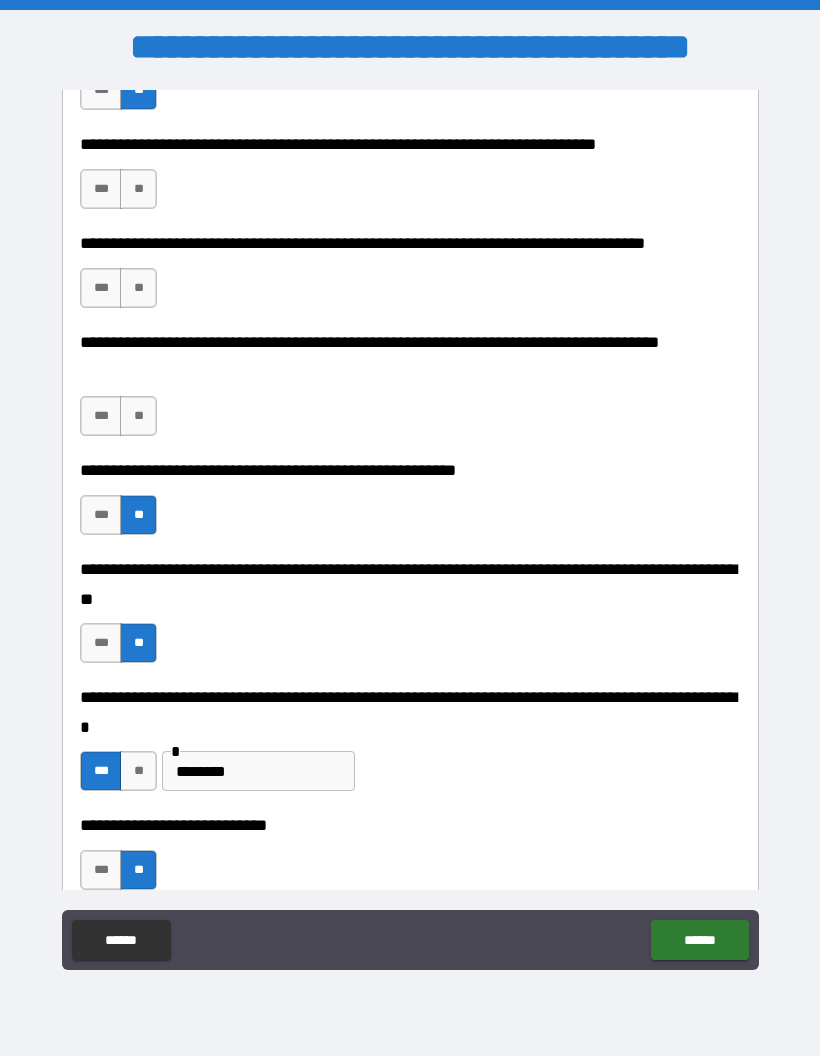 click on "**" at bounding box center (138, 416) 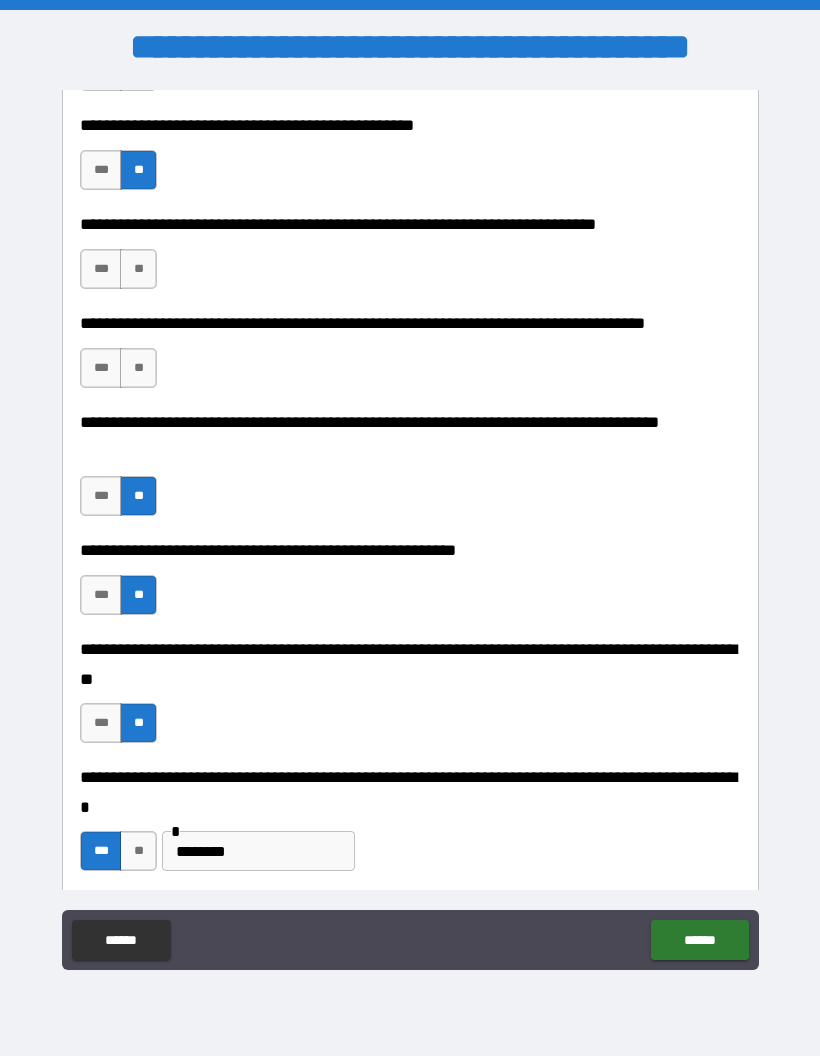 scroll, scrollTop: 1485, scrollLeft: 0, axis: vertical 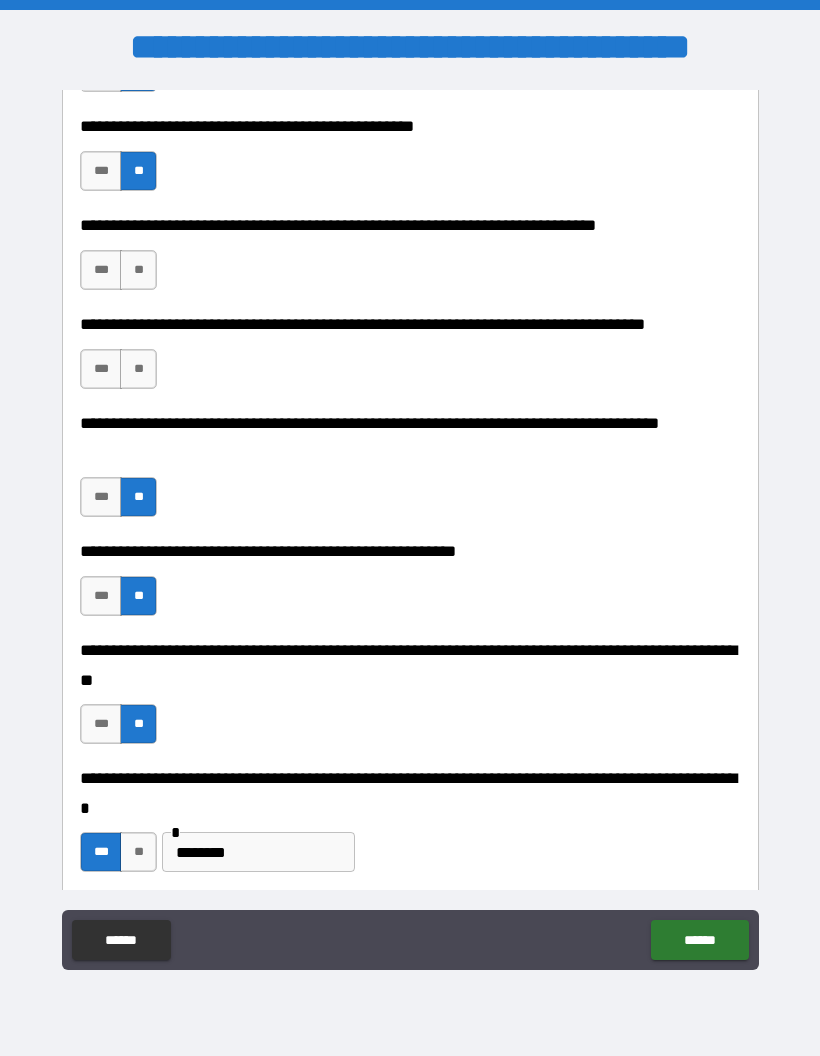 click on "**" at bounding box center (138, 369) 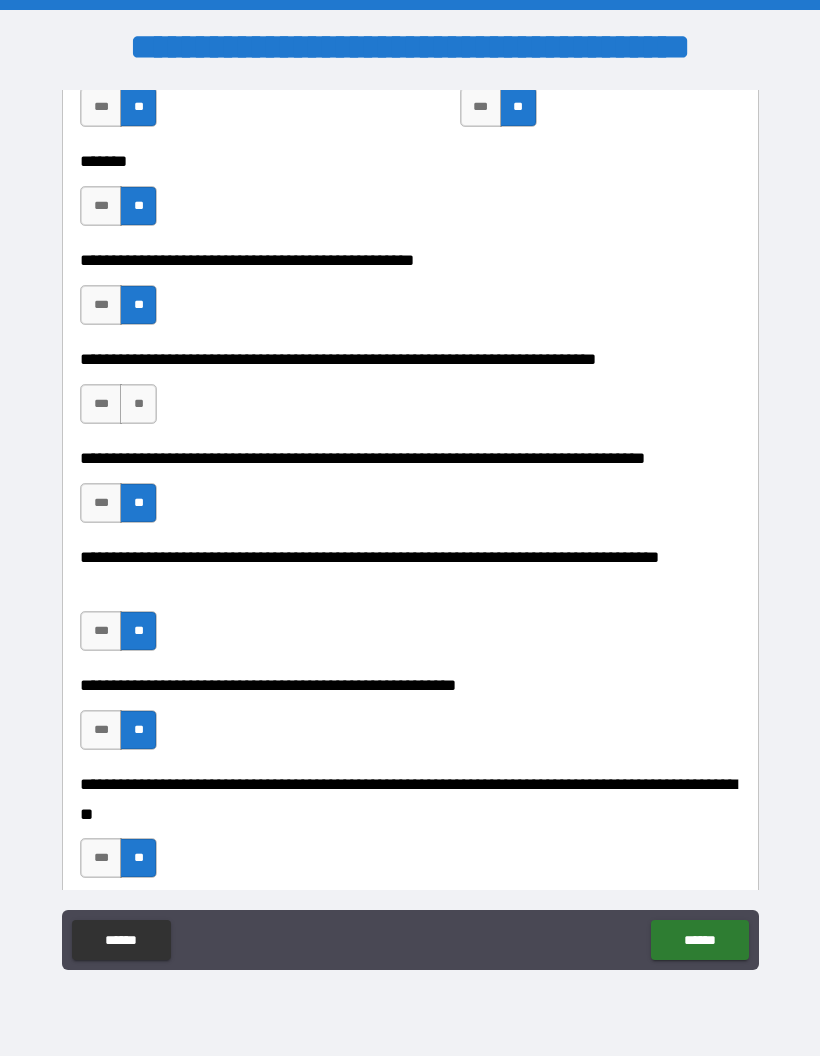 scroll, scrollTop: 1350, scrollLeft: 0, axis: vertical 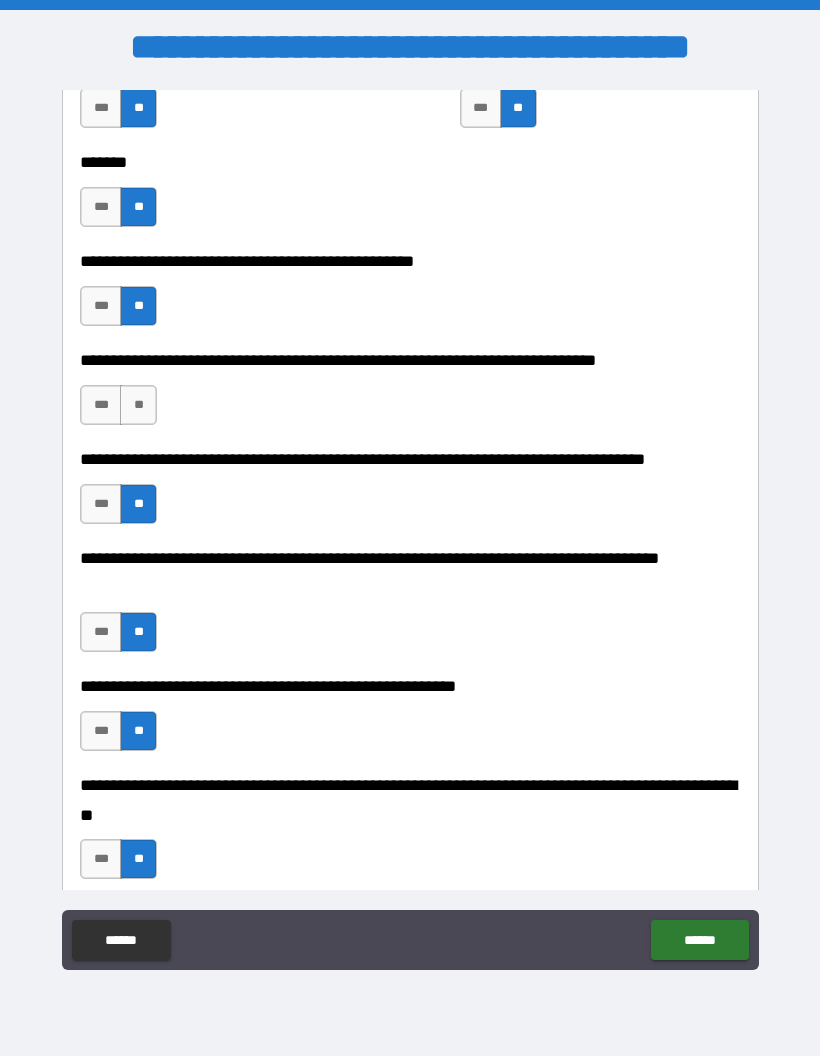 click on "**" at bounding box center (138, 405) 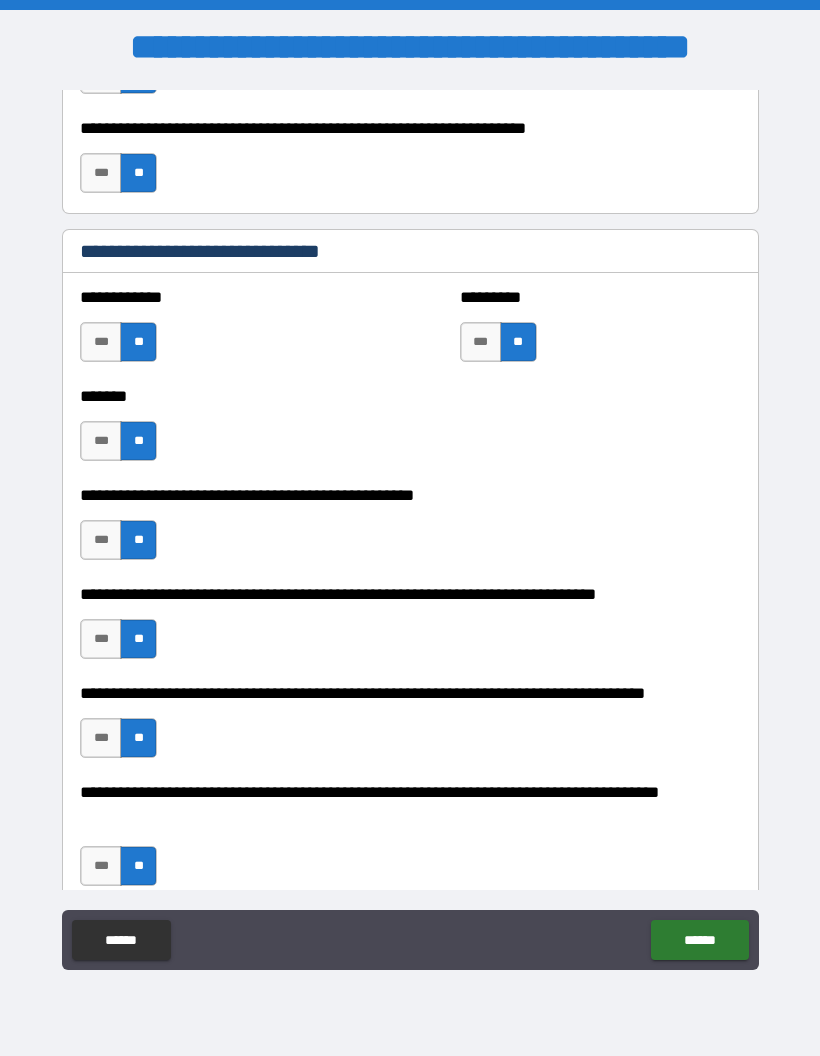 scroll, scrollTop: 1098, scrollLeft: 0, axis: vertical 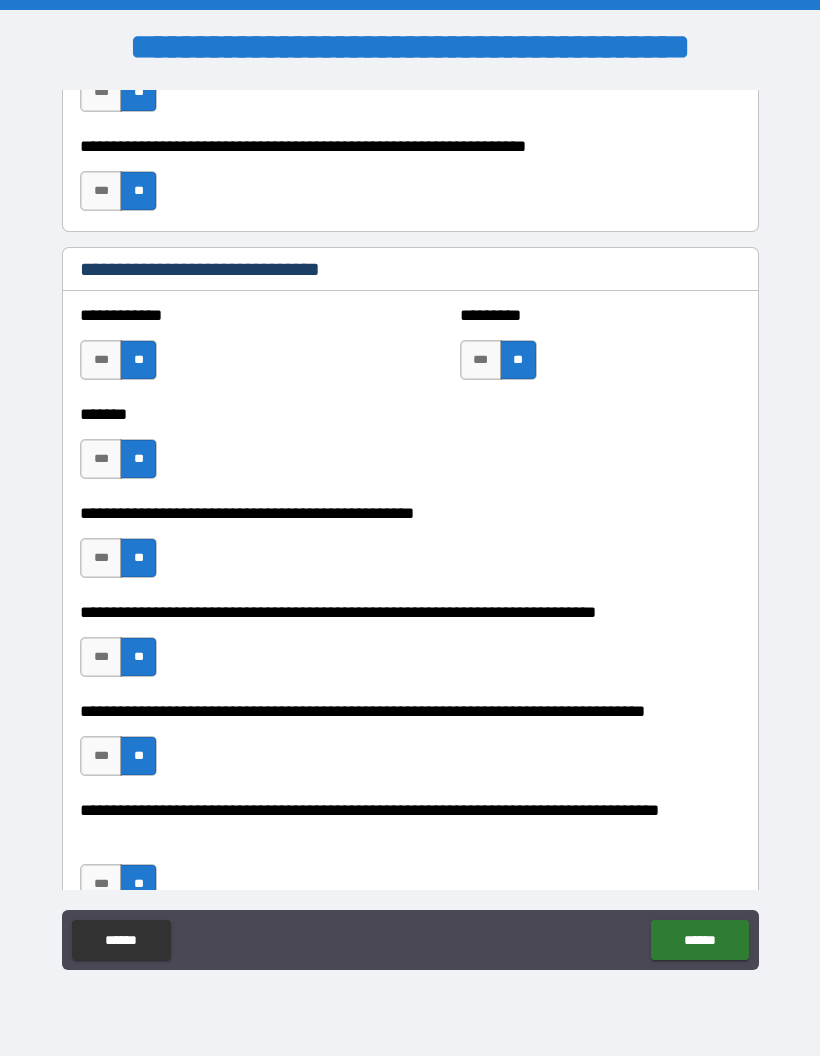 click on "***" at bounding box center (101, 459) 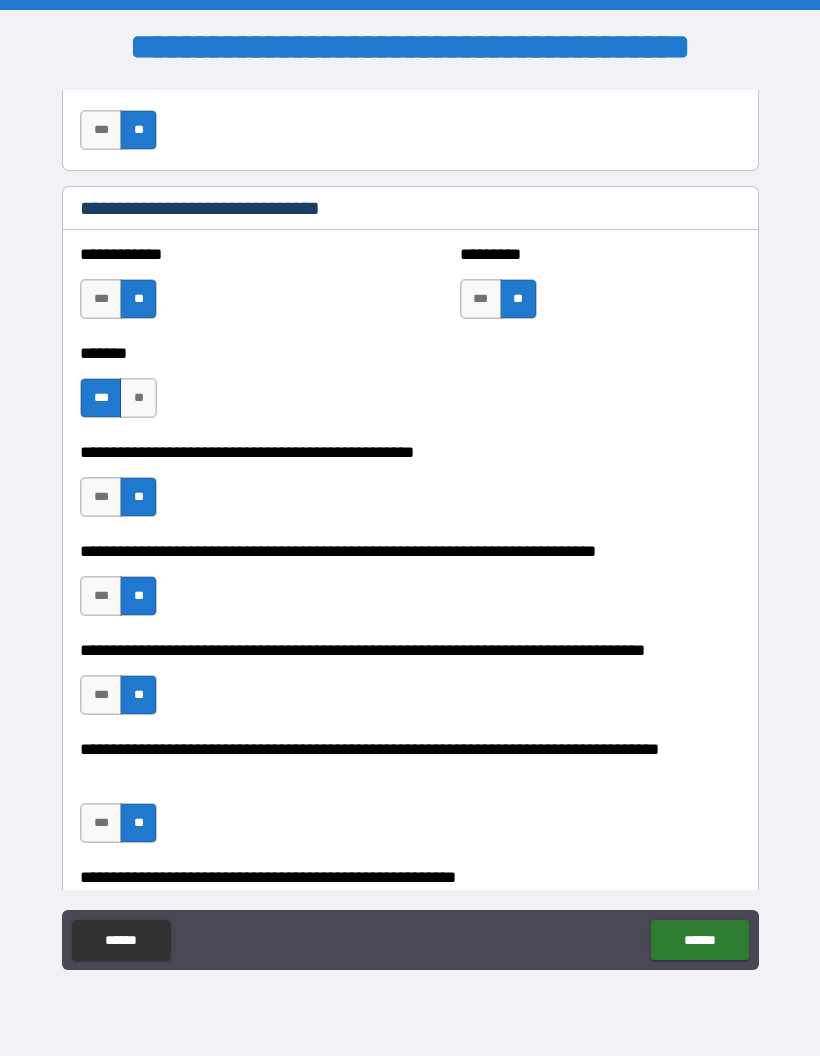 scroll, scrollTop: 1161, scrollLeft: 0, axis: vertical 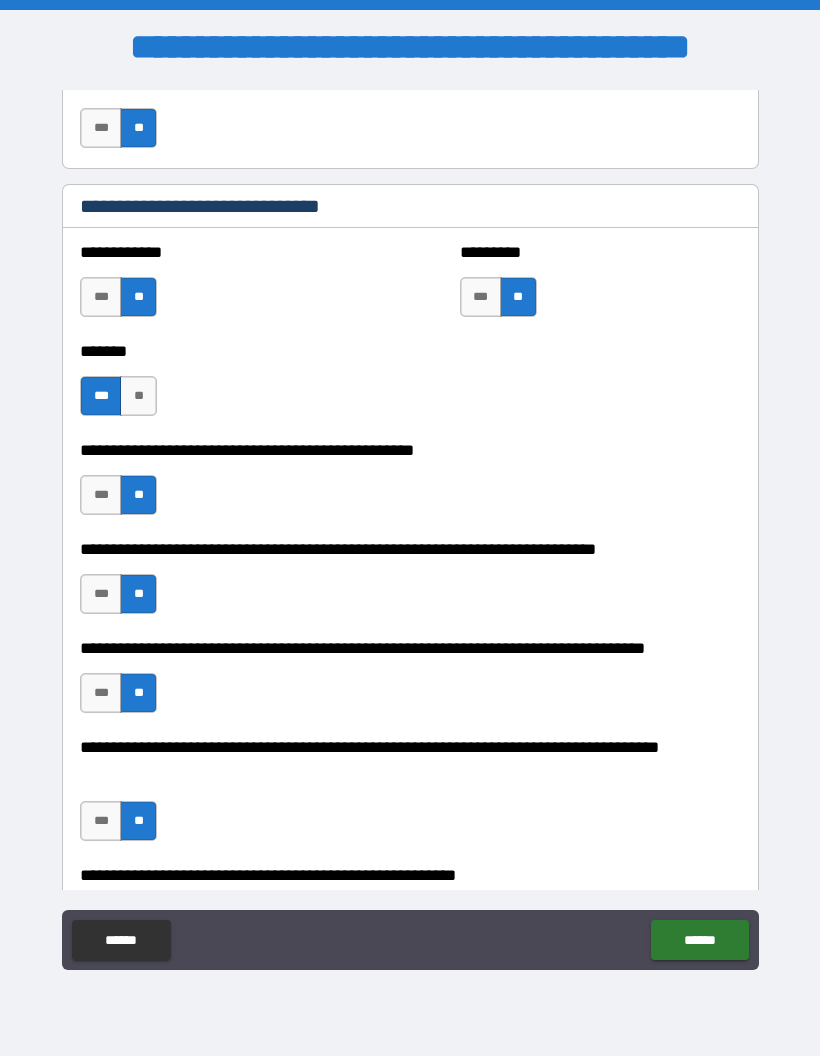 click on "**" at bounding box center [138, 396] 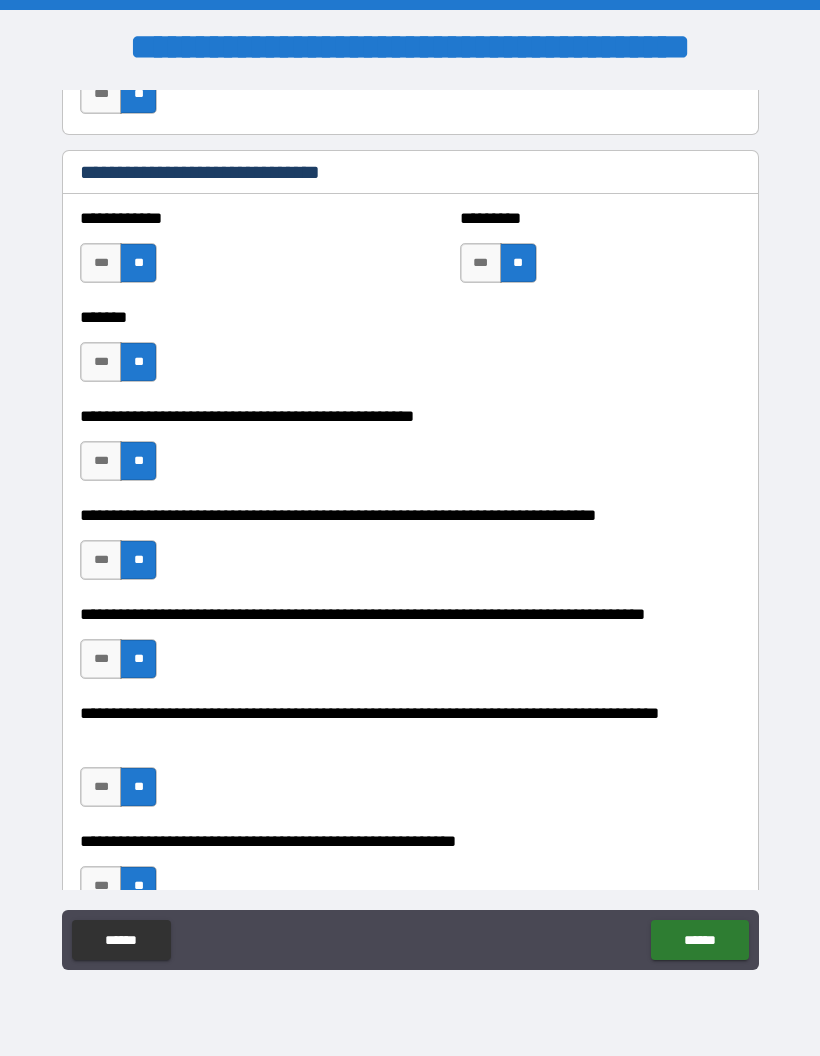 scroll, scrollTop: 1196, scrollLeft: 0, axis: vertical 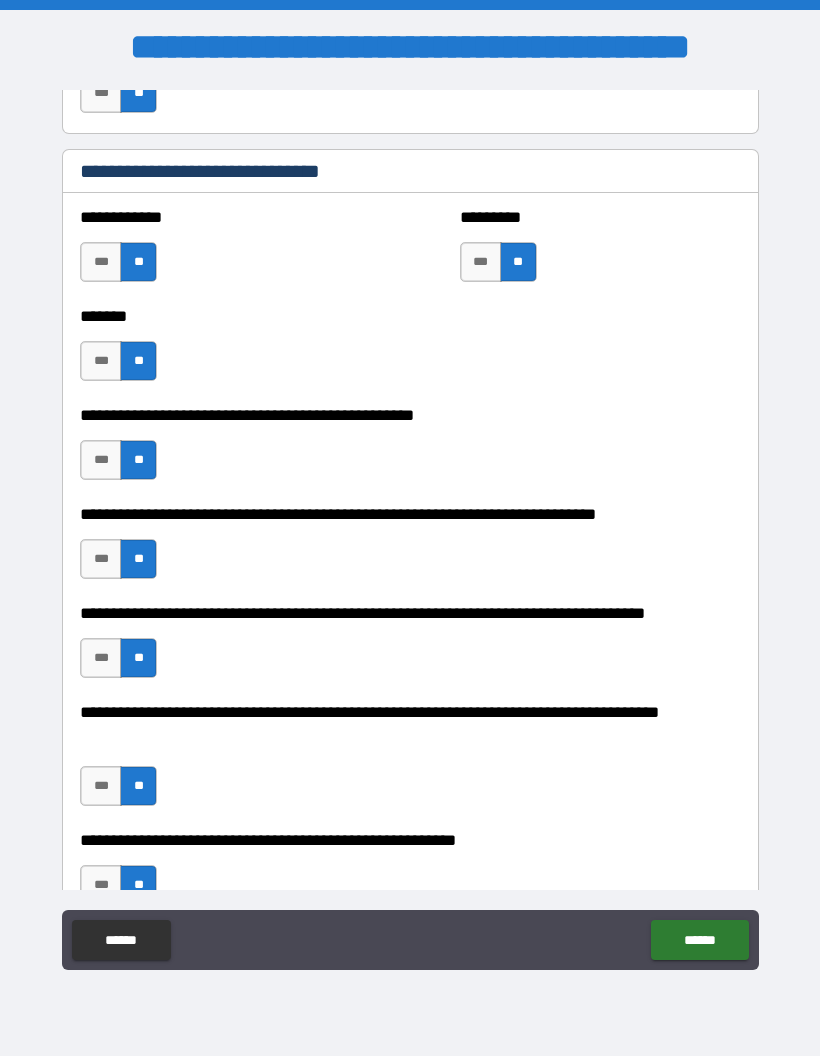 click on "***" at bounding box center (101, 361) 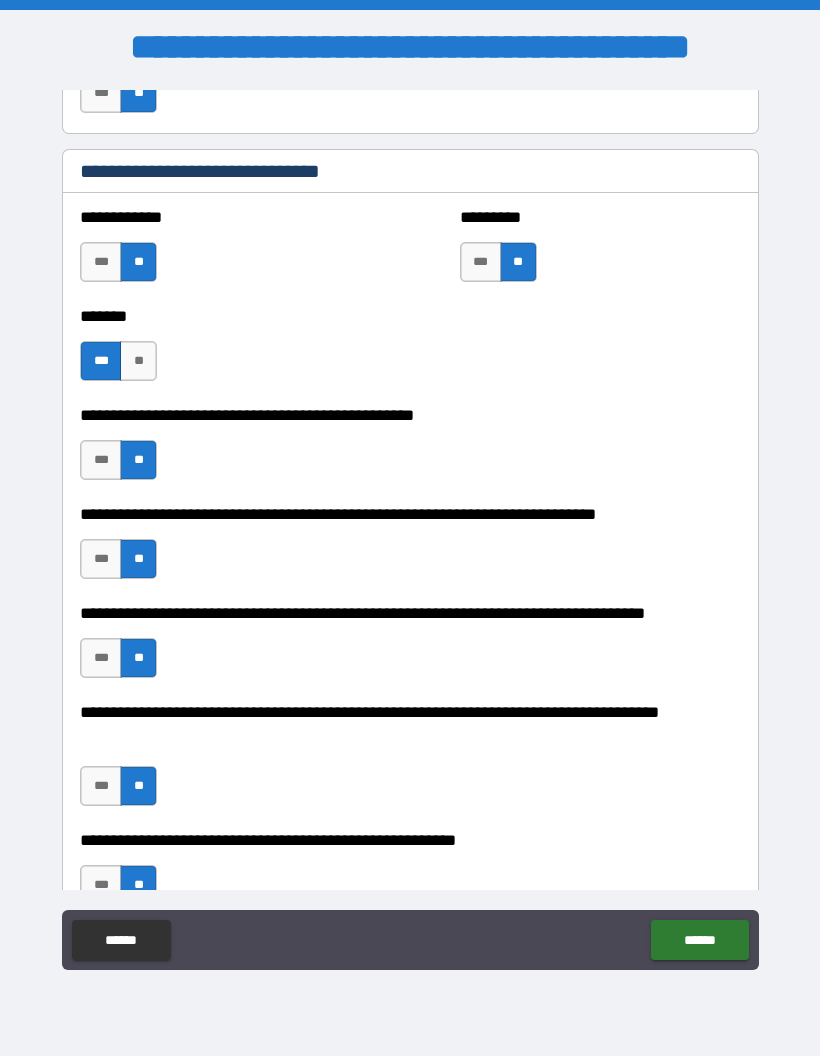 click on "**" at bounding box center (138, 361) 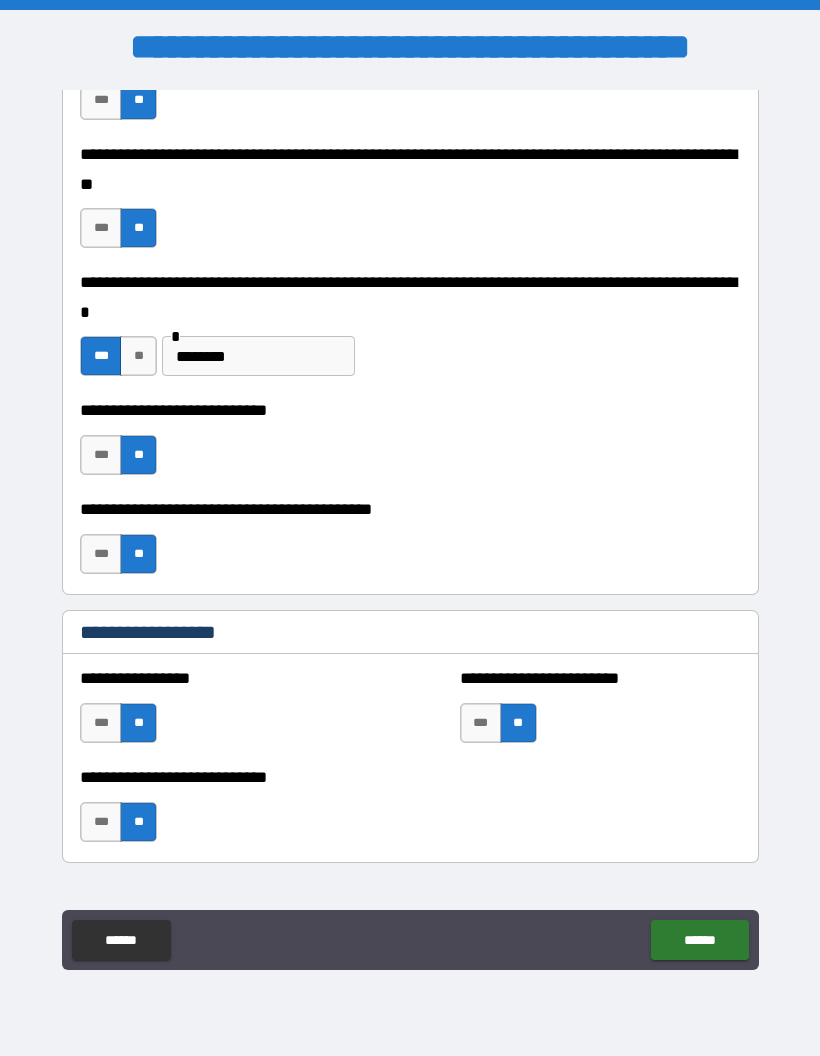 scroll, scrollTop: 1980, scrollLeft: 0, axis: vertical 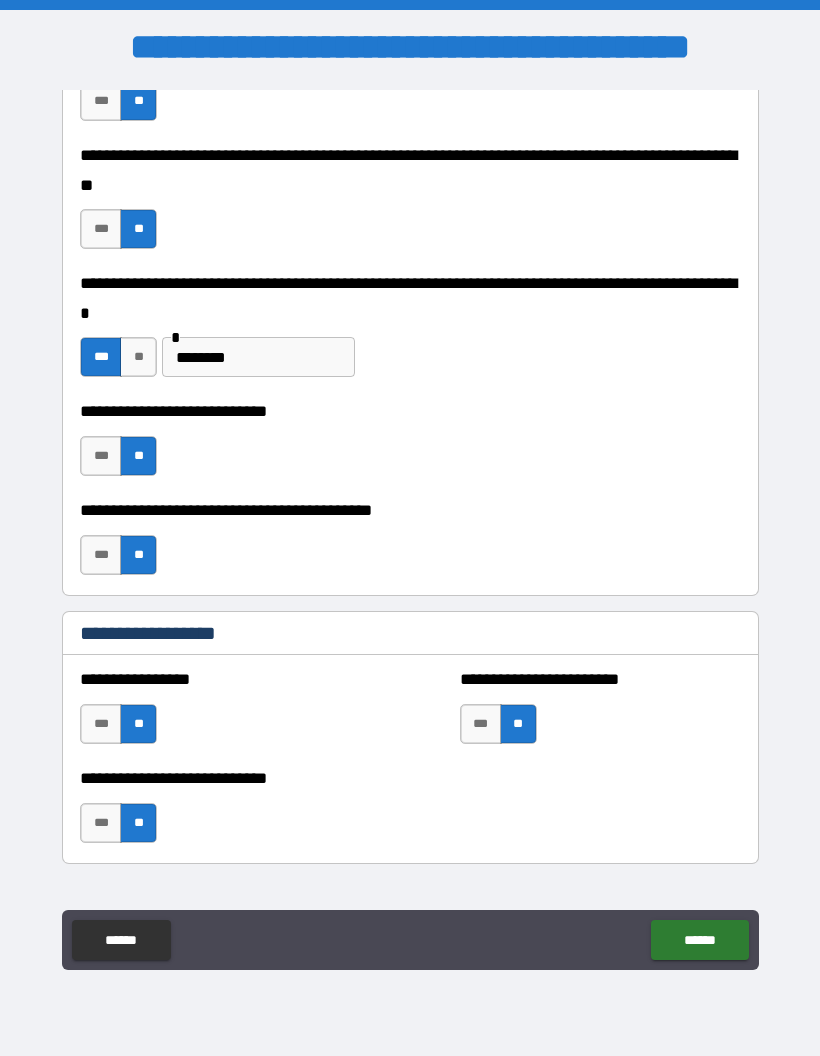 click on "**" at bounding box center (138, 357) 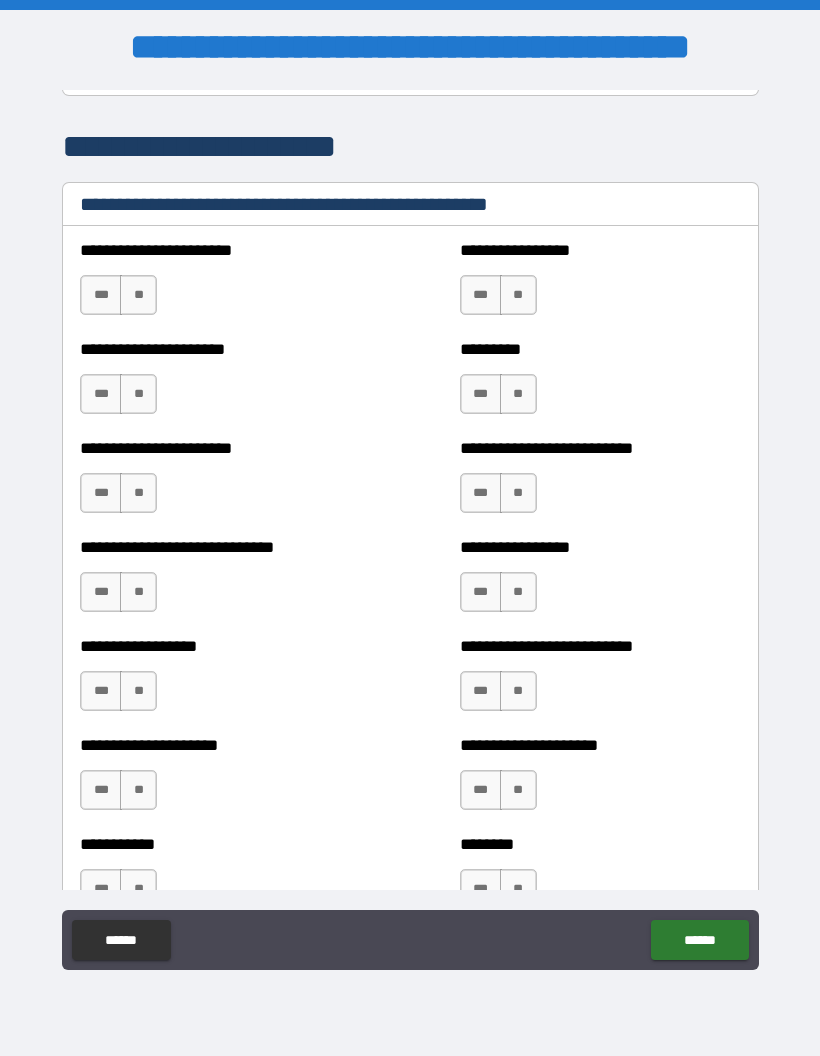 scroll, scrollTop: 2751, scrollLeft: 0, axis: vertical 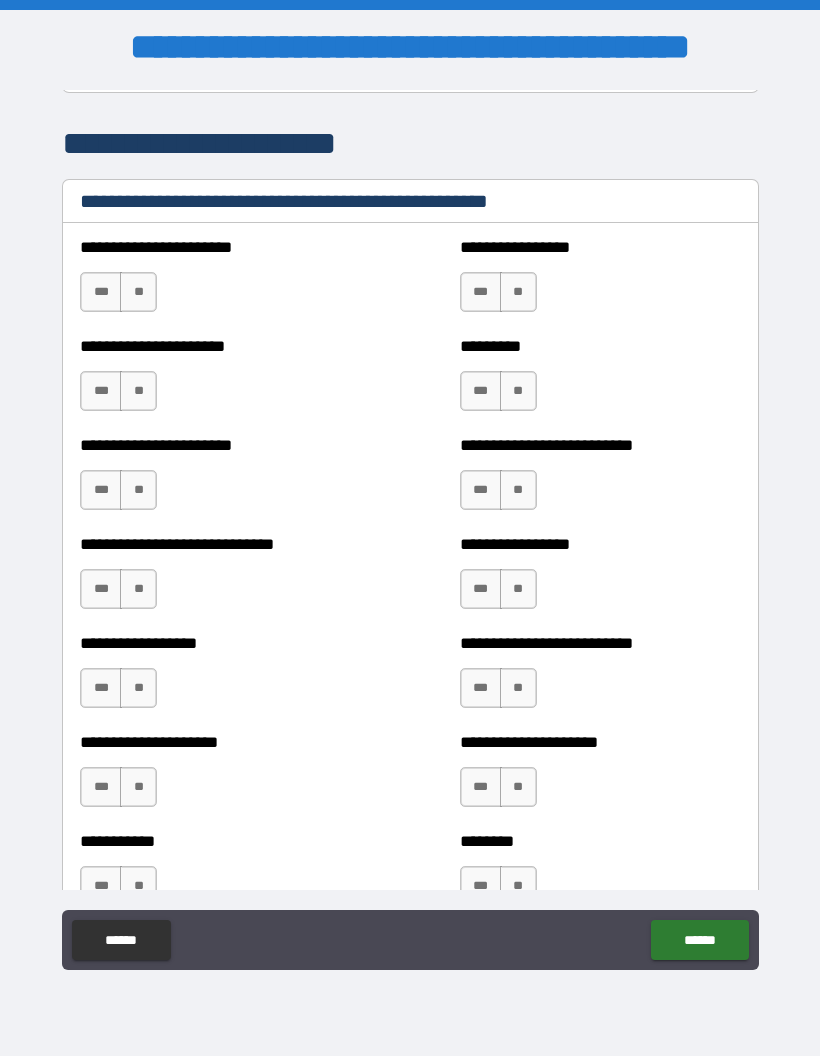 click on "**" at bounding box center (138, 292) 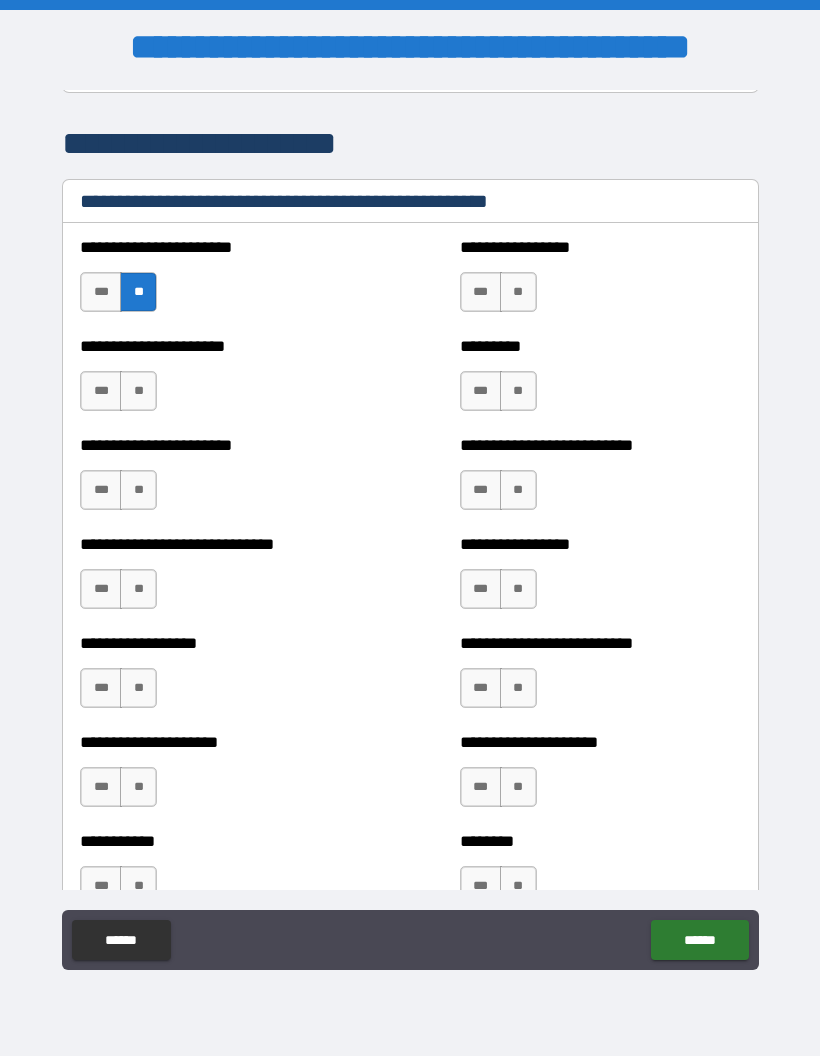 click on "**" at bounding box center [138, 391] 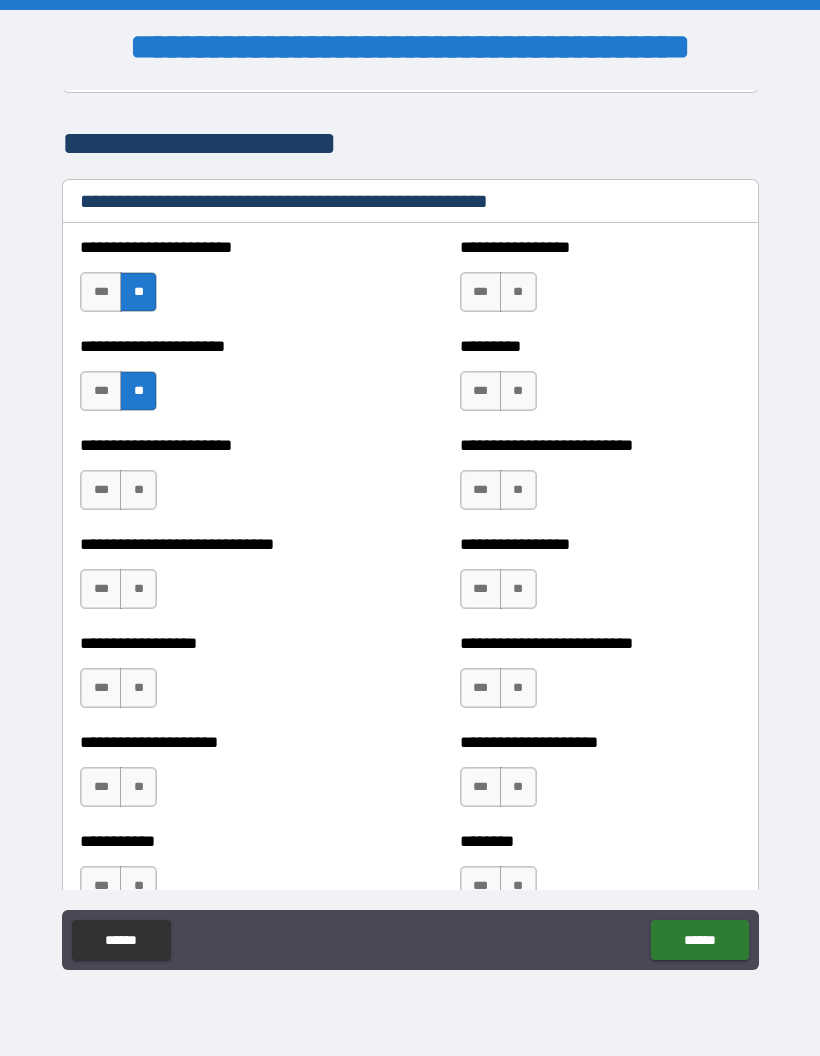 click on "**" at bounding box center [138, 490] 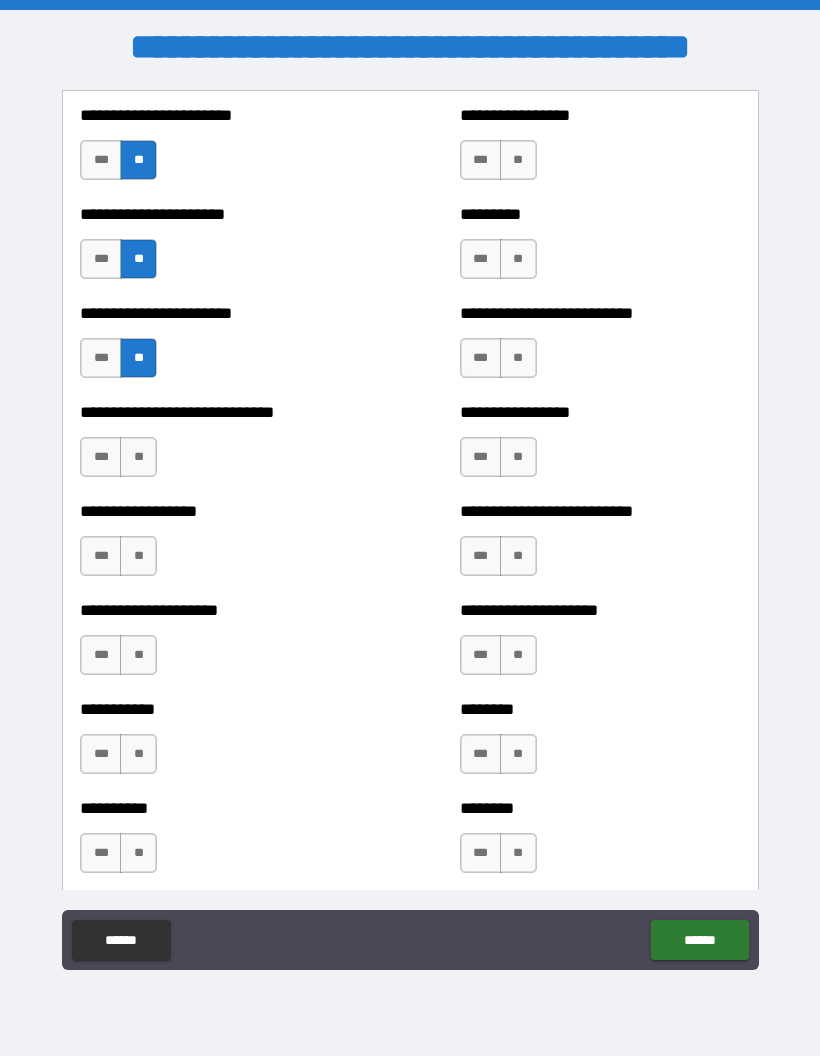 scroll, scrollTop: 2887, scrollLeft: 0, axis: vertical 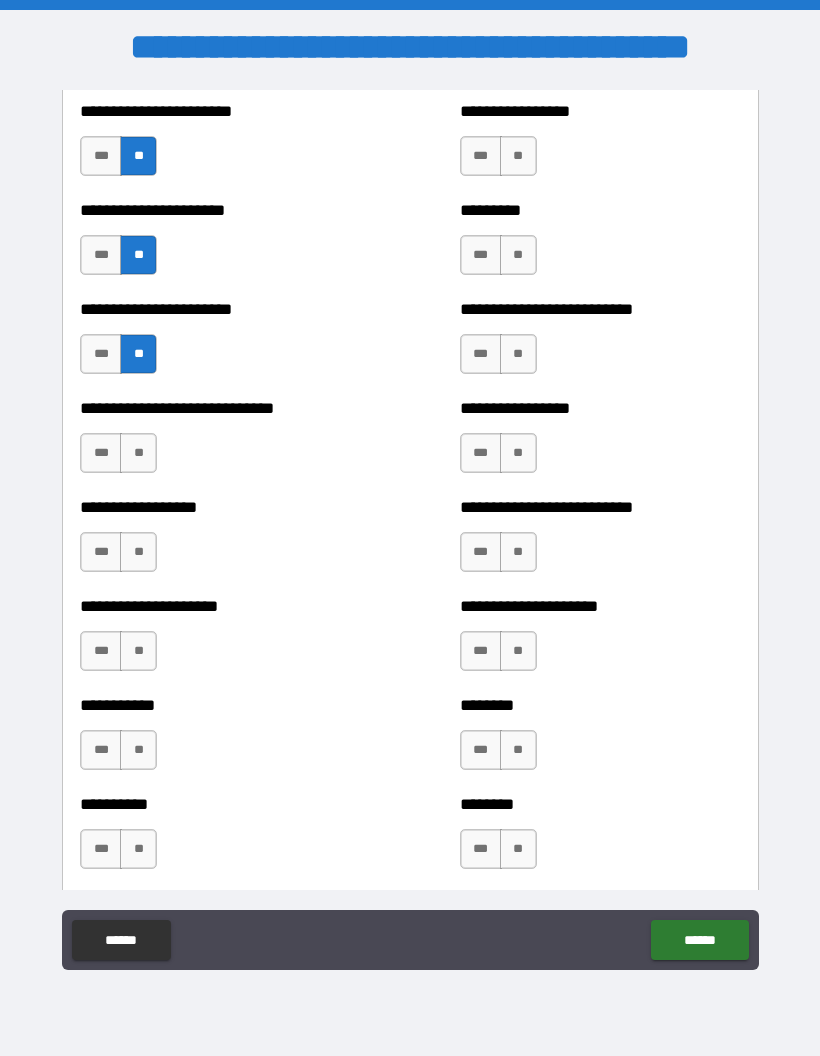 click on "**" at bounding box center [138, 453] 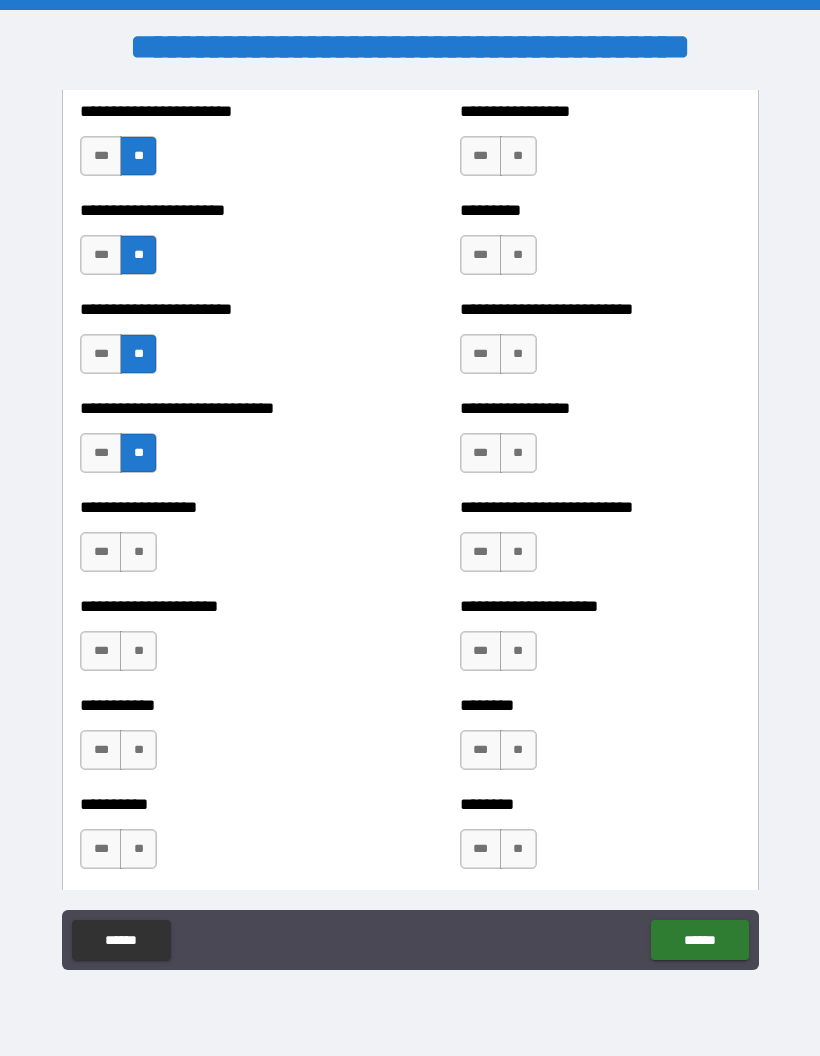 click on "**" at bounding box center [138, 552] 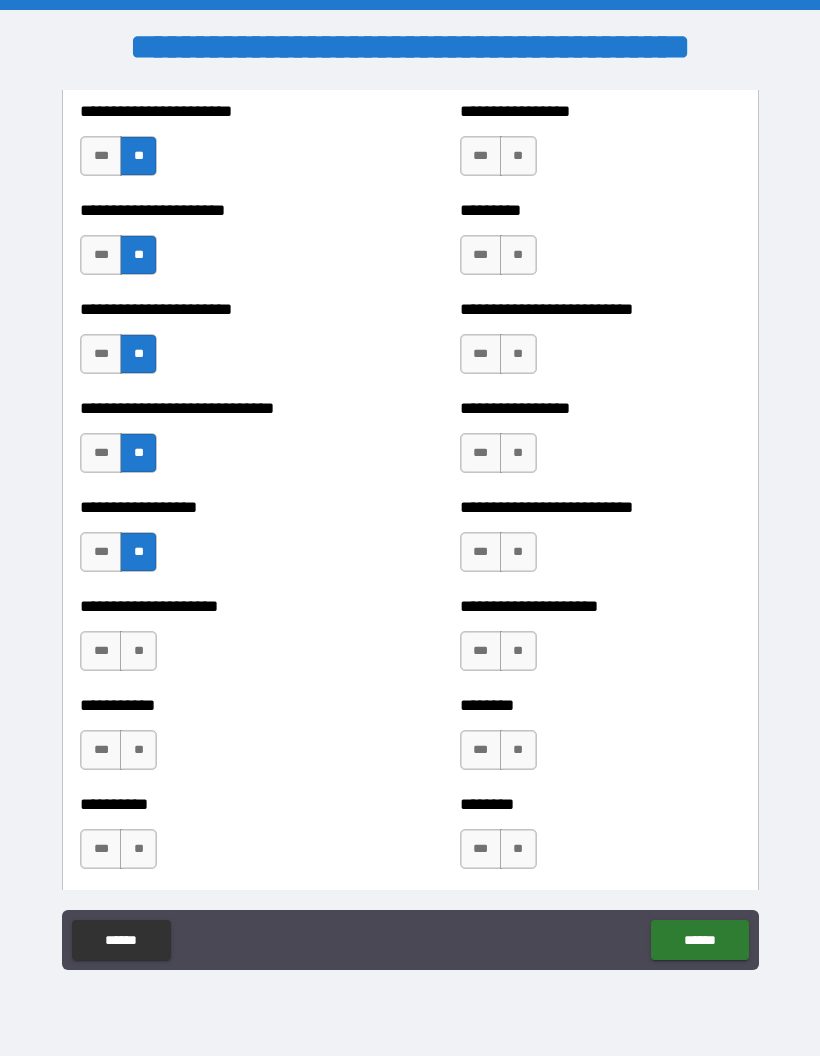 click on "**" at bounding box center [138, 651] 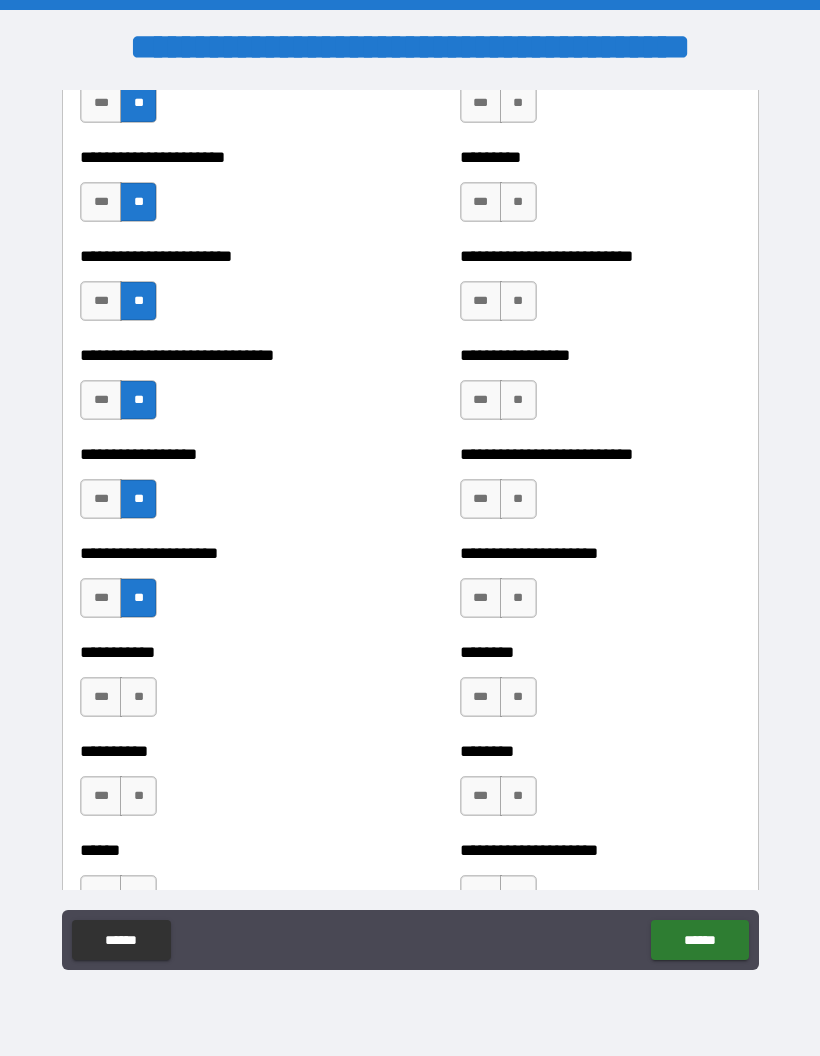 scroll, scrollTop: 2954, scrollLeft: 0, axis: vertical 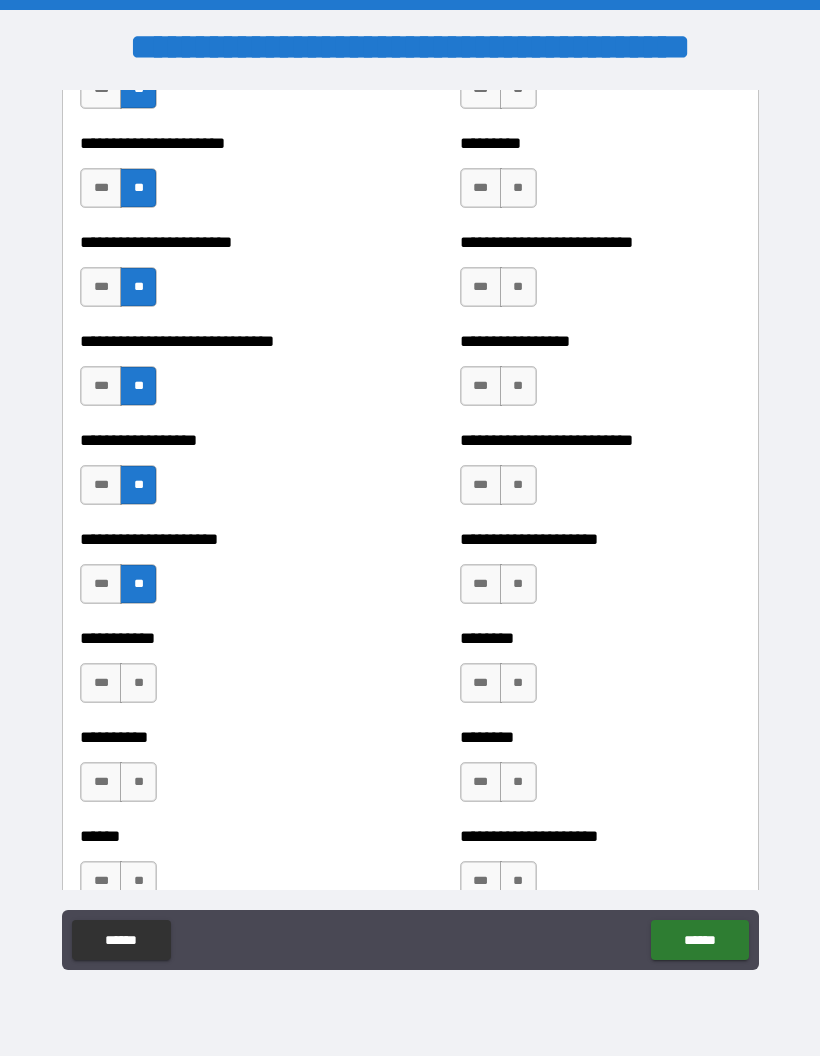 click on "**" at bounding box center (138, 683) 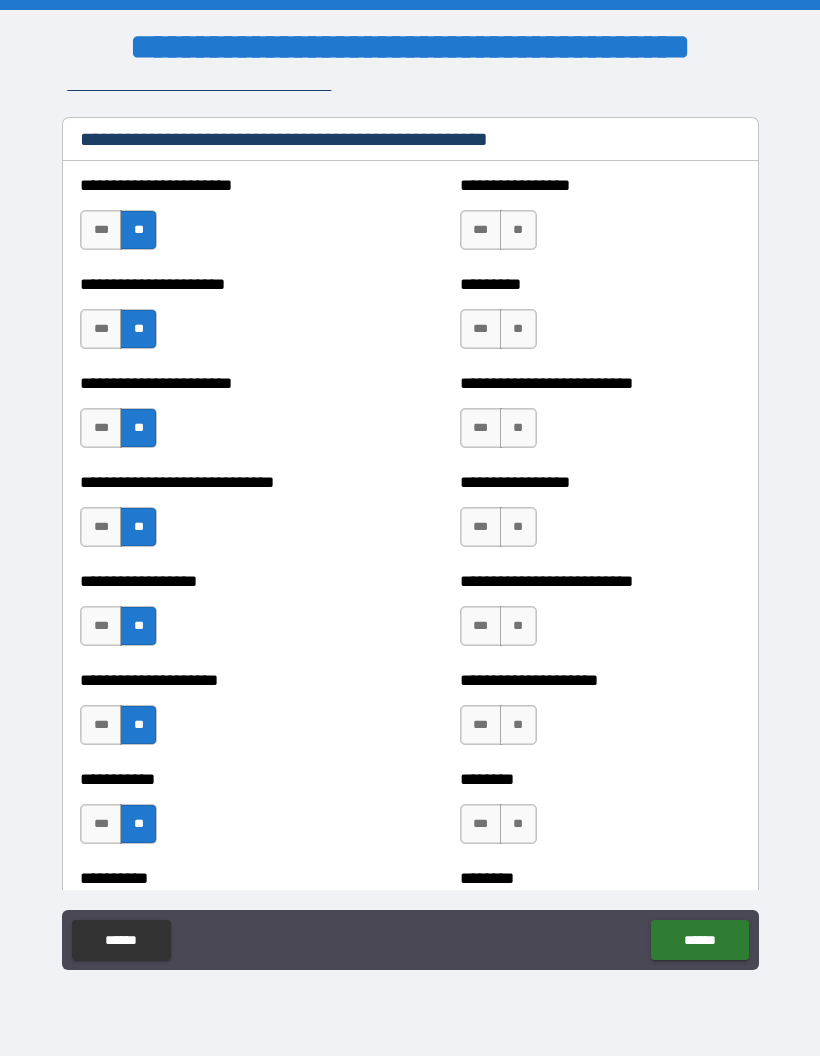 scroll, scrollTop: 2814, scrollLeft: 0, axis: vertical 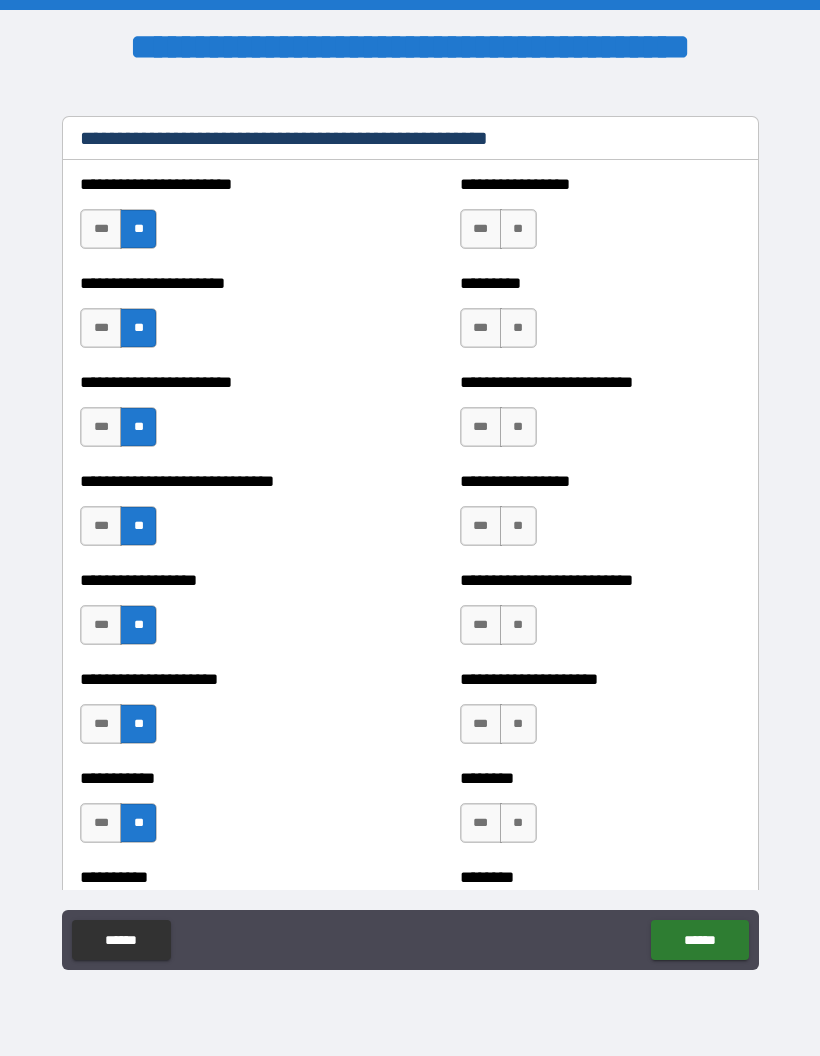 click on "**" at bounding box center [518, 229] 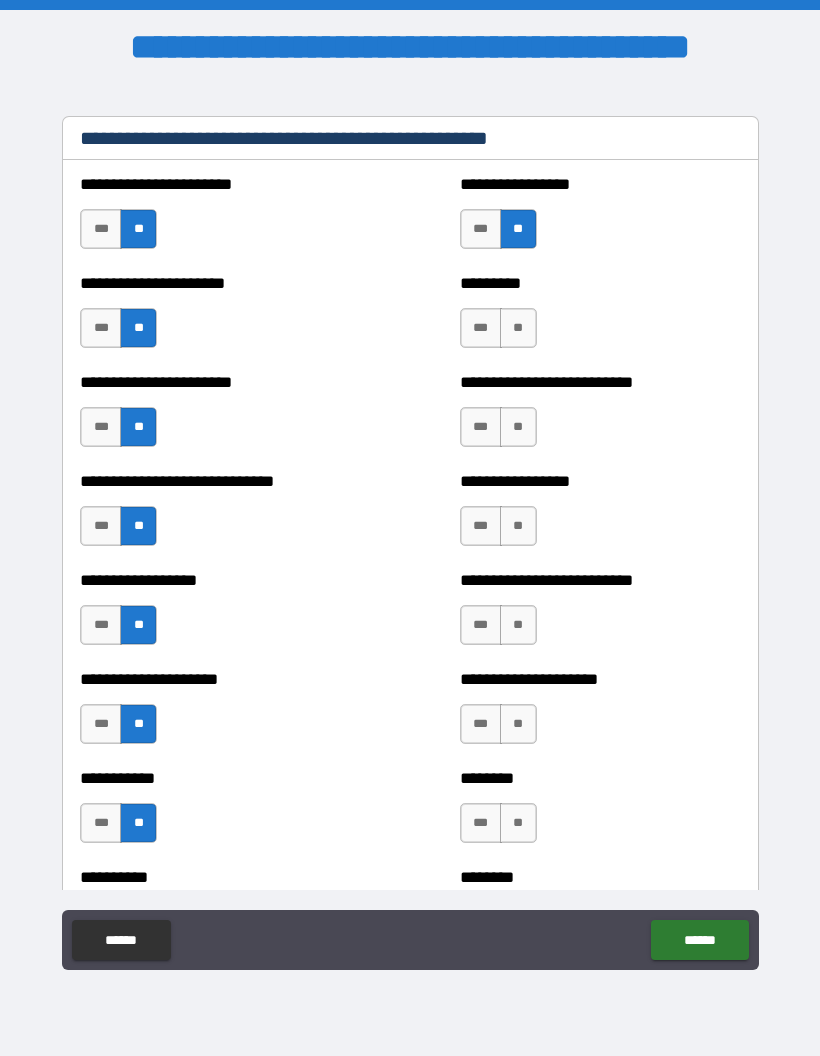 click on "**" at bounding box center (518, 328) 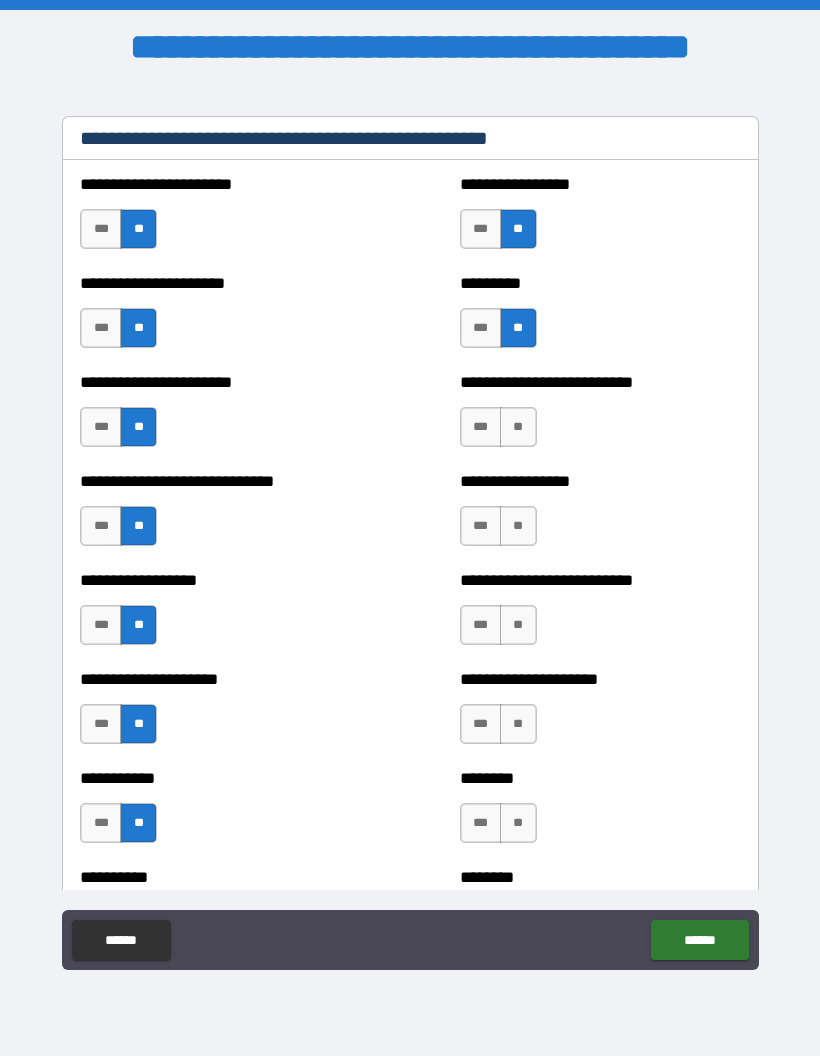 click on "**" at bounding box center (518, 427) 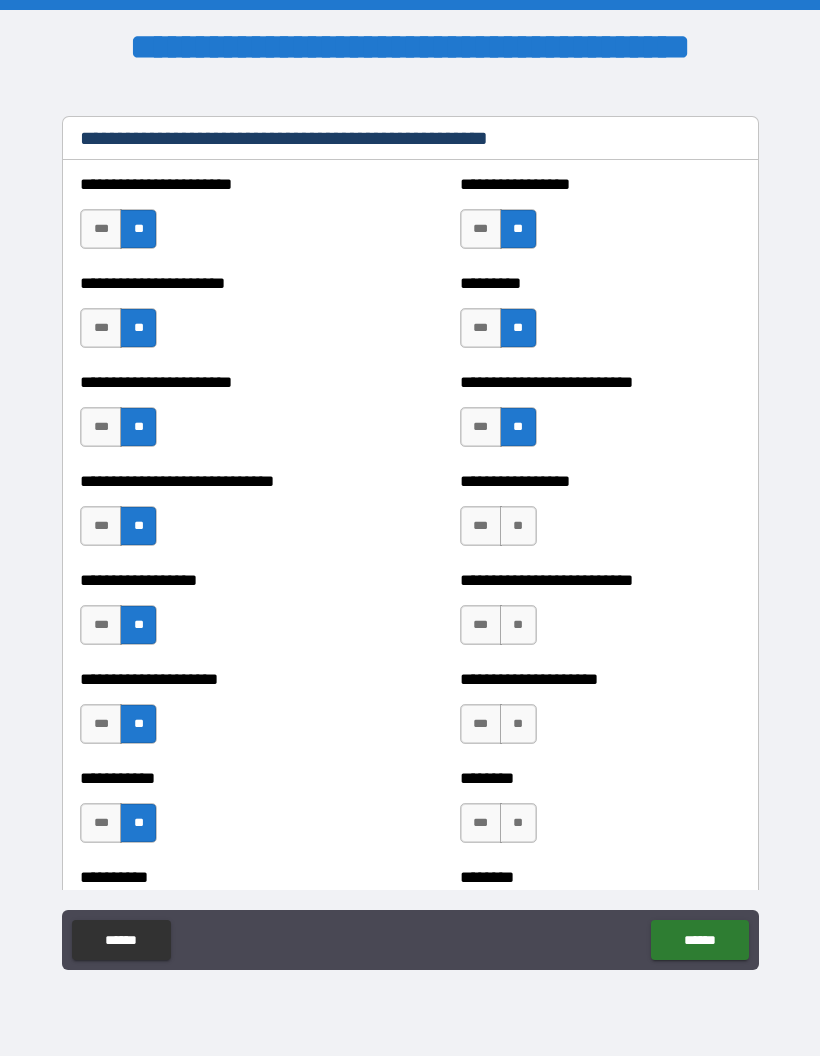 click on "**" at bounding box center (518, 526) 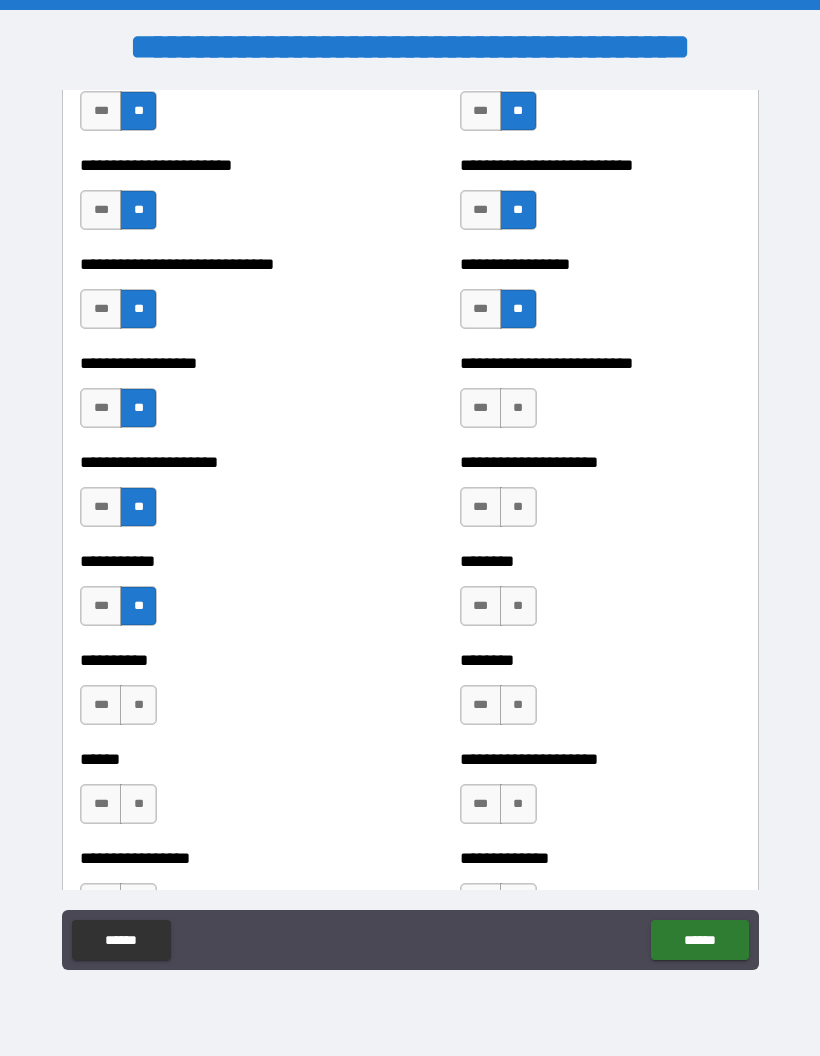 scroll, scrollTop: 3034, scrollLeft: 0, axis: vertical 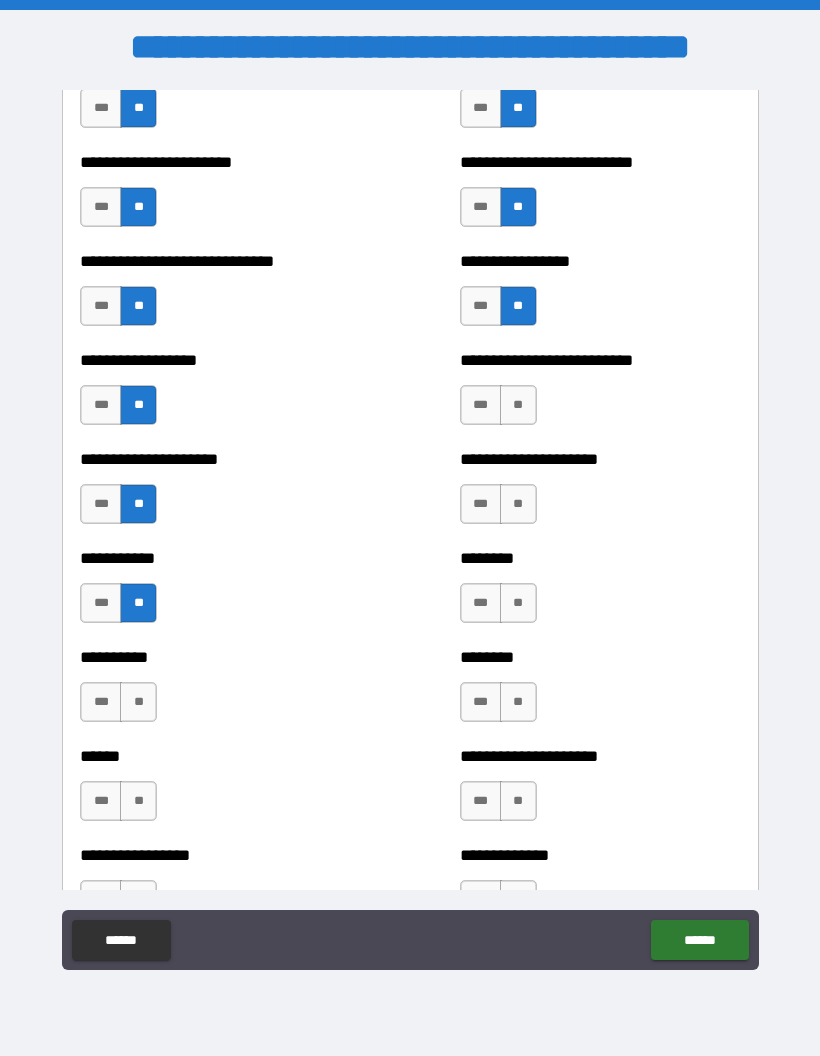 click on "**" at bounding box center (518, 405) 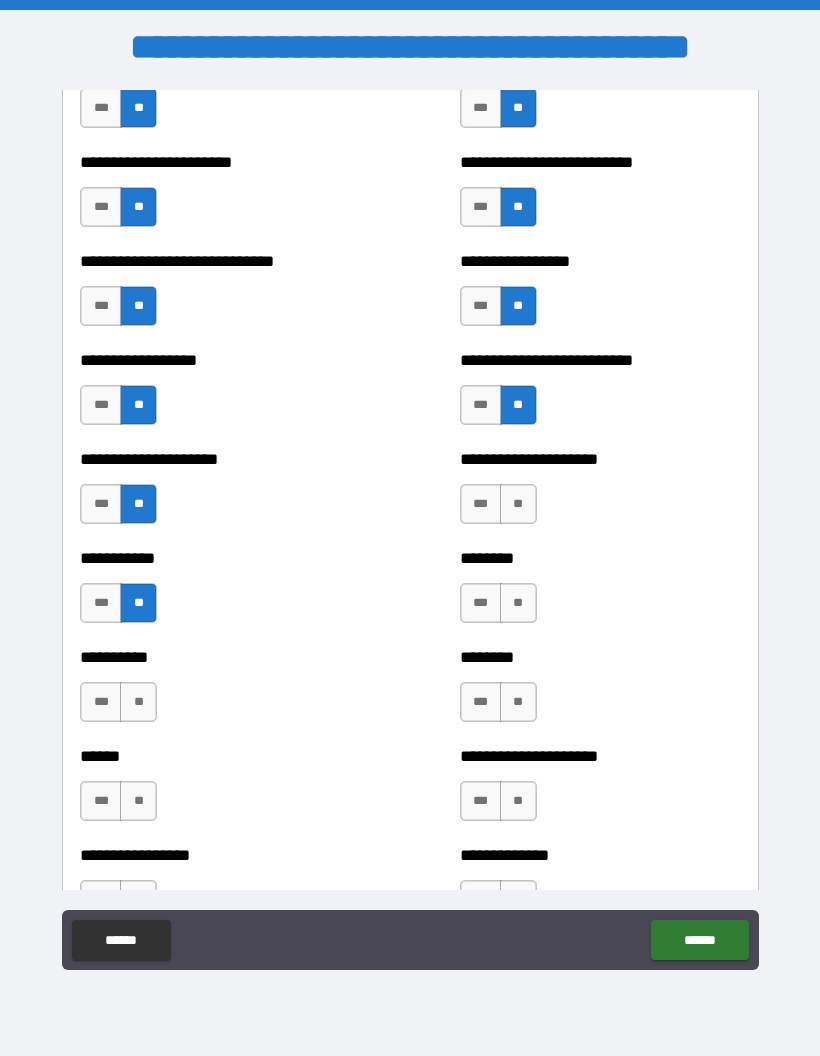 click on "**" at bounding box center (518, 504) 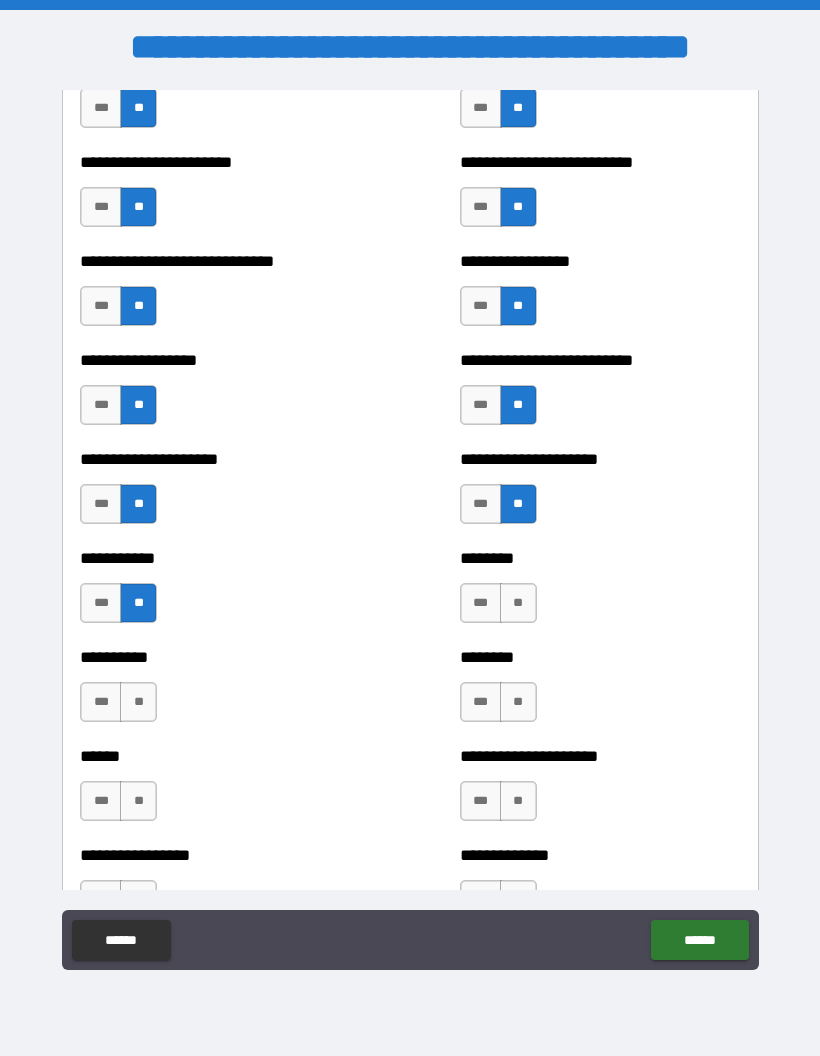 click on "**" at bounding box center [518, 603] 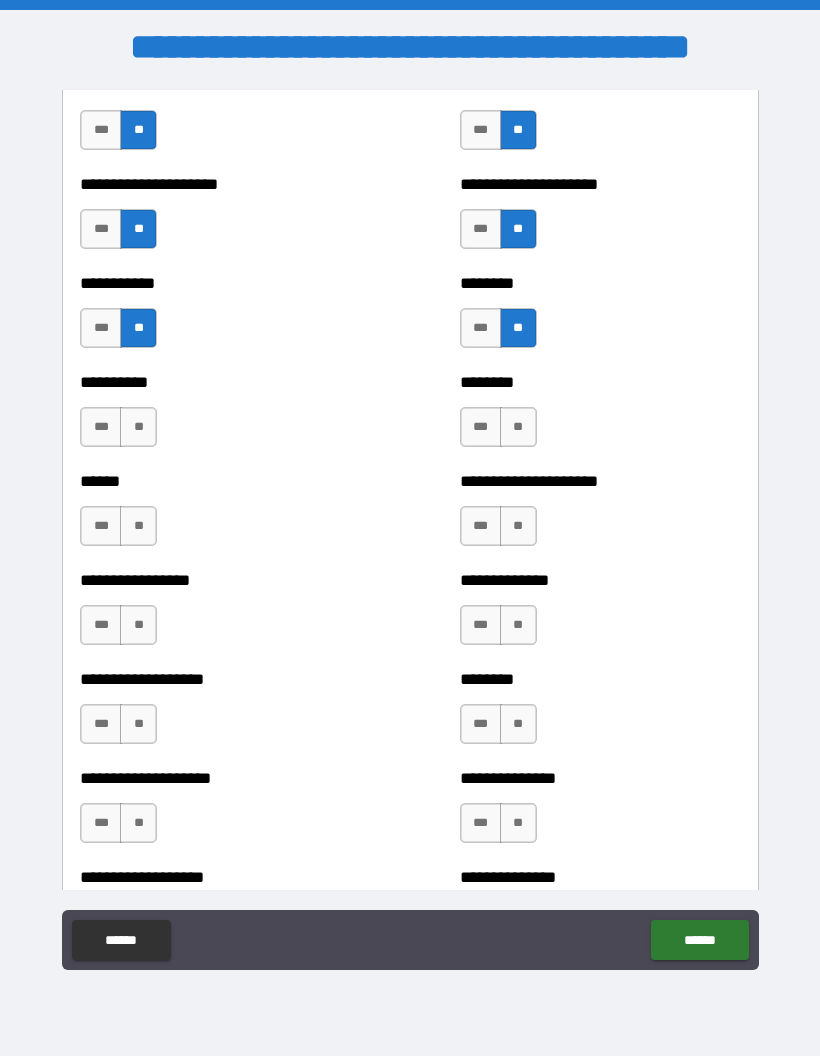 scroll, scrollTop: 3311, scrollLeft: 0, axis: vertical 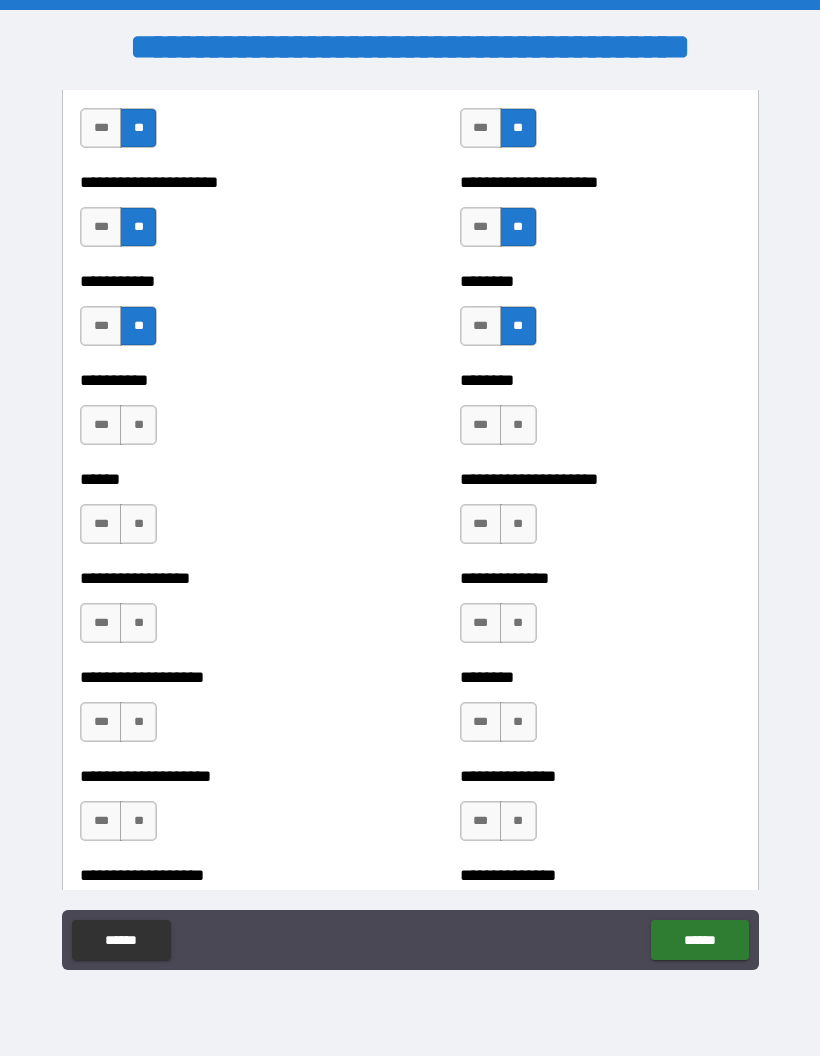click on "**" at bounding box center (518, 425) 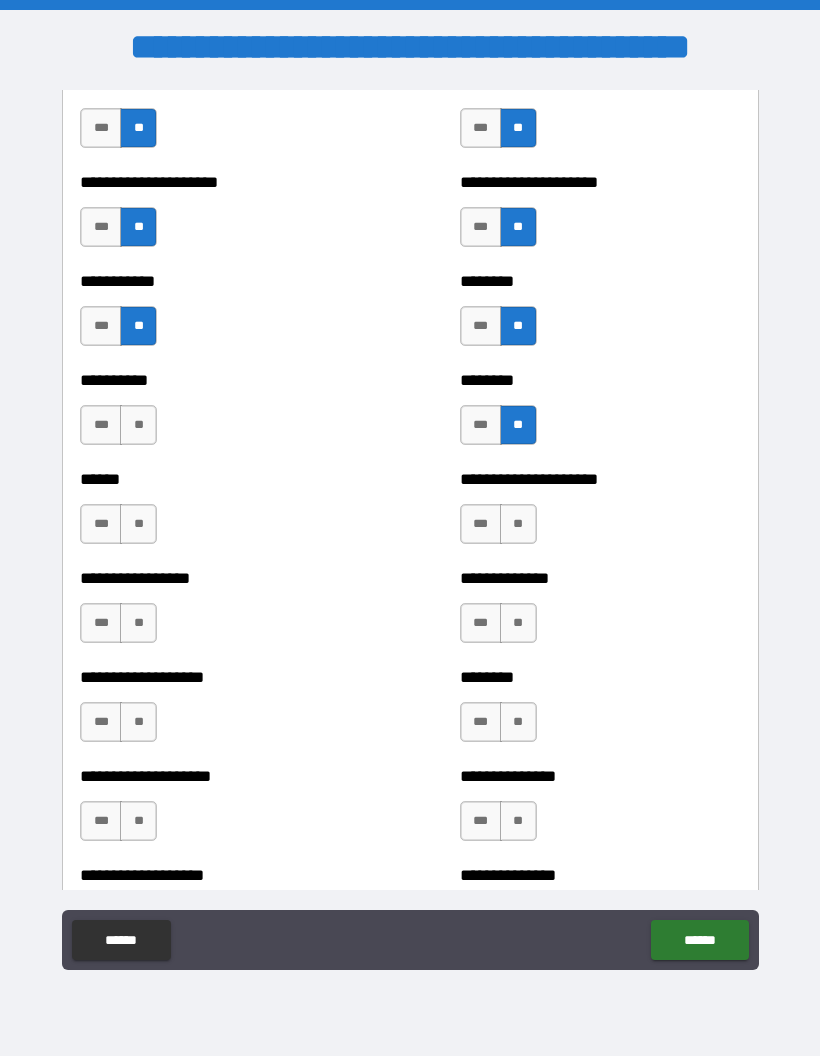 click on "**" at bounding box center [518, 524] 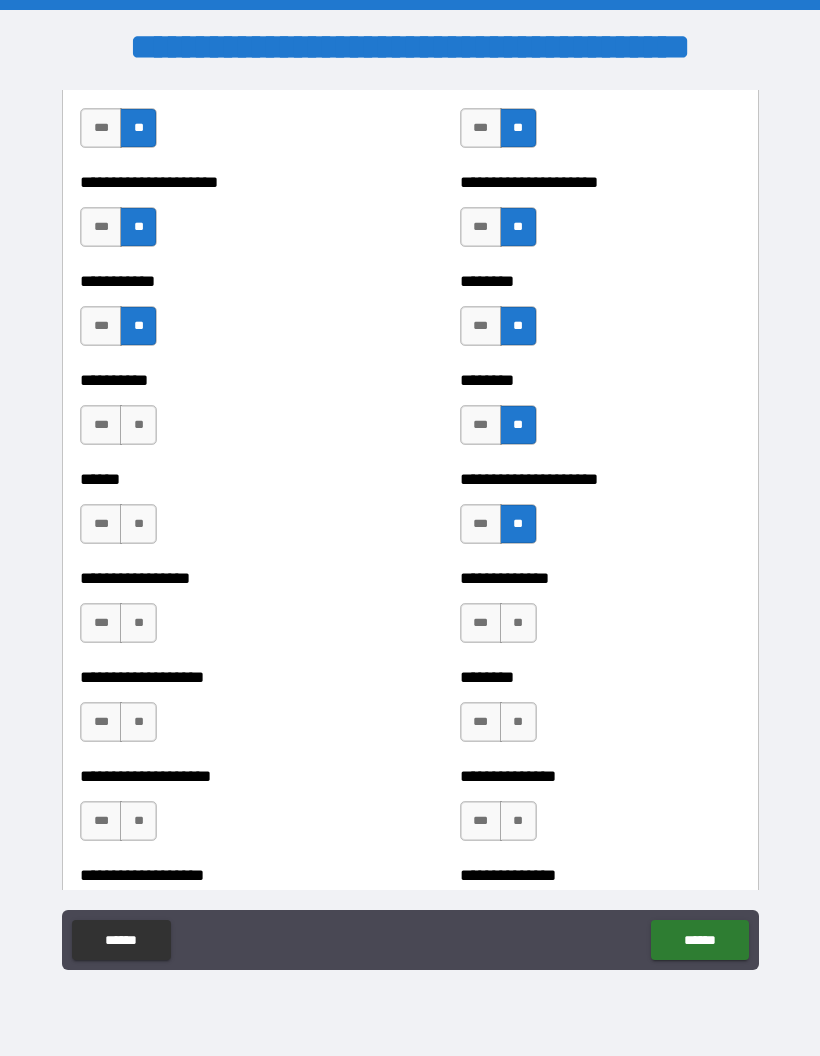 click on "**" at bounding box center (518, 623) 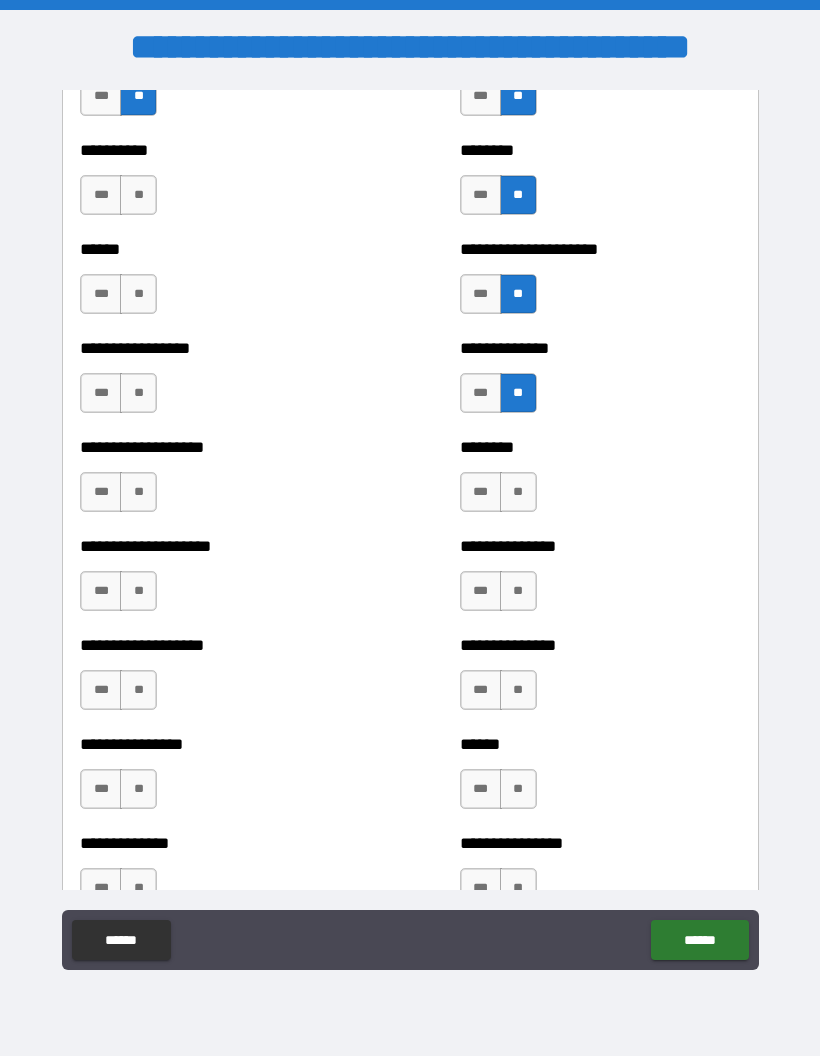scroll, scrollTop: 3542, scrollLeft: 0, axis: vertical 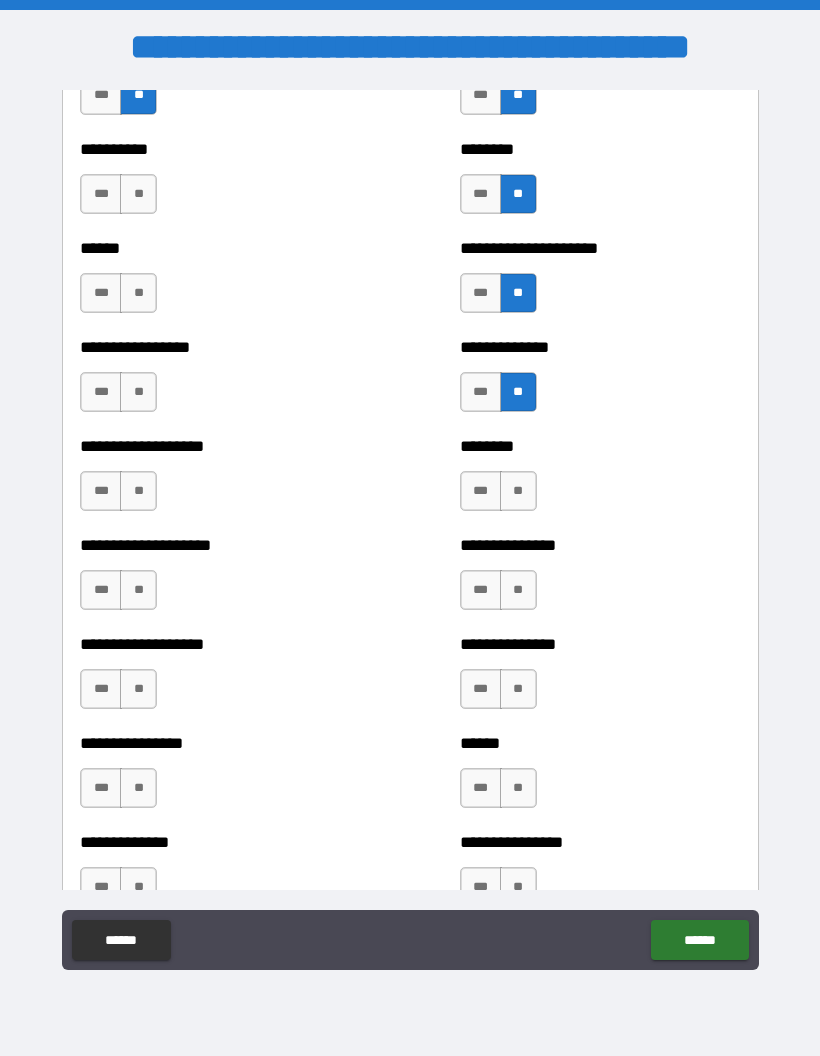 click on "**" at bounding box center (138, 194) 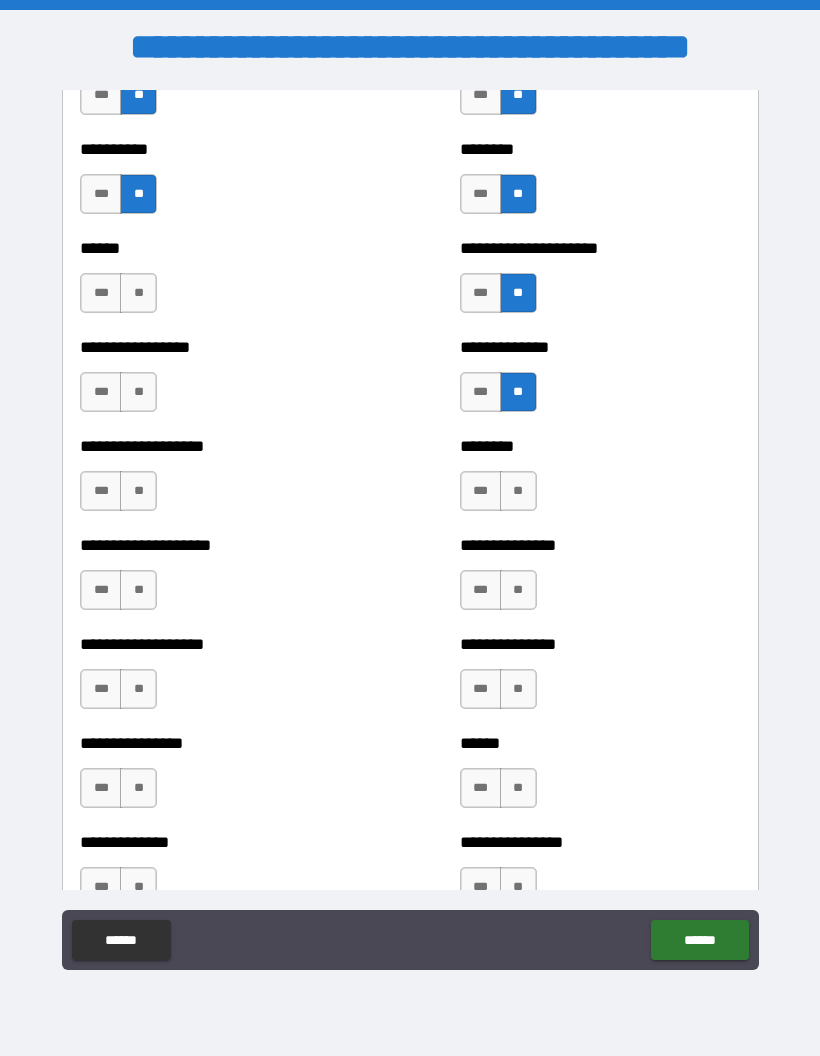click on "**" at bounding box center (138, 293) 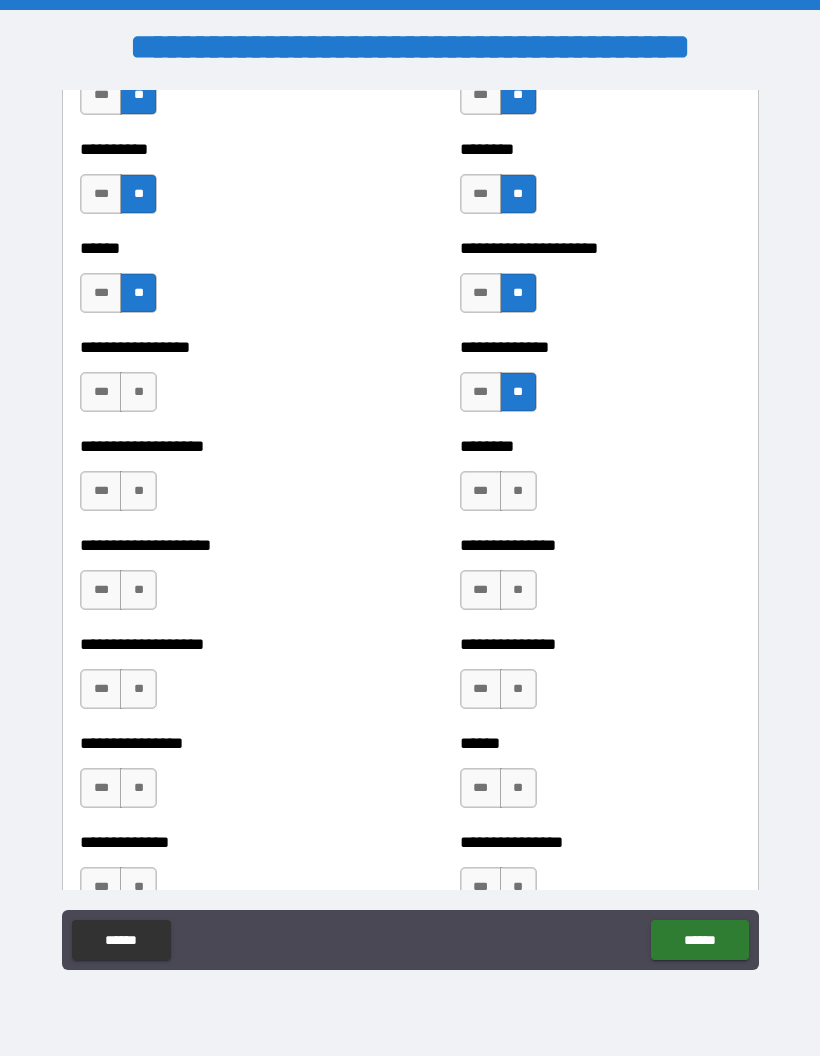 click on "**" at bounding box center (138, 392) 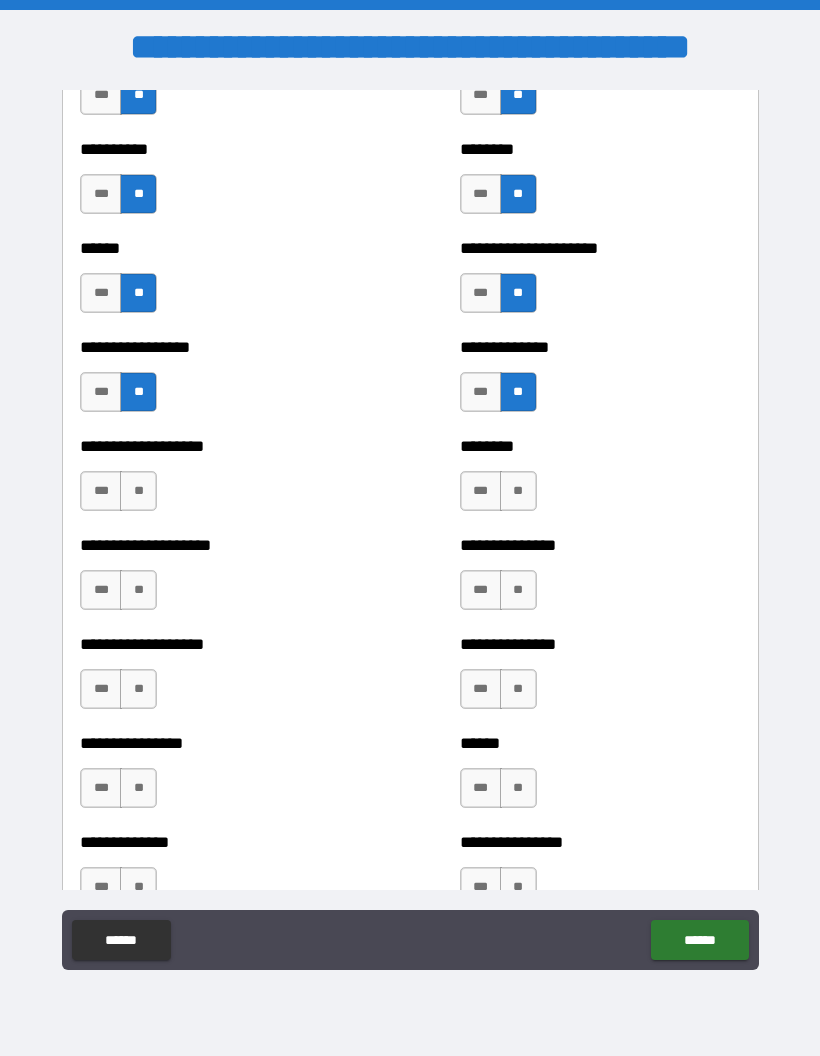 click on "**" at bounding box center [138, 491] 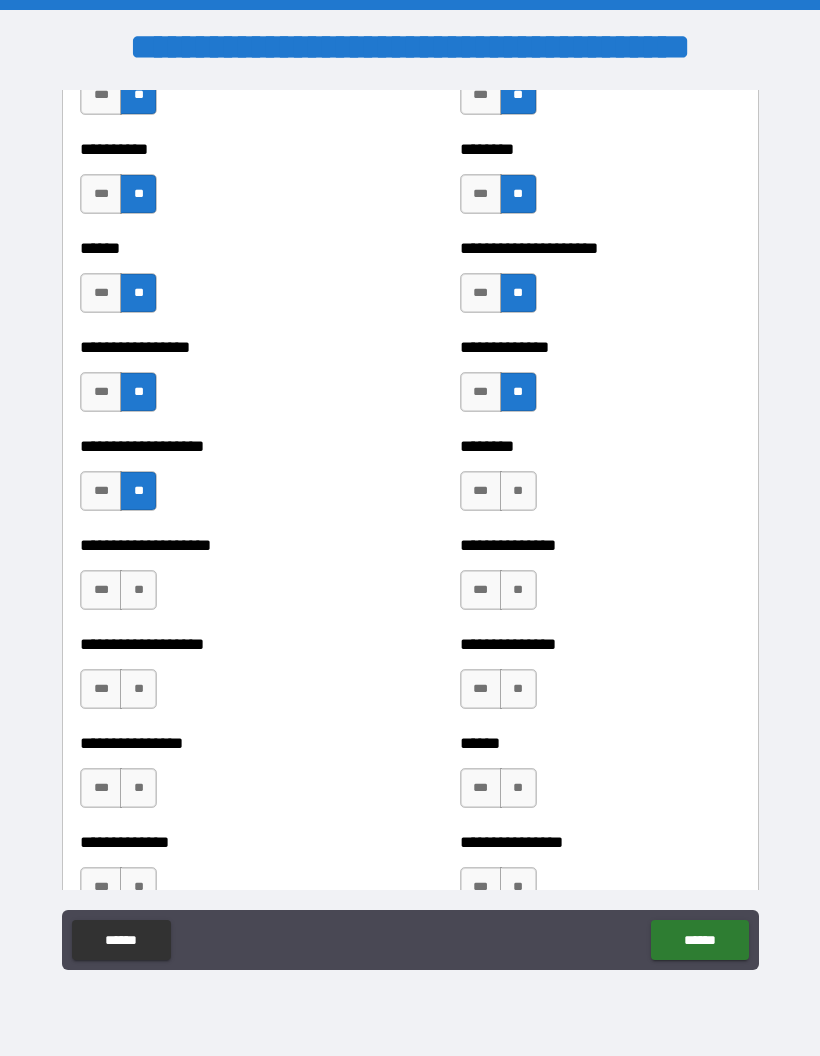 click on "**" at bounding box center (138, 590) 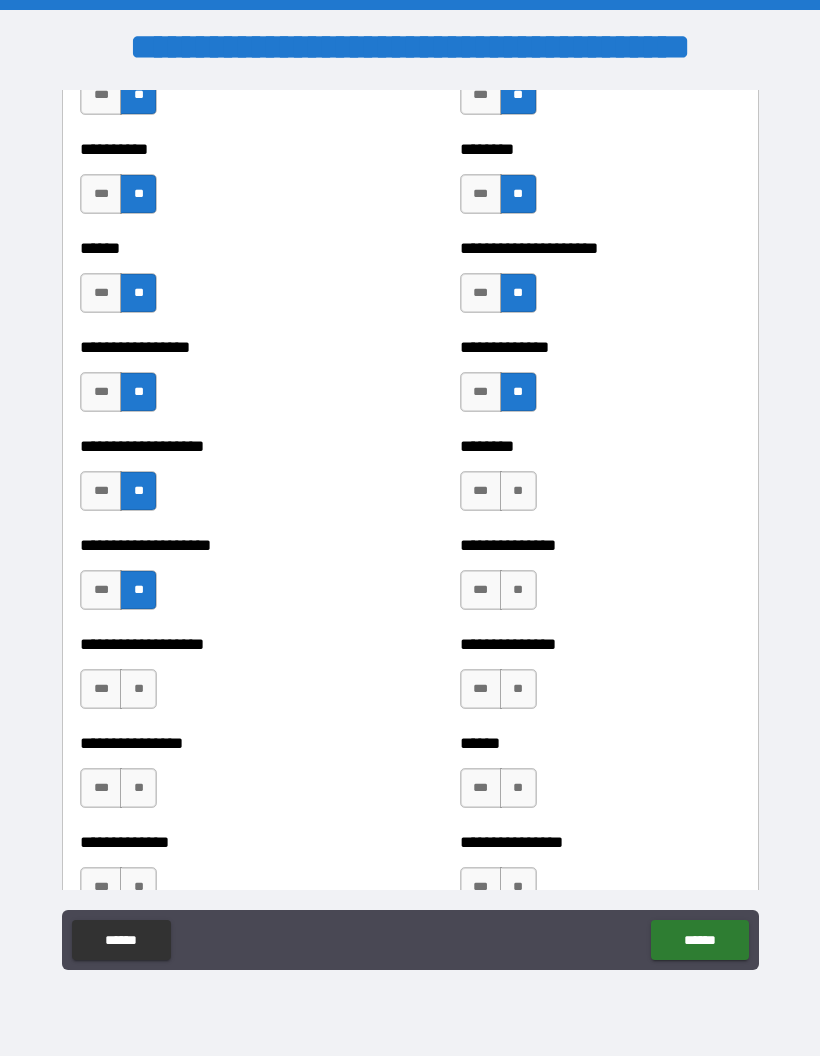 click on "**" at bounding box center (518, 491) 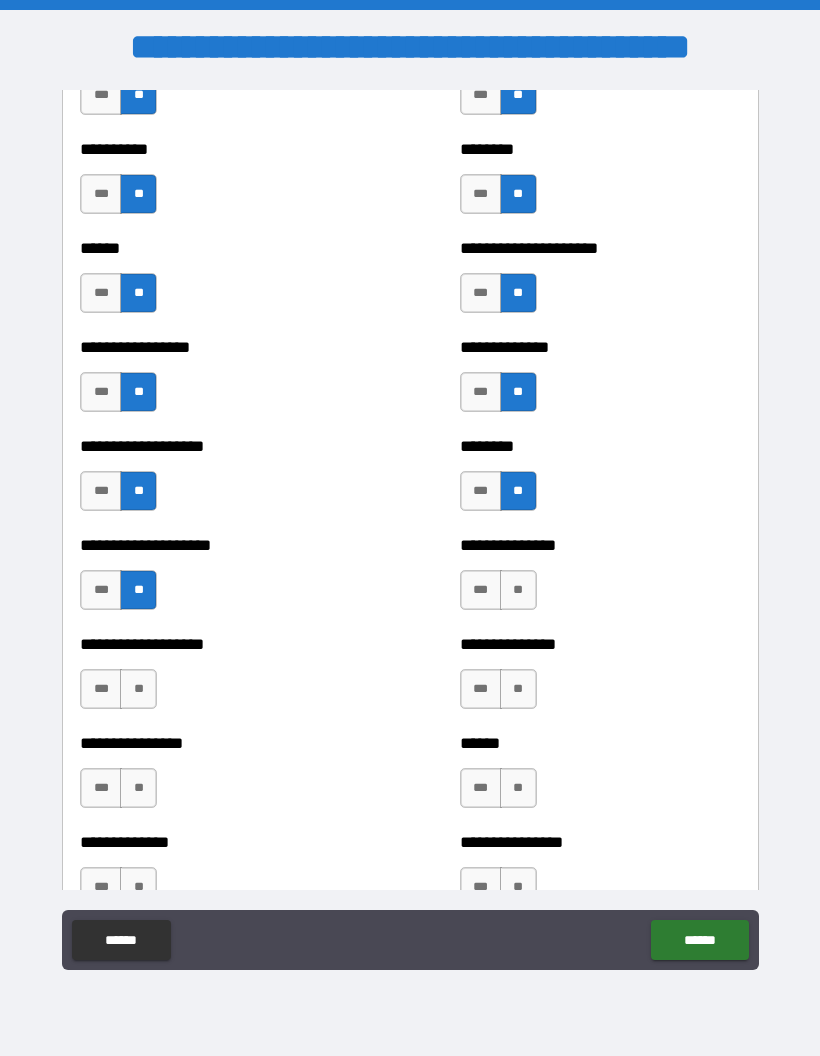 click on "**" at bounding box center [518, 590] 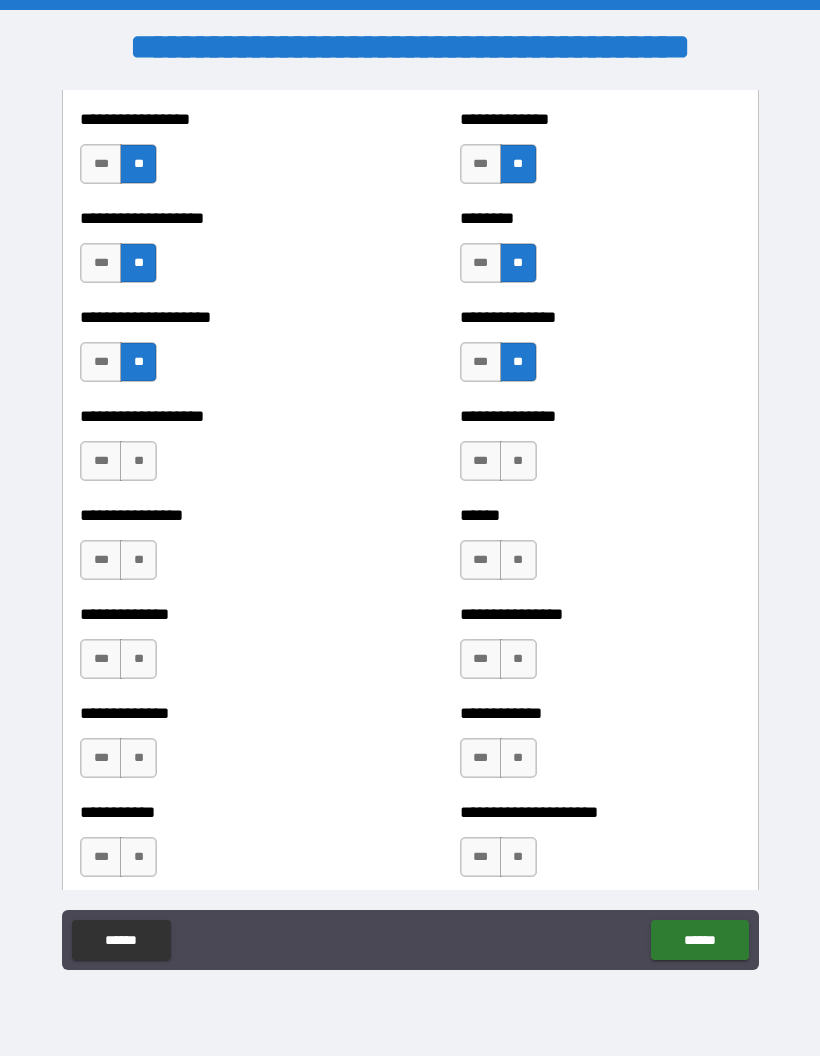 scroll, scrollTop: 3771, scrollLeft: 0, axis: vertical 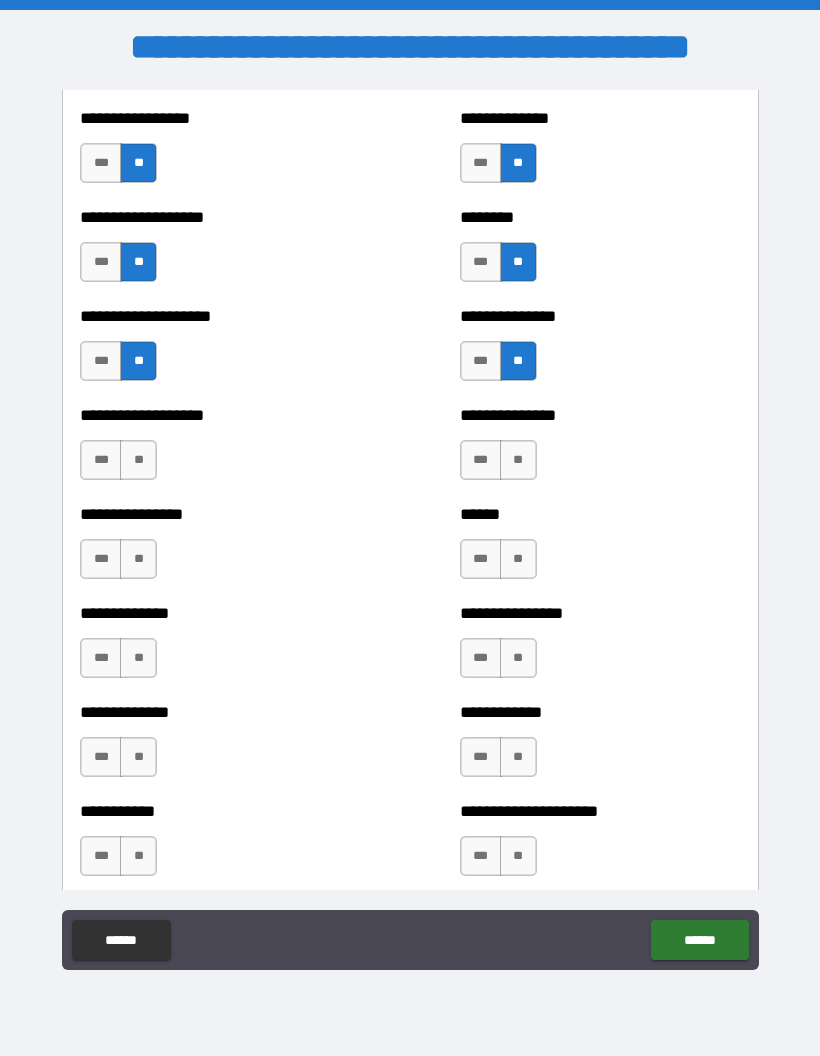 click on "**" at bounding box center (518, 460) 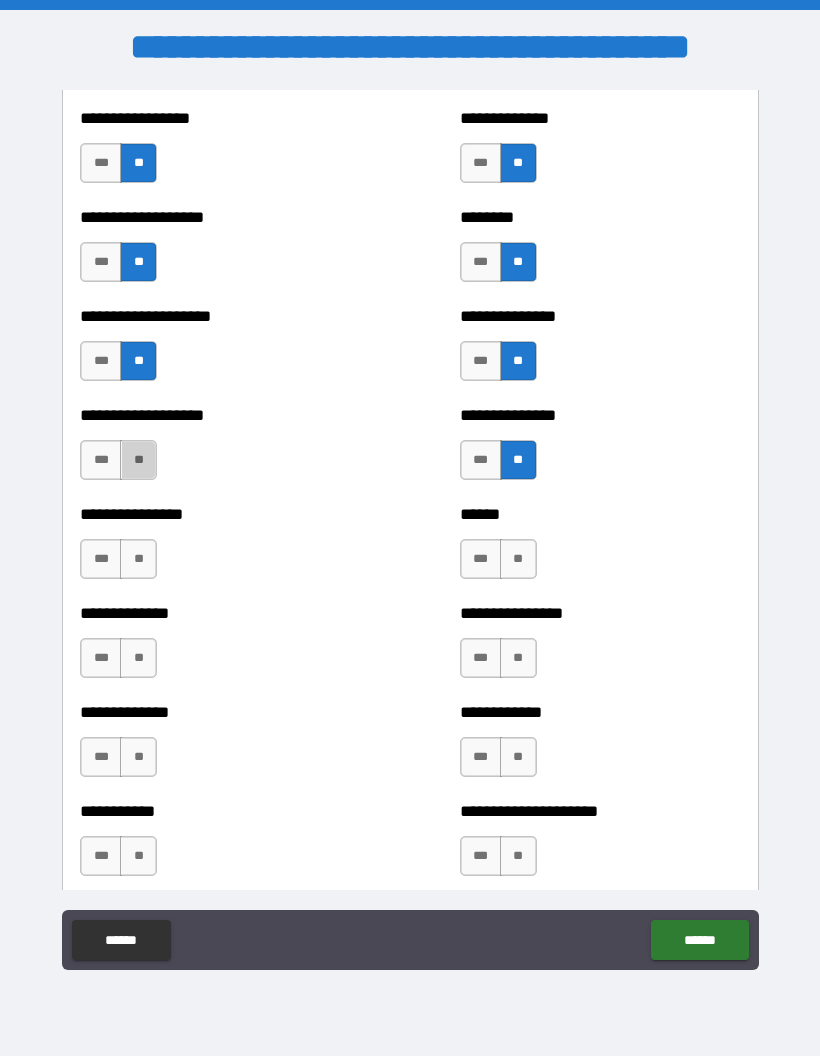 click on "**" at bounding box center (138, 460) 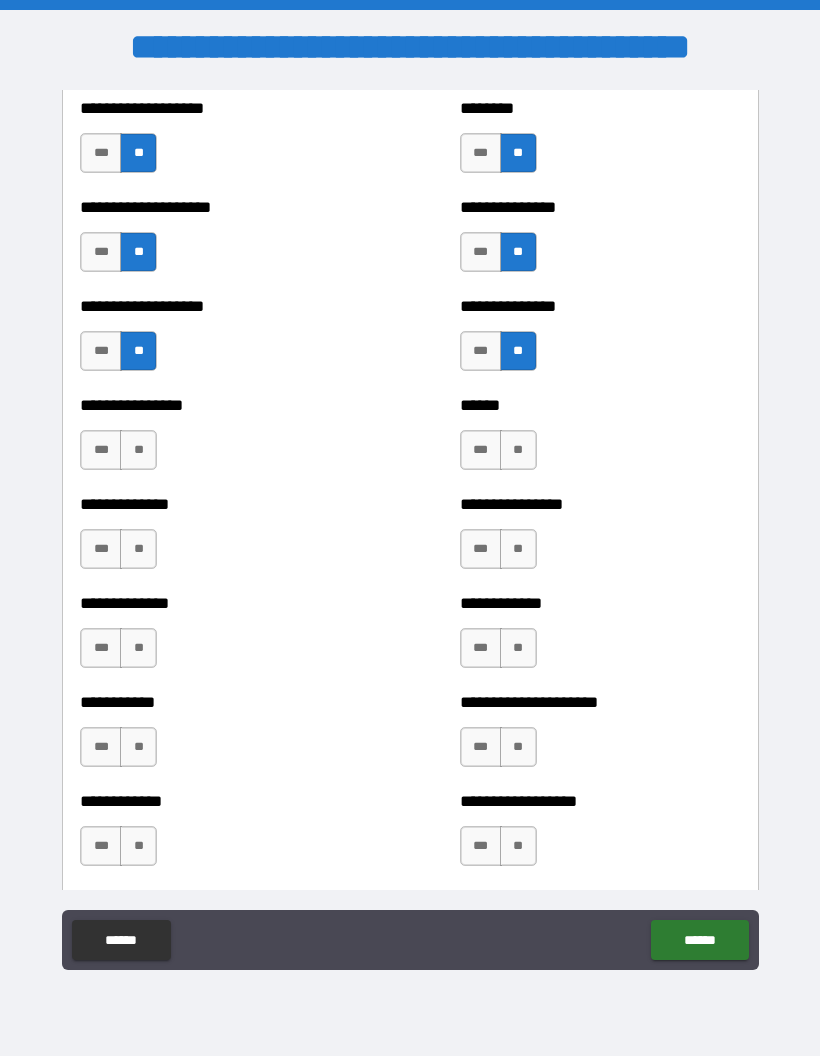 scroll, scrollTop: 3883, scrollLeft: 0, axis: vertical 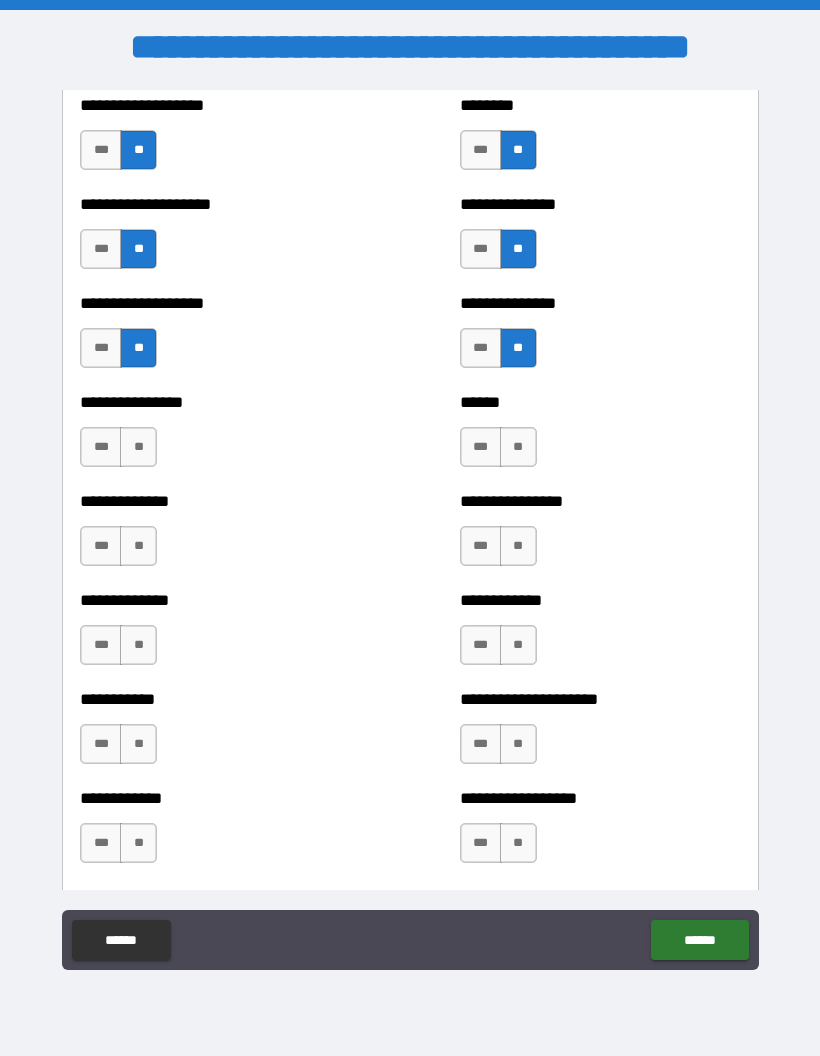 click on "**" at bounding box center [138, 447] 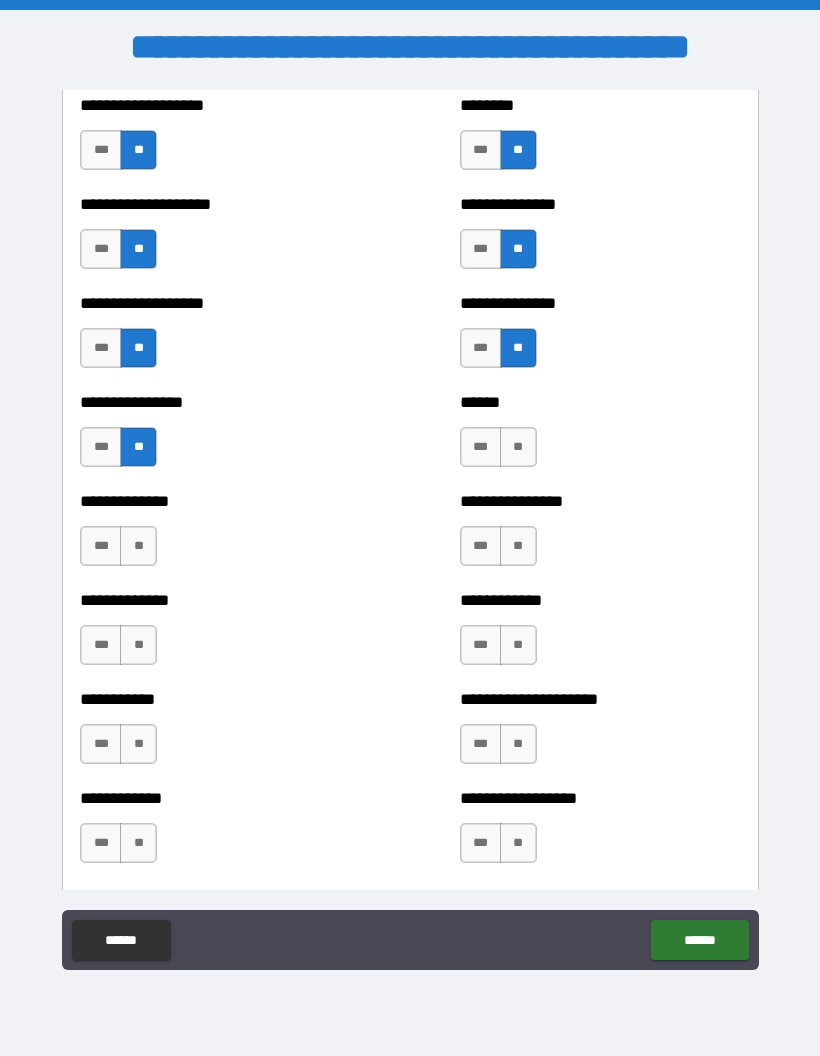 click on "**" at bounding box center [518, 447] 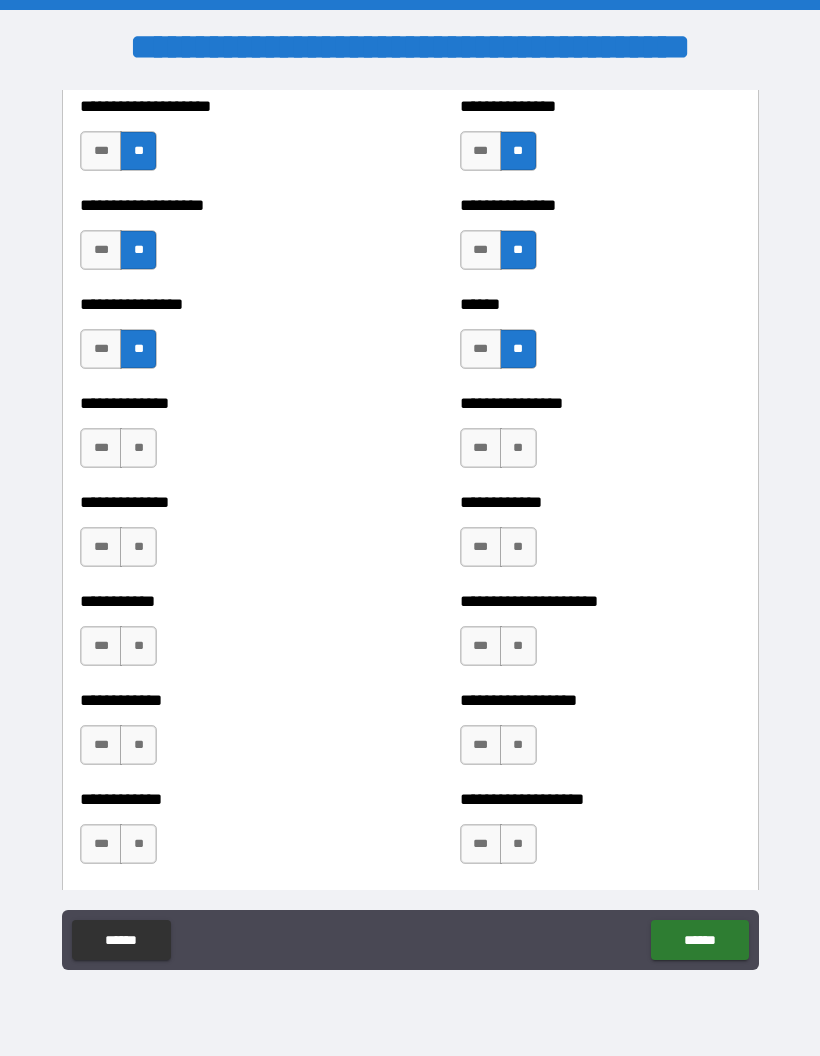 scroll, scrollTop: 3982, scrollLeft: 0, axis: vertical 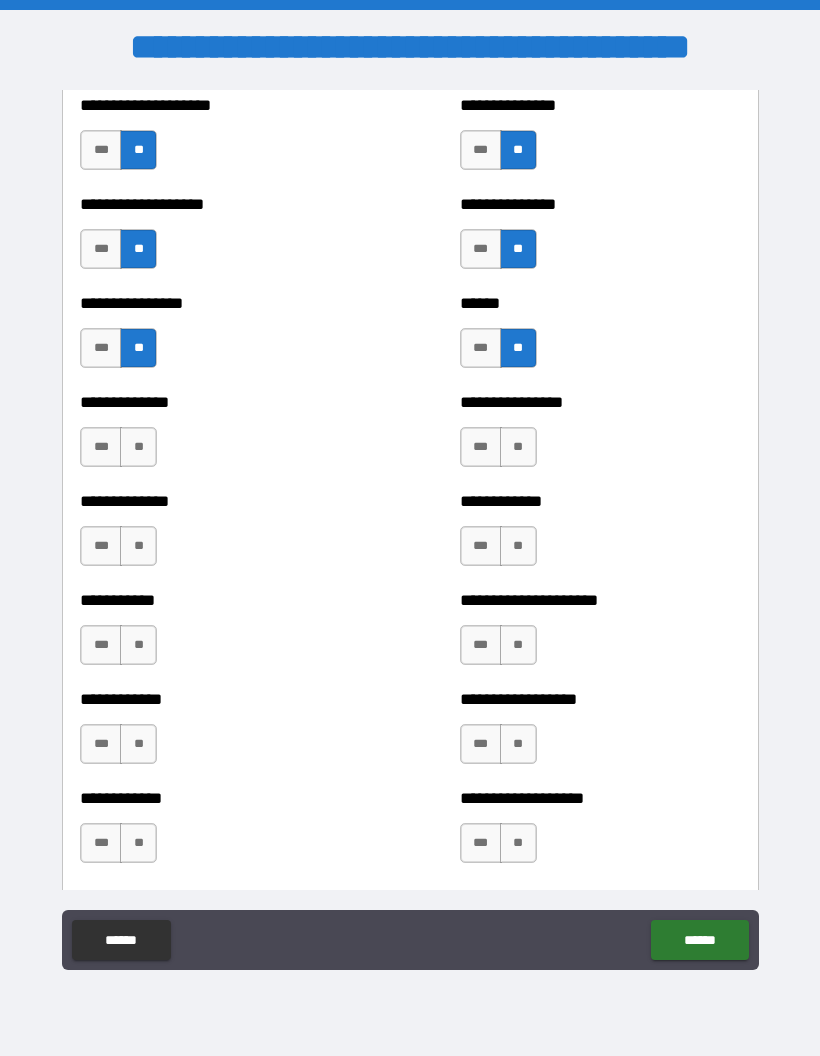 click on "**" at bounding box center [138, 447] 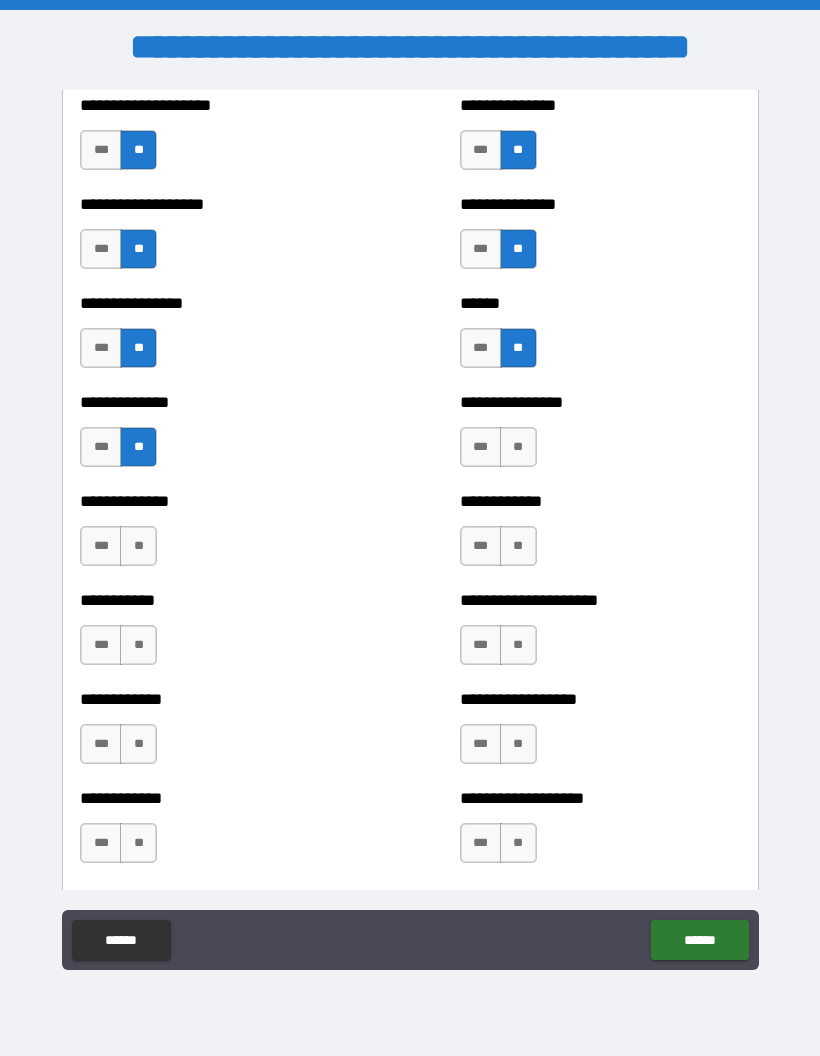 click on "**" at bounding box center (518, 447) 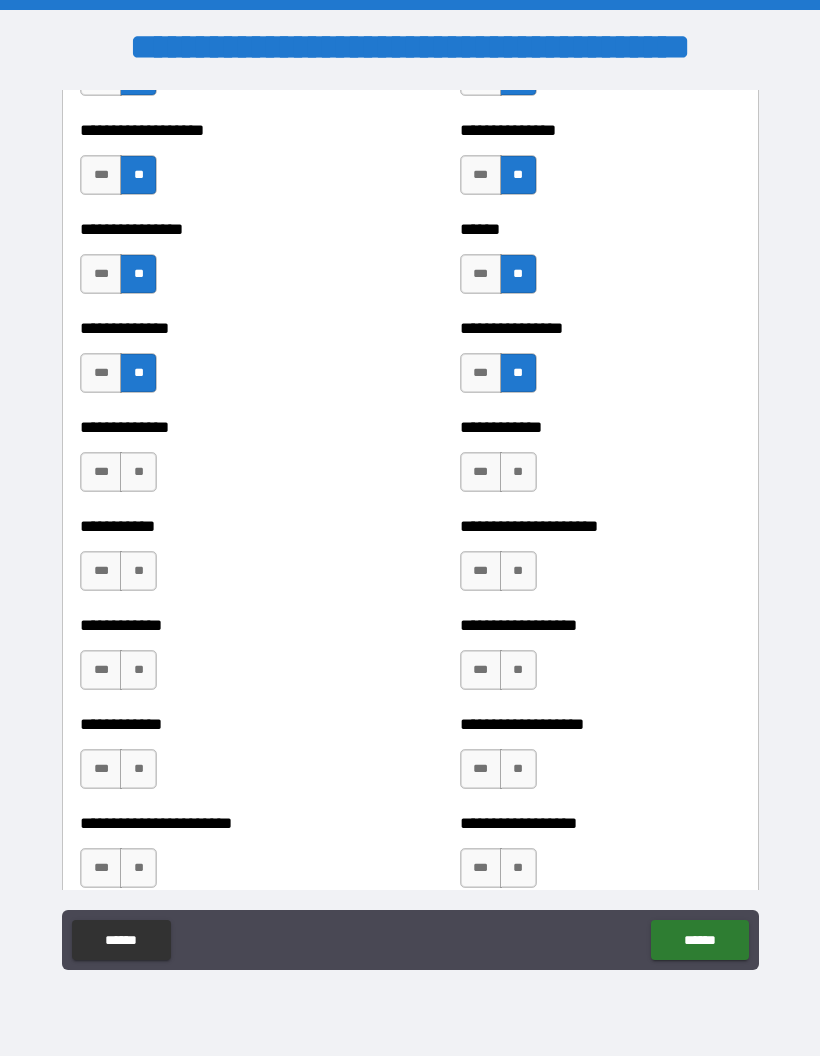 scroll, scrollTop: 4071, scrollLeft: 0, axis: vertical 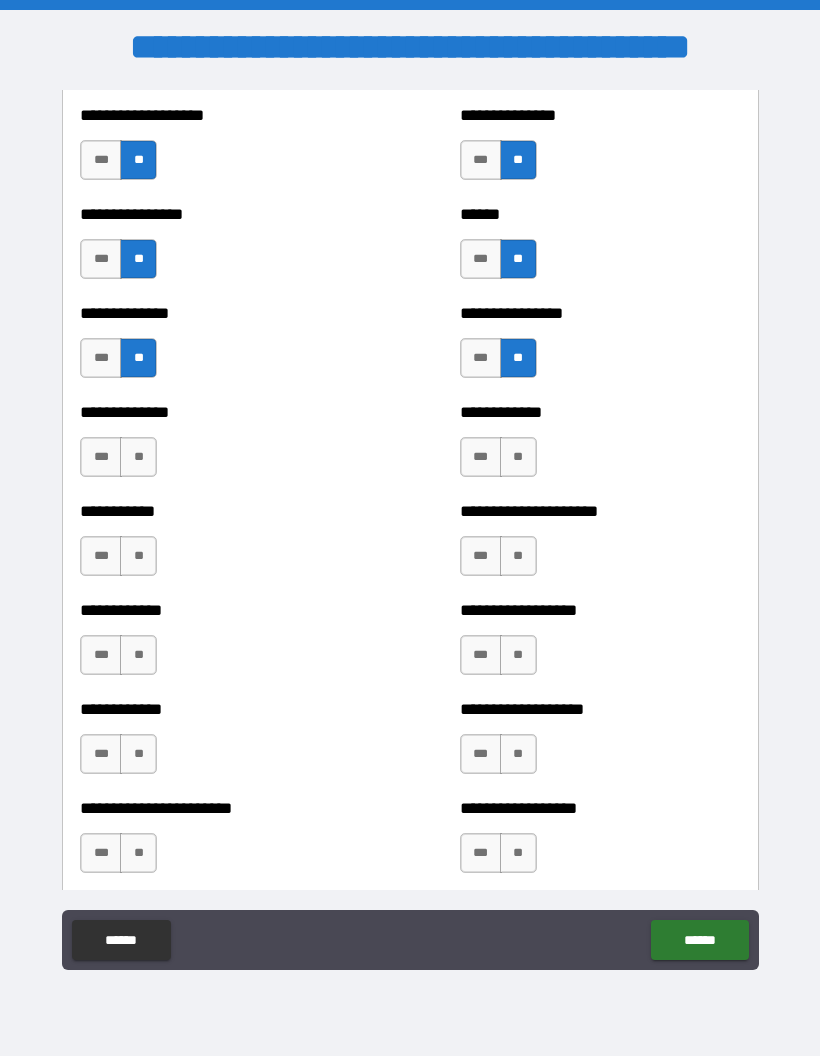 click on "**" at bounding box center (138, 457) 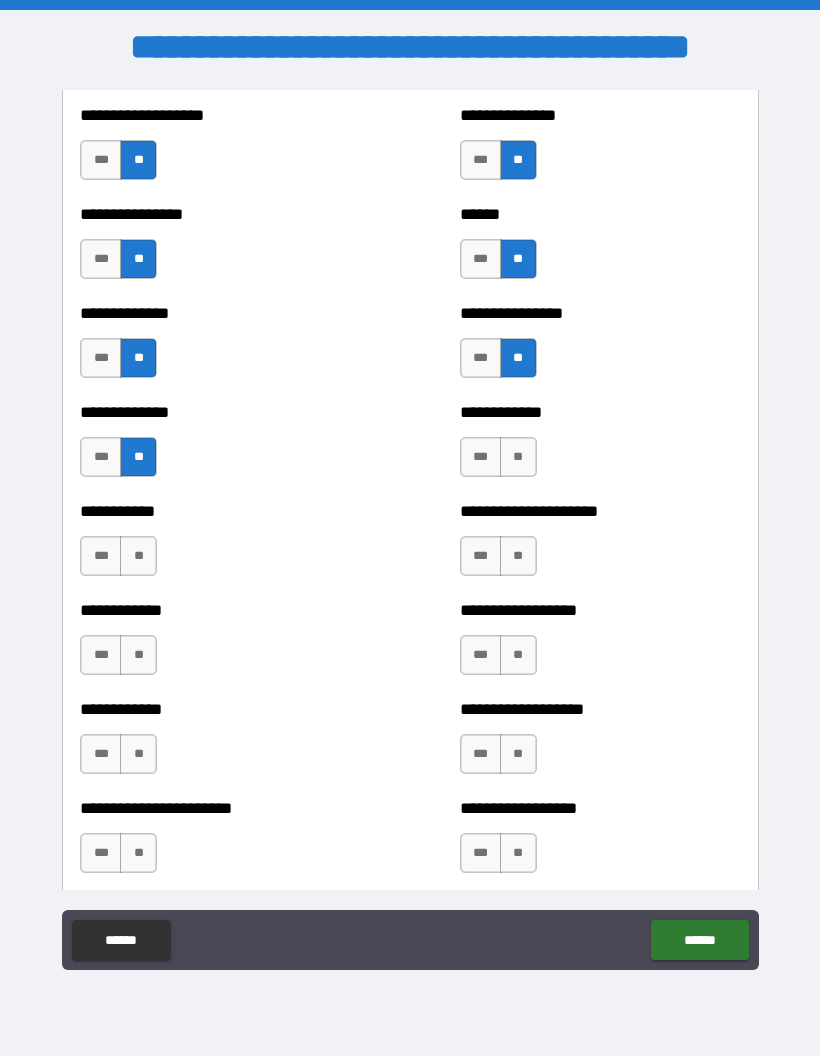 click on "**" at bounding box center (518, 457) 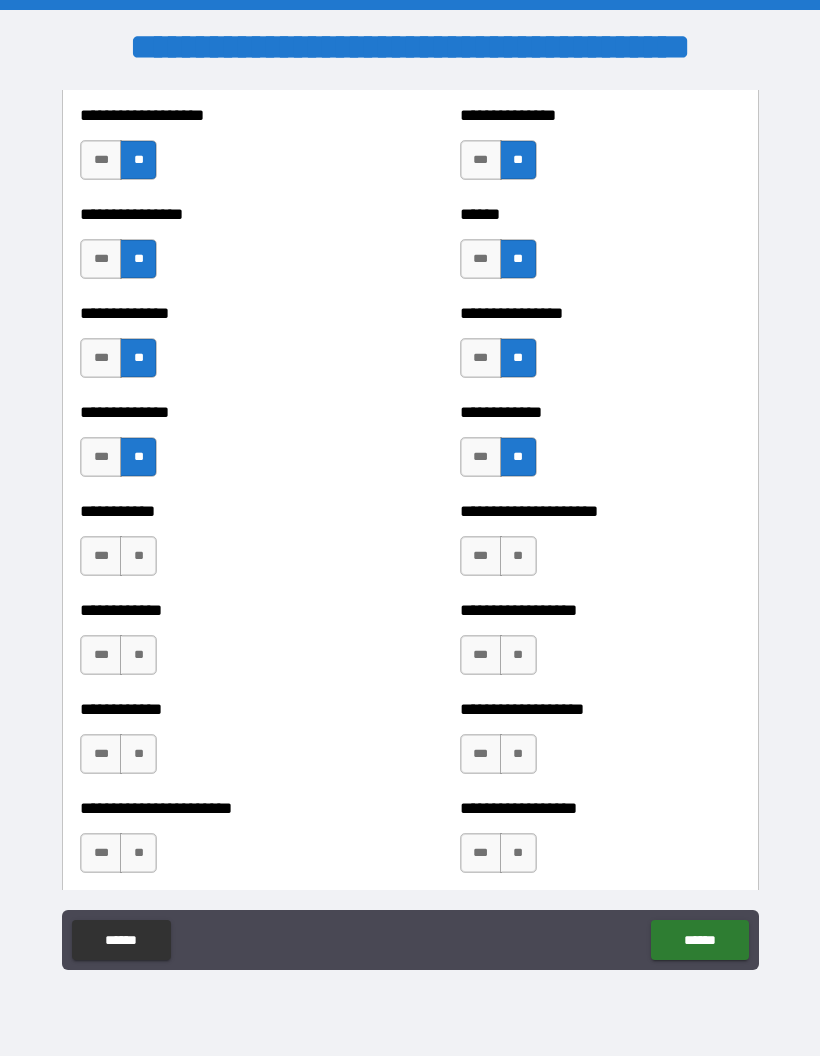 scroll, scrollTop: 4164, scrollLeft: 0, axis: vertical 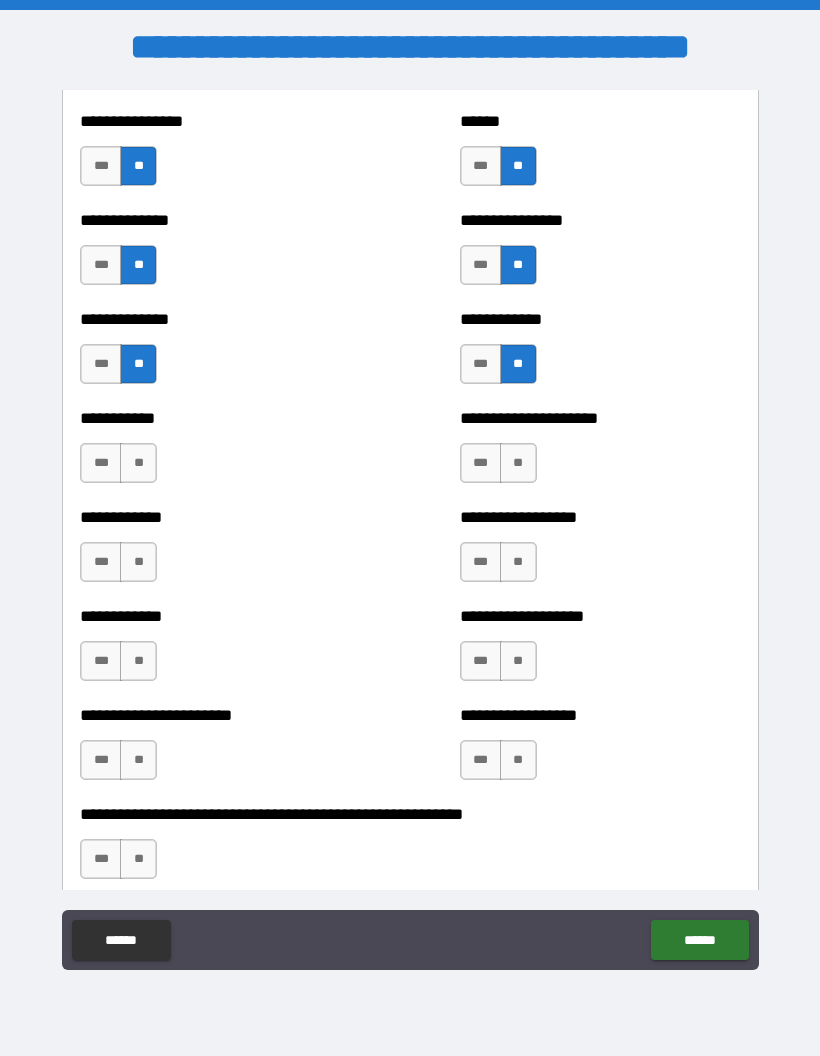 click on "**" at bounding box center [138, 463] 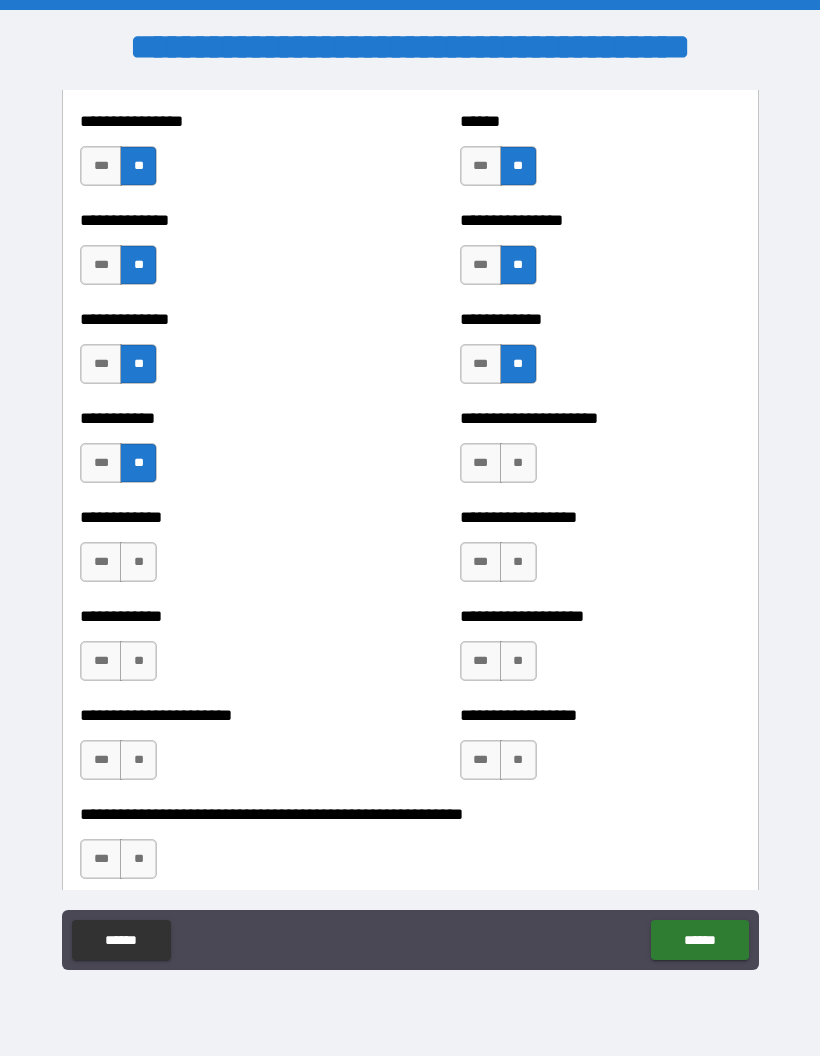 click on "**" at bounding box center (518, 463) 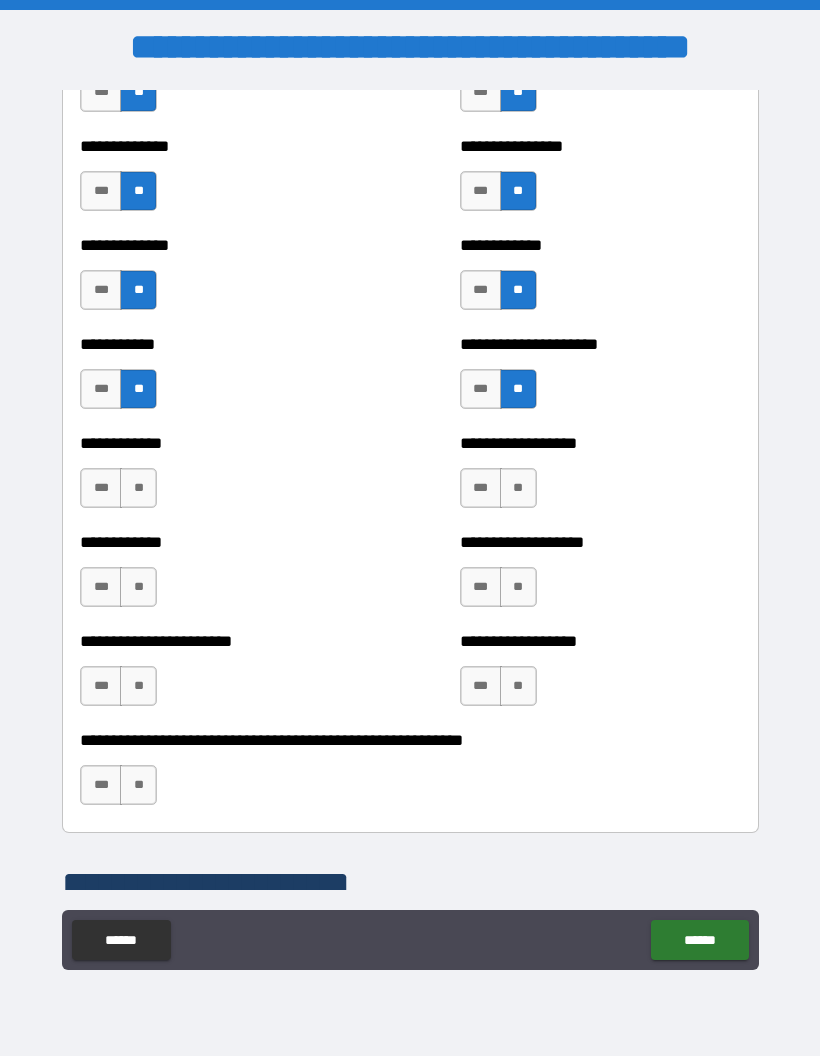 scroll, scrollTop: 4258, scrollLeft: 0, axis: vertical 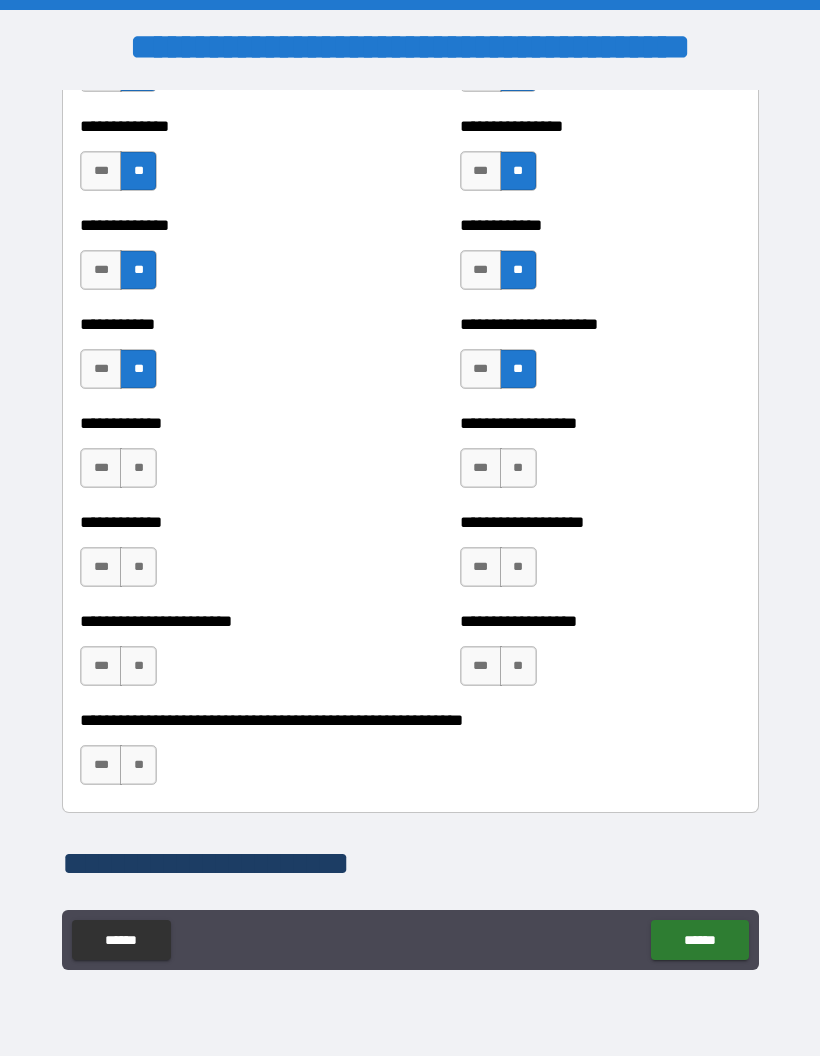 click on "**" at bounding box center [518, 468] 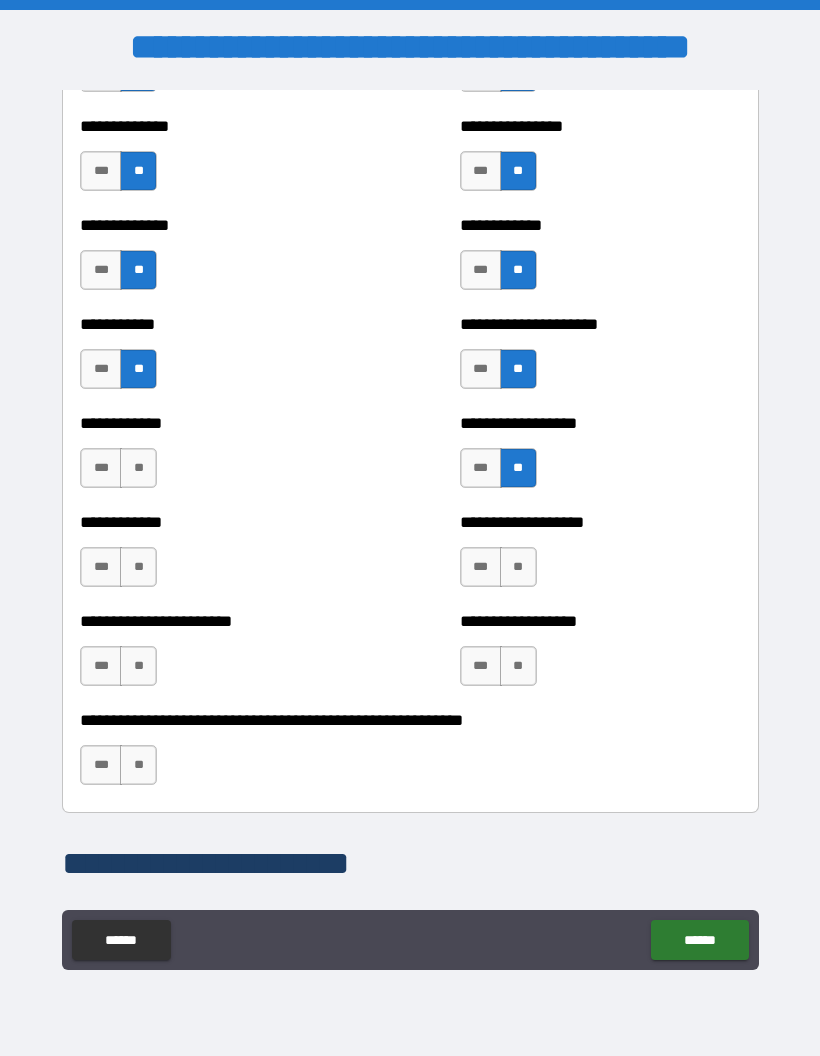 click on "**" at bounding box center (138, 468) 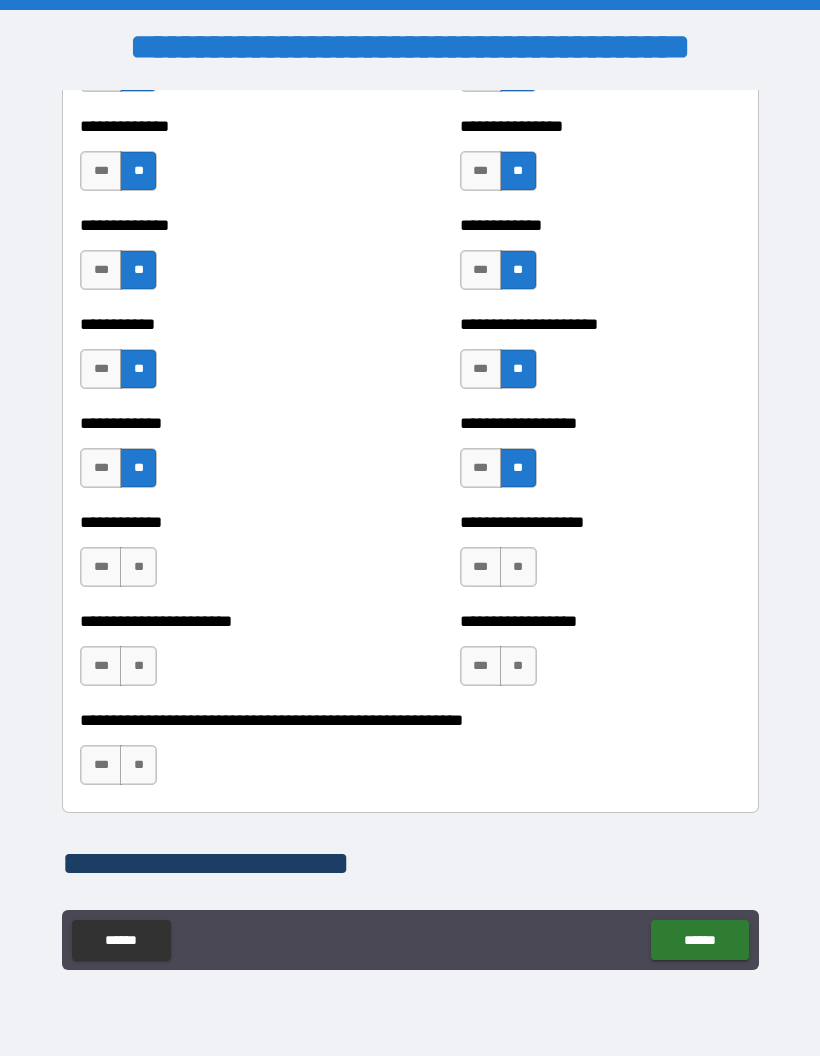 click on "***" at bounding box center (101, 567) 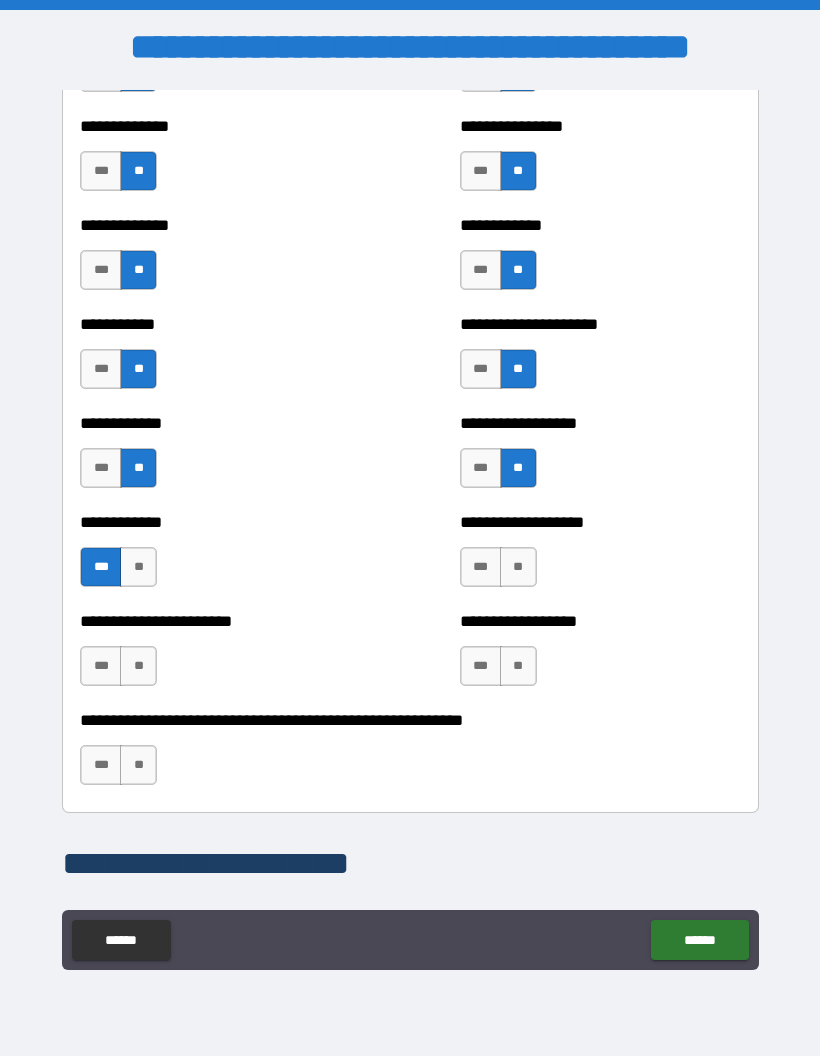 click on "**" at bounding box center (518, 567) 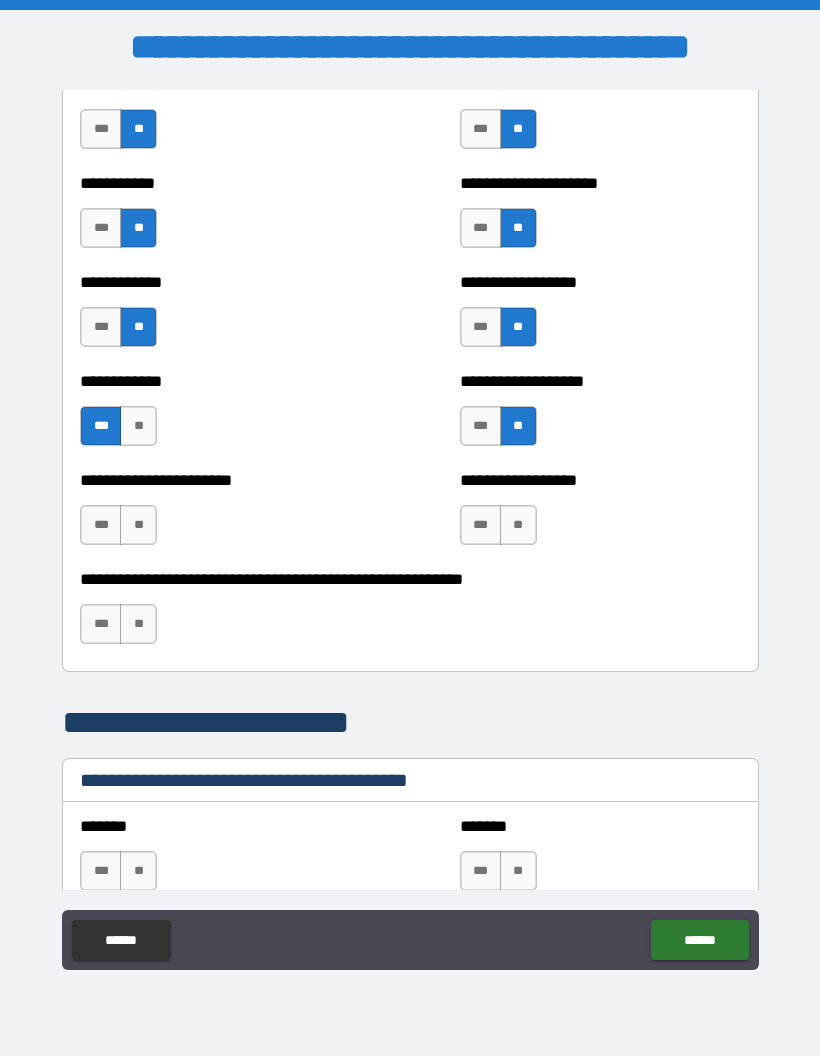 scroll, scrollTop: 4412, scrollLeft: 0, axis: vertical 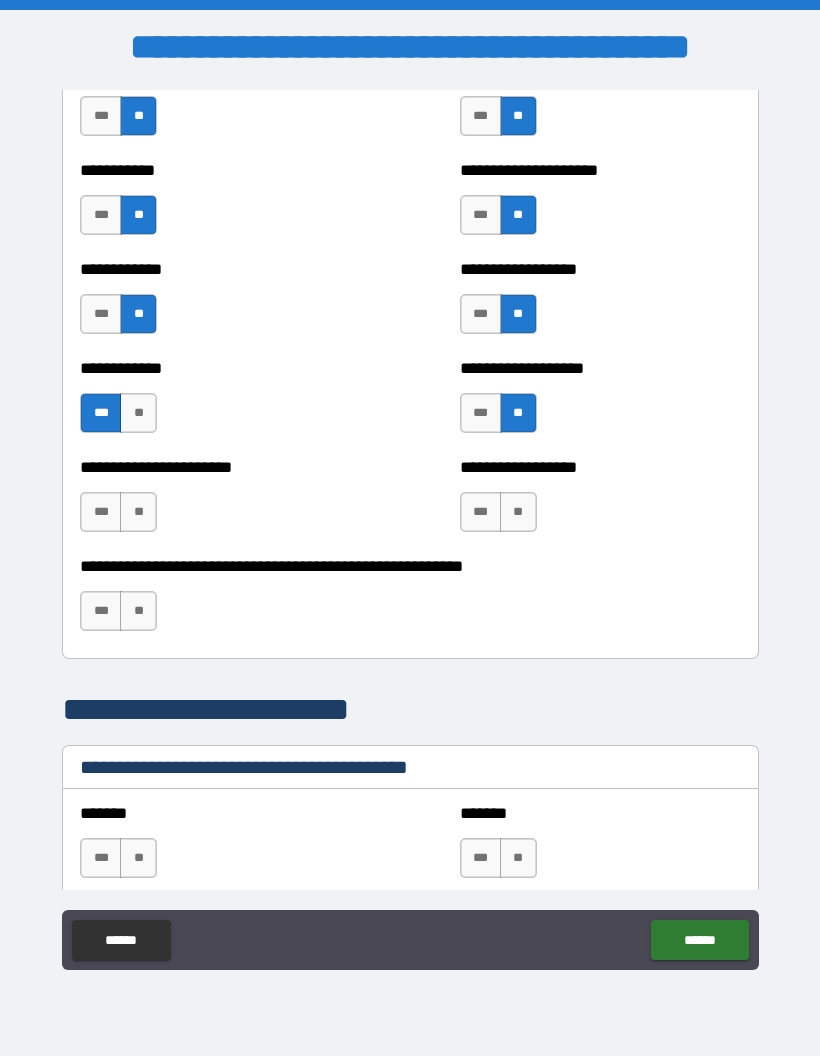 click on "**" at bounding box center (138, 413) 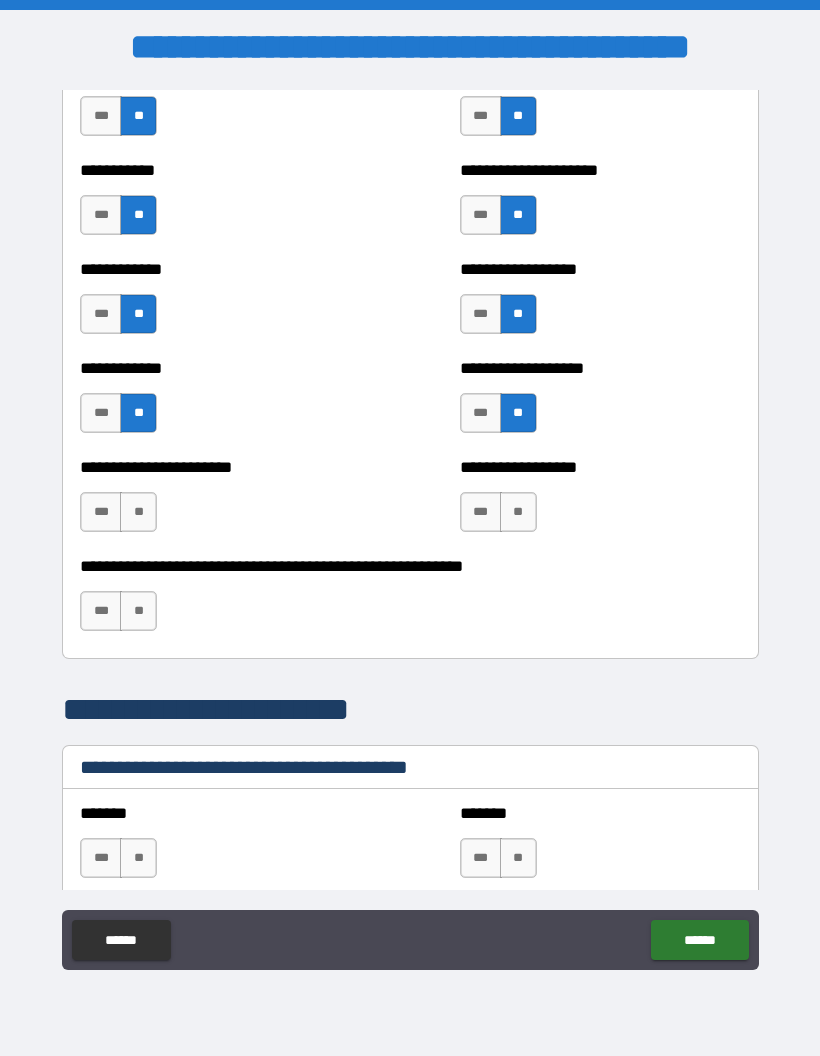click on "***" at bounding box center [101, 512] 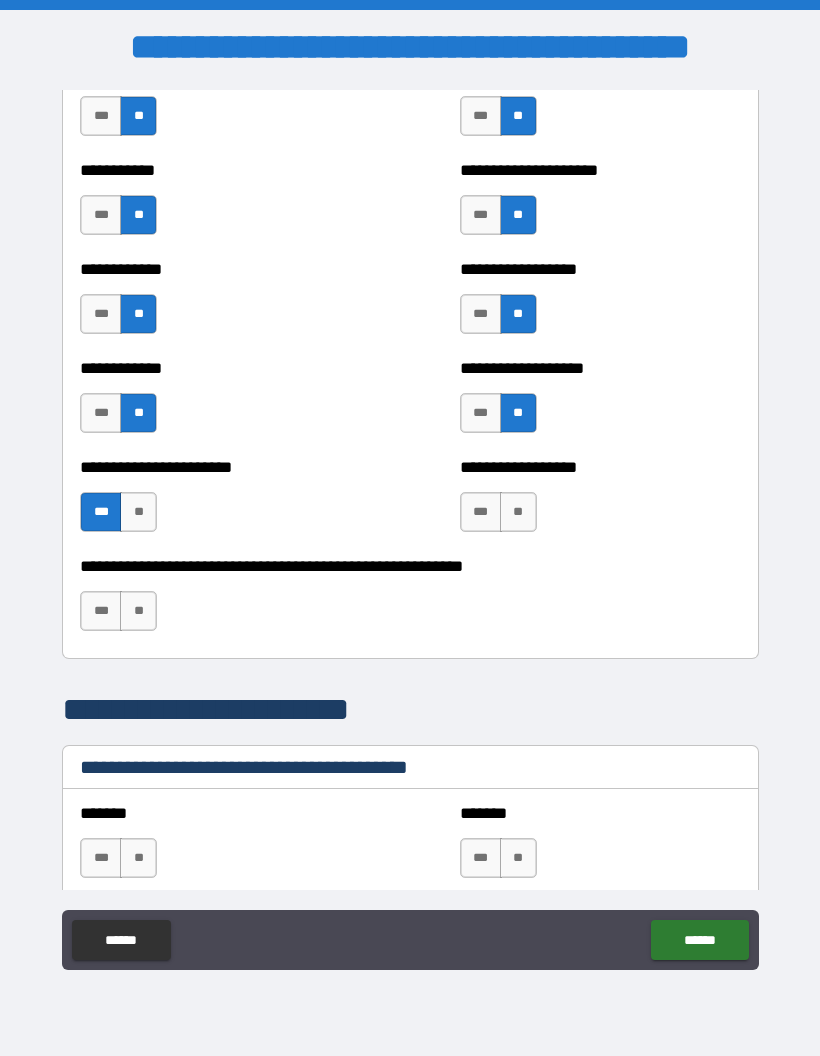 click on "**" at bounding box center [518, 512] 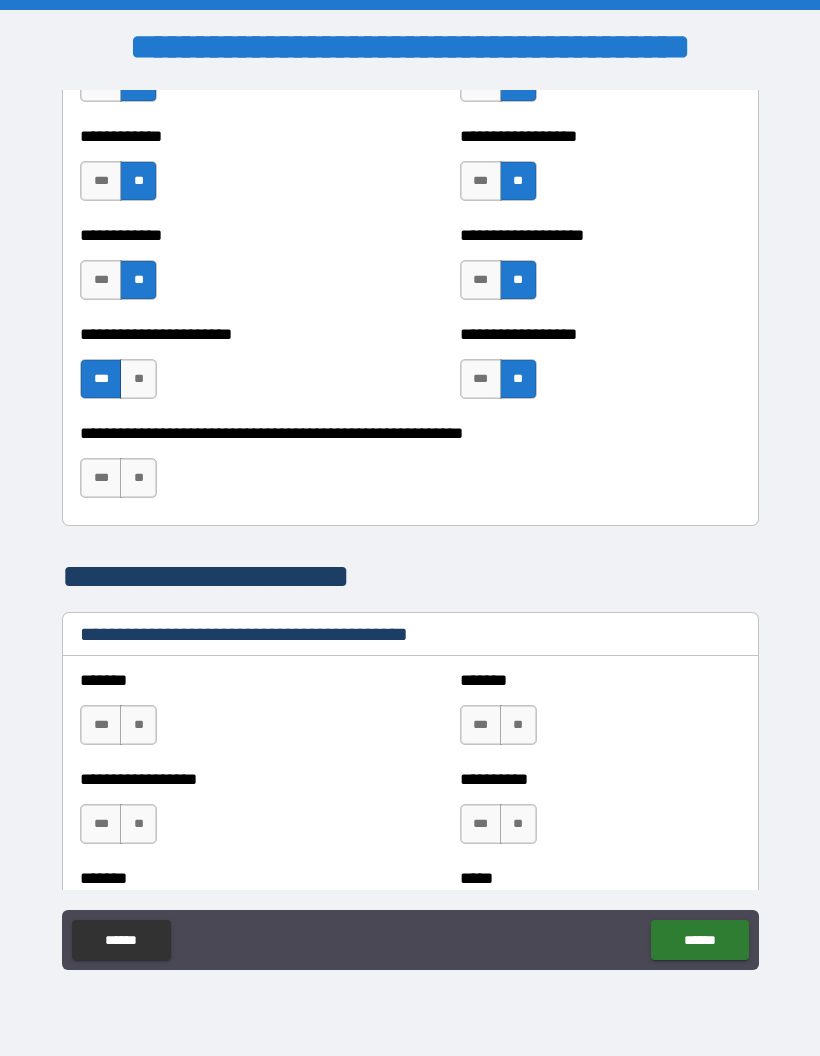 scroll, scrollTop: 4548, scrollLeft: 0, axis: vertical 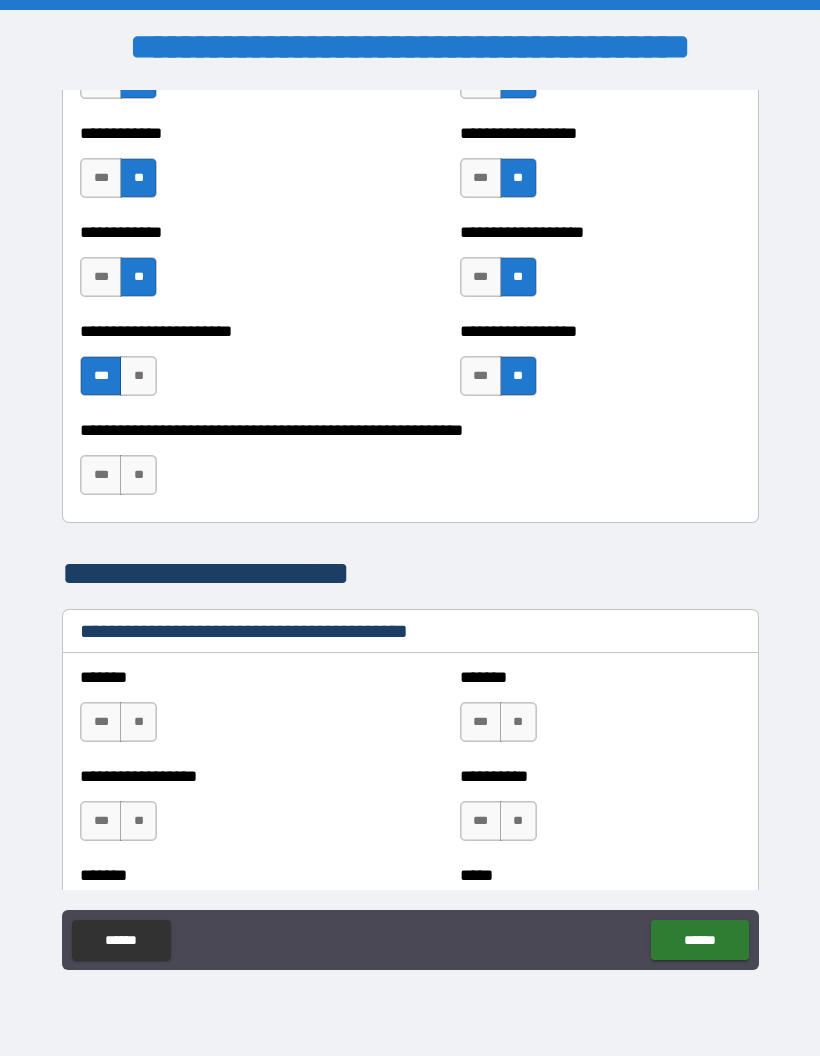 click on "**" at bounding box center (138, 475) 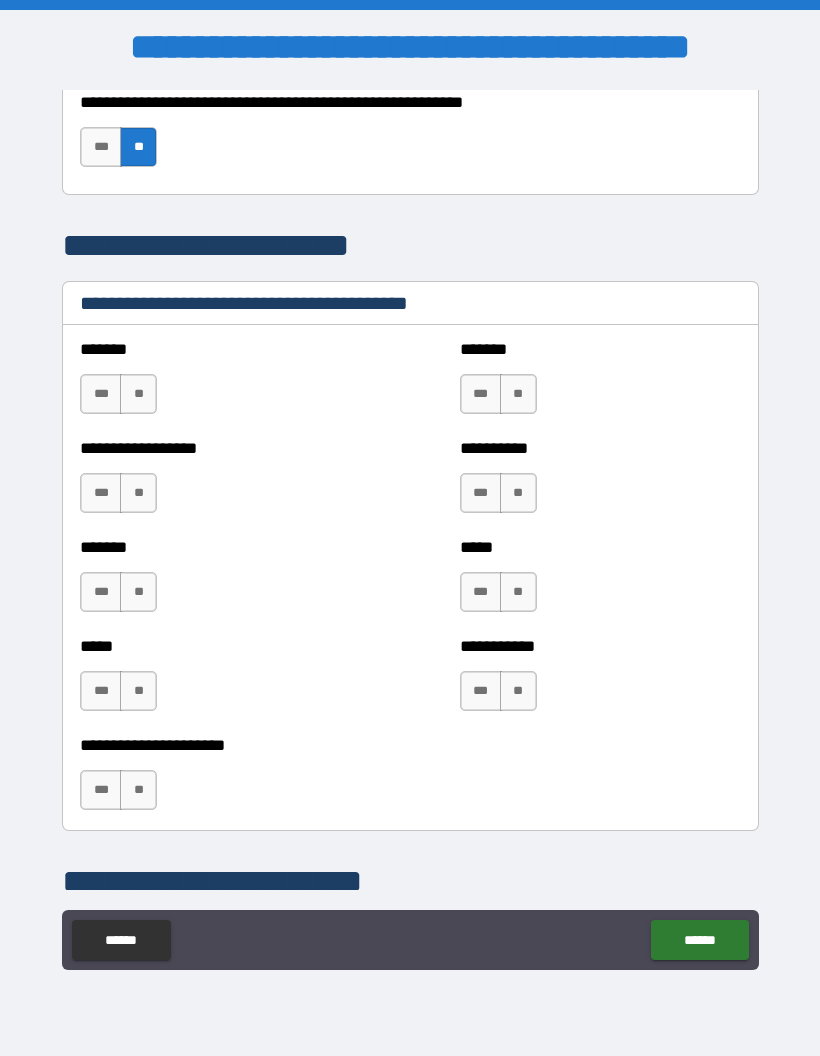 scroll, scrollTop: 4881, scrollLeft: 0, axis: vertical 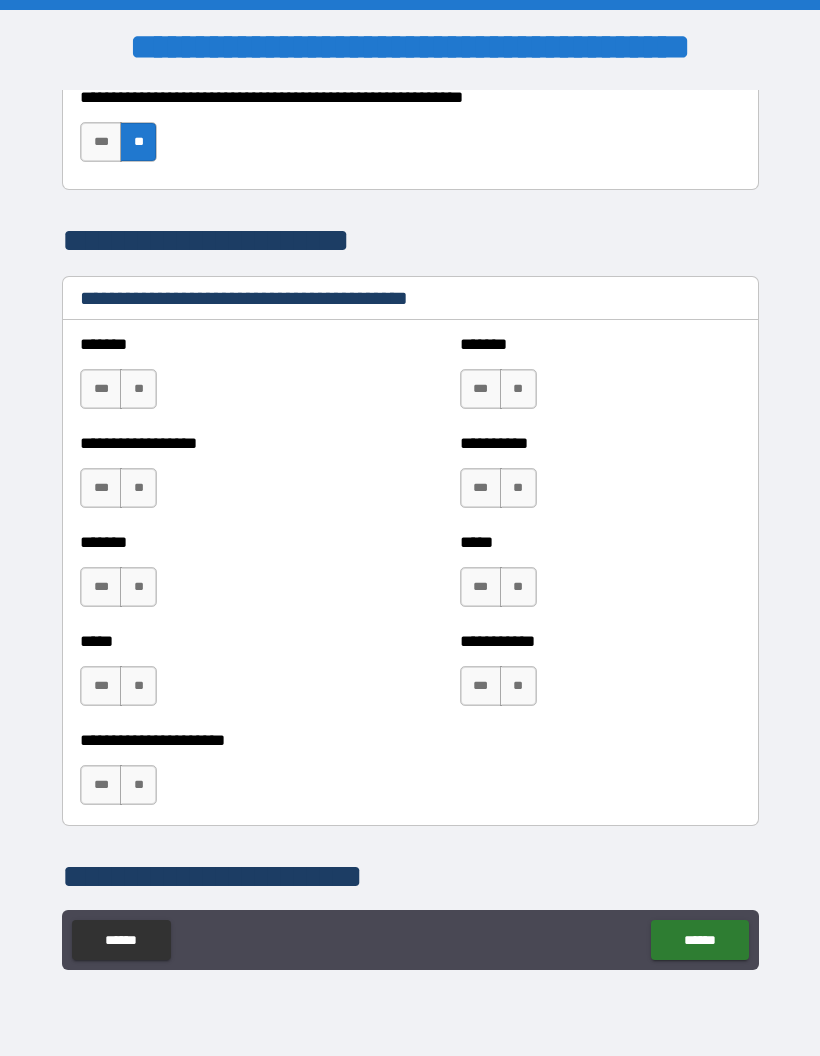 click on "**" at bounding box center (138, 389) 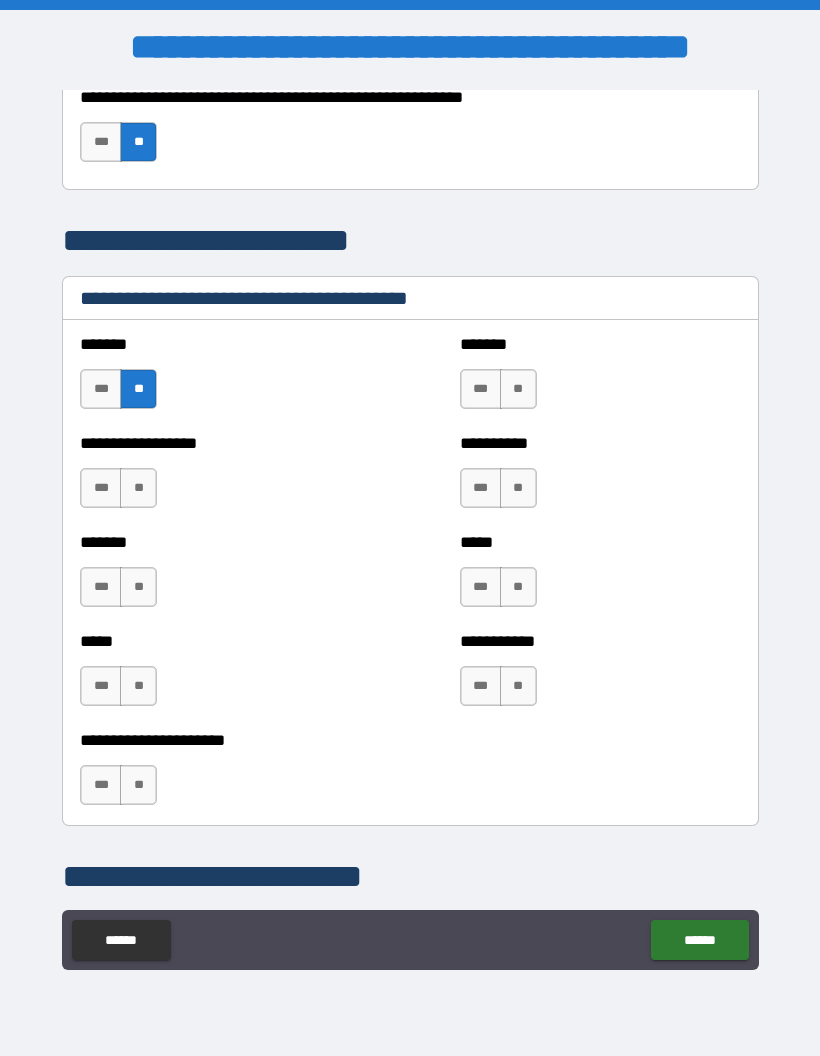 click on "**" at bounding box center [518, 389] 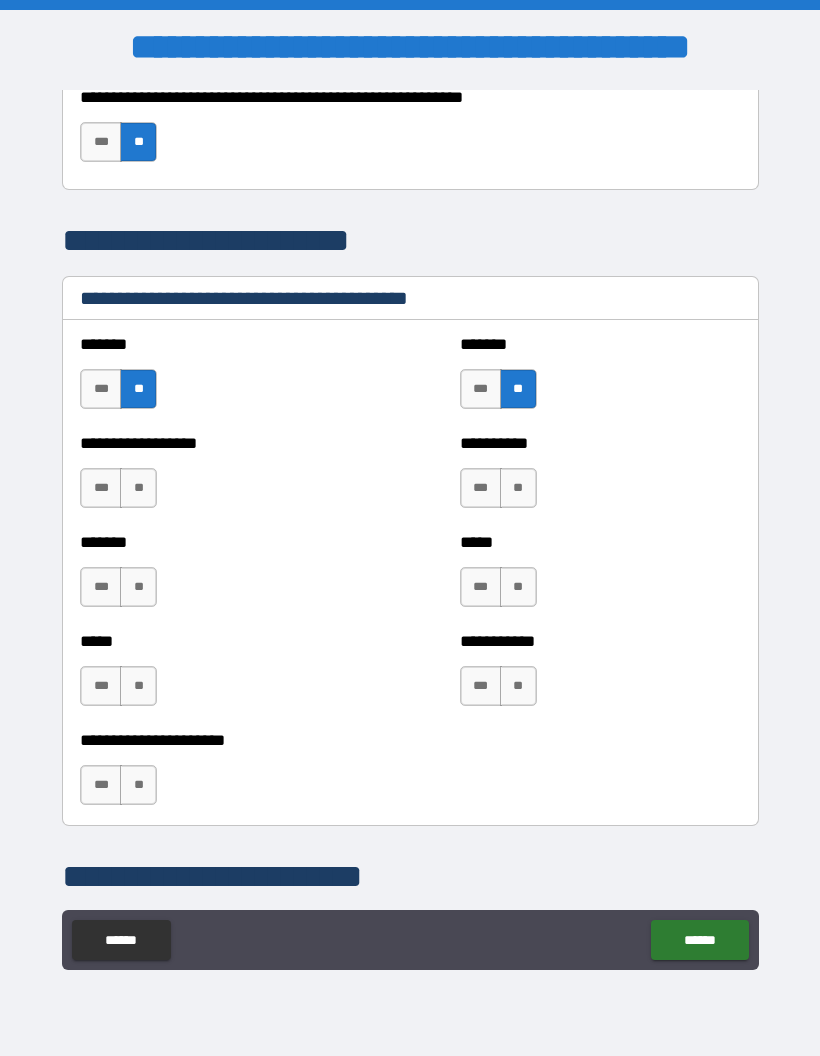 click on "**" at bounding box center [518, 488] 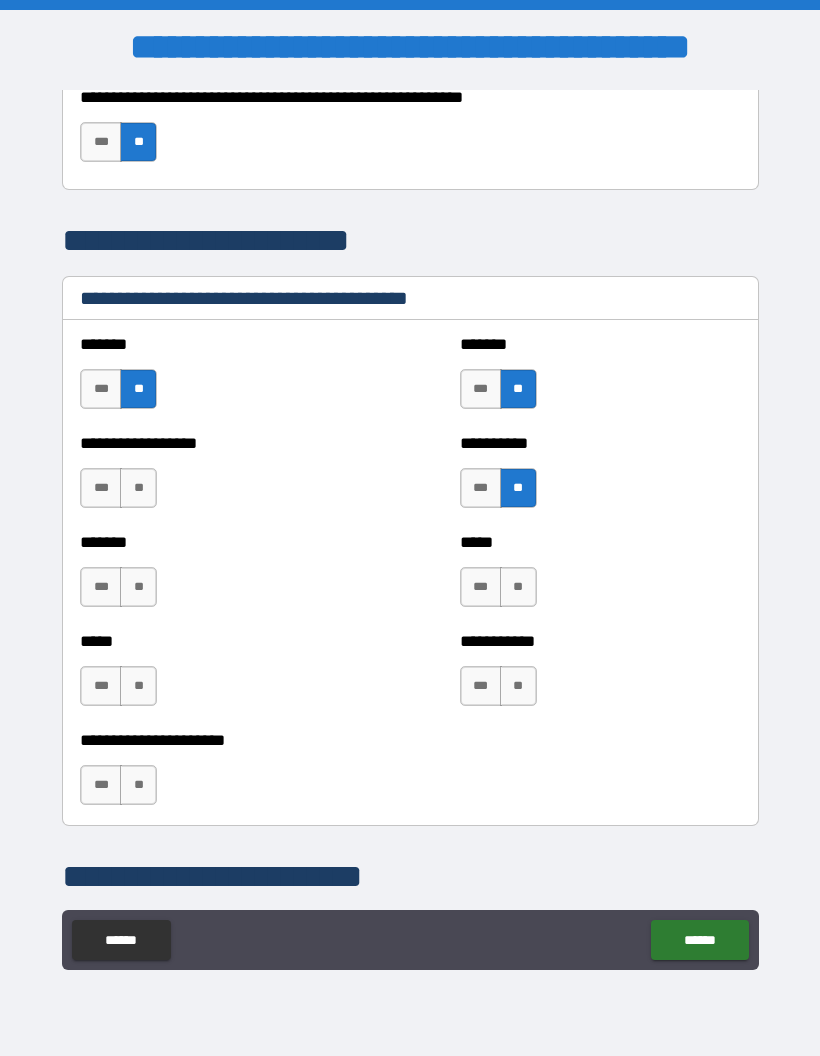 click on "**" at bounding box center (518, 587) 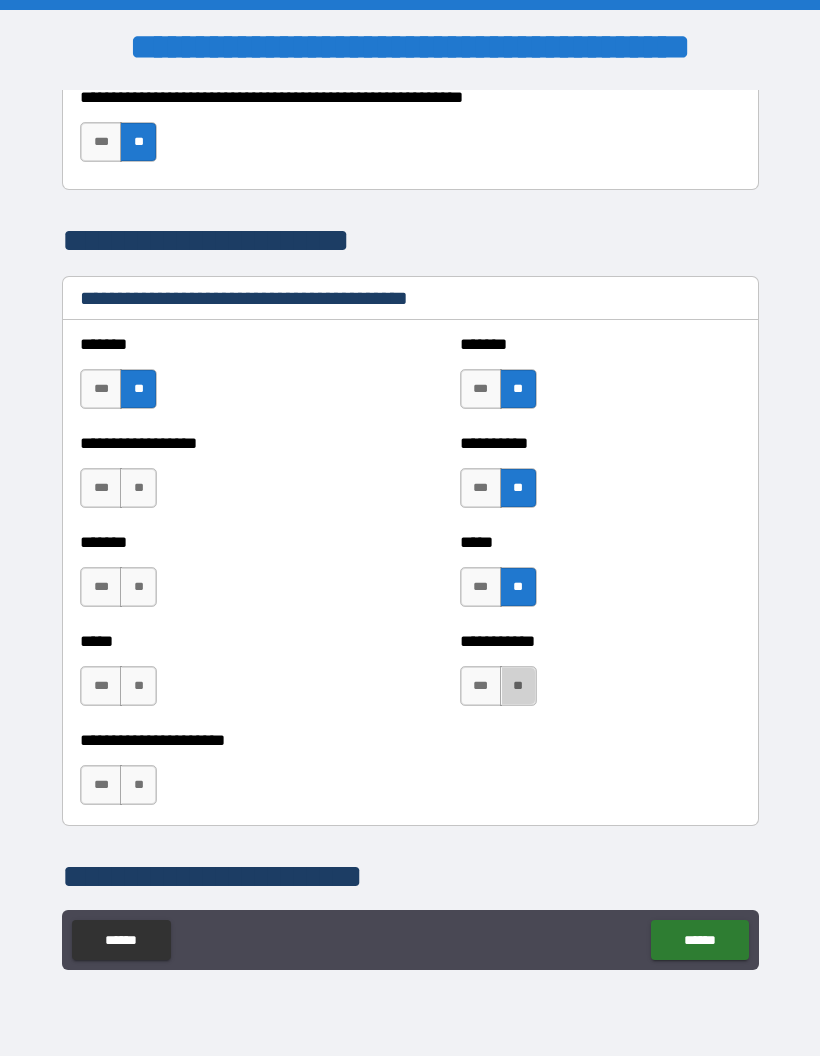 click on "**" at bounding box center (518, 686) 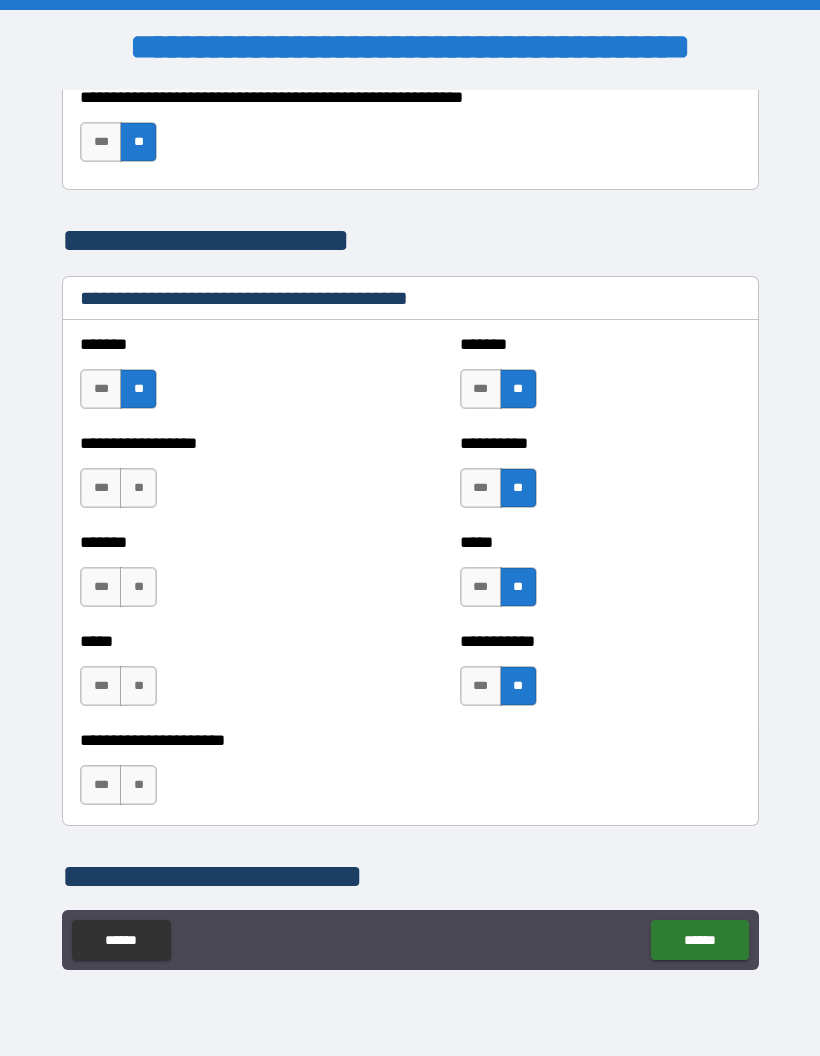 click on "**" at bounding box center [138, 488] 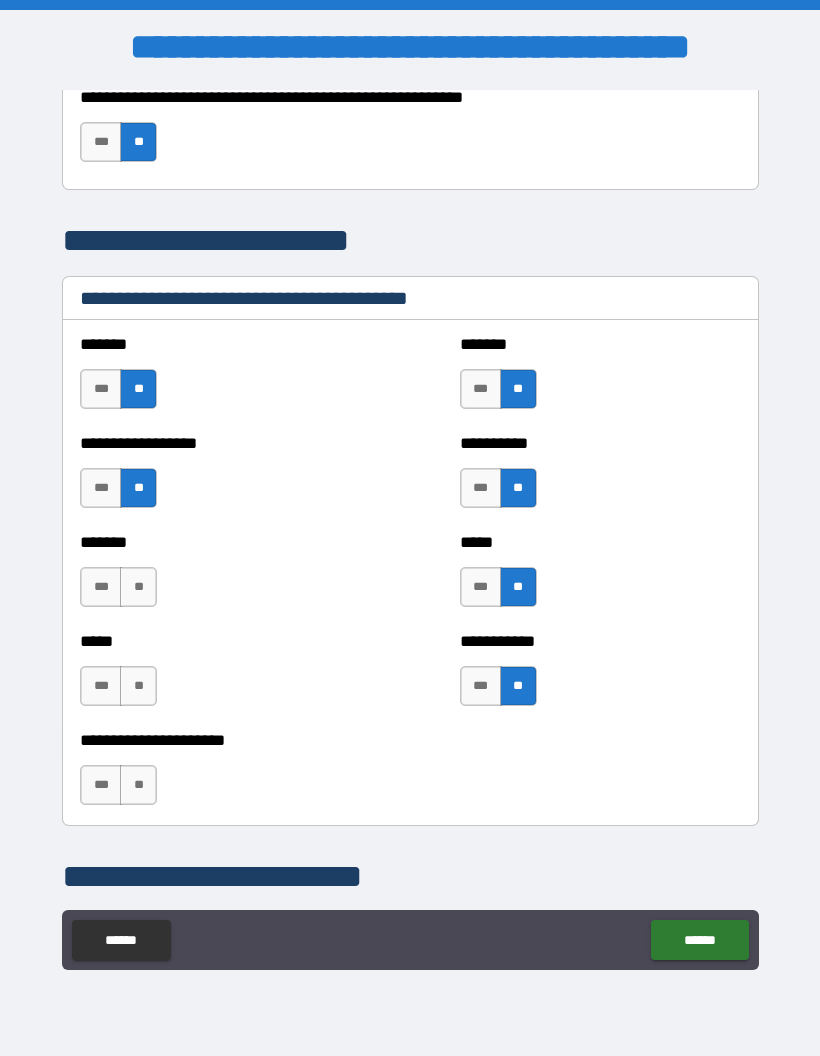 click on "**" at bounding box center [138, 587] 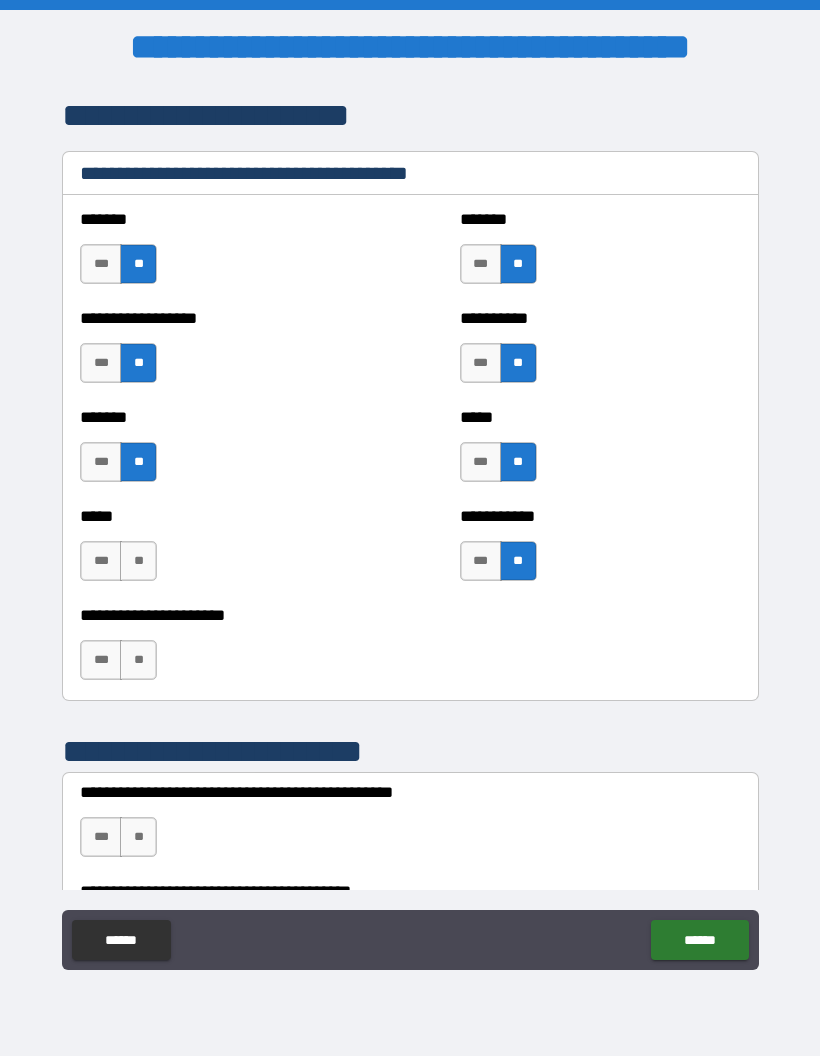 scroll, scrollTop: 5015, scrollLeft: 0, axis: vertical 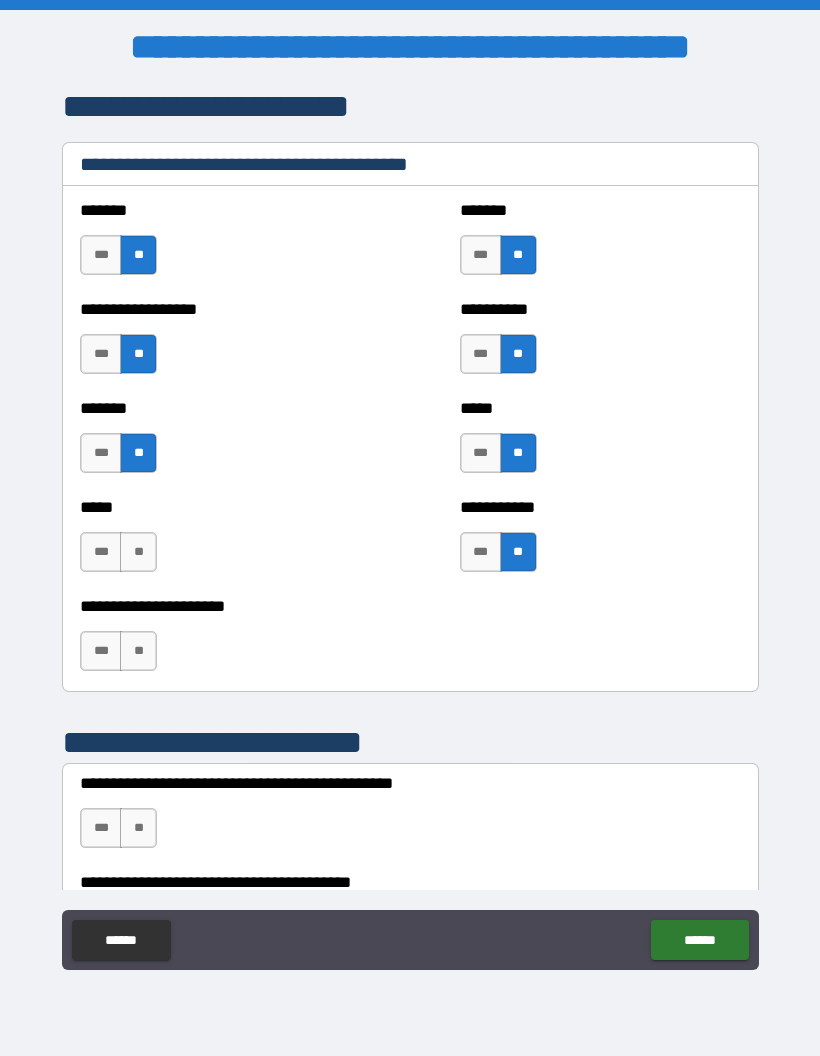 click on "**" at bounding box center [138, 552] 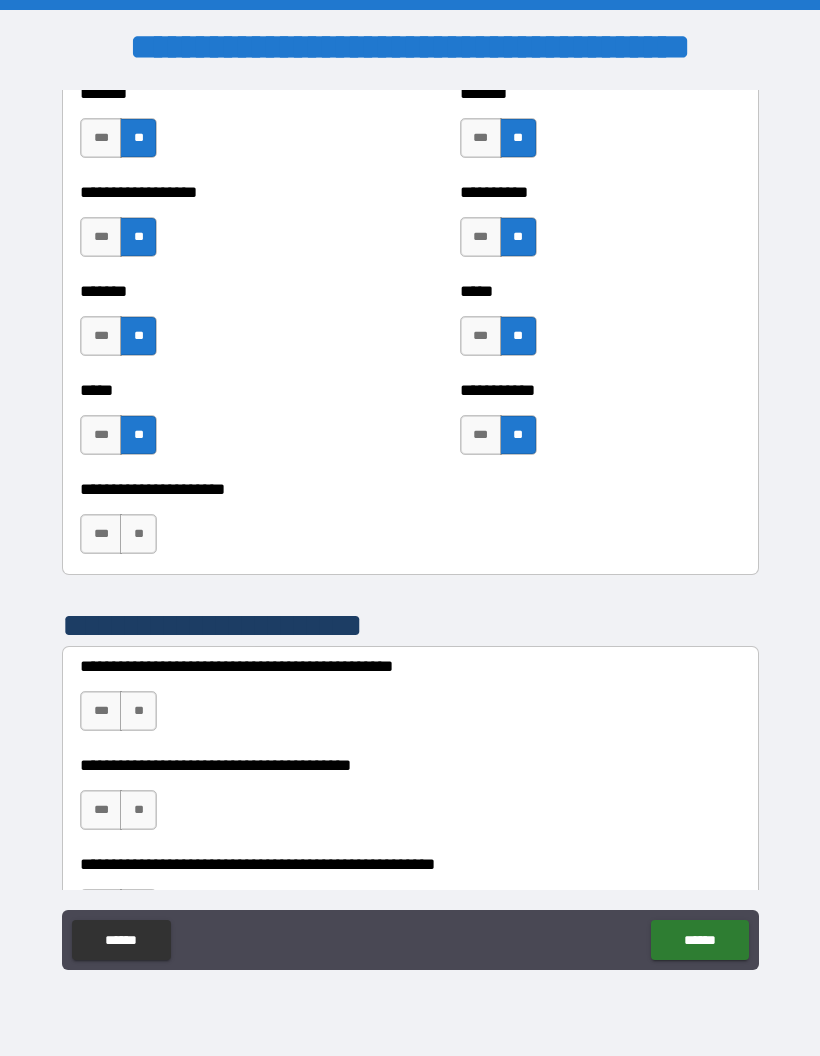 click on "**" at bounding box center (138, 534) 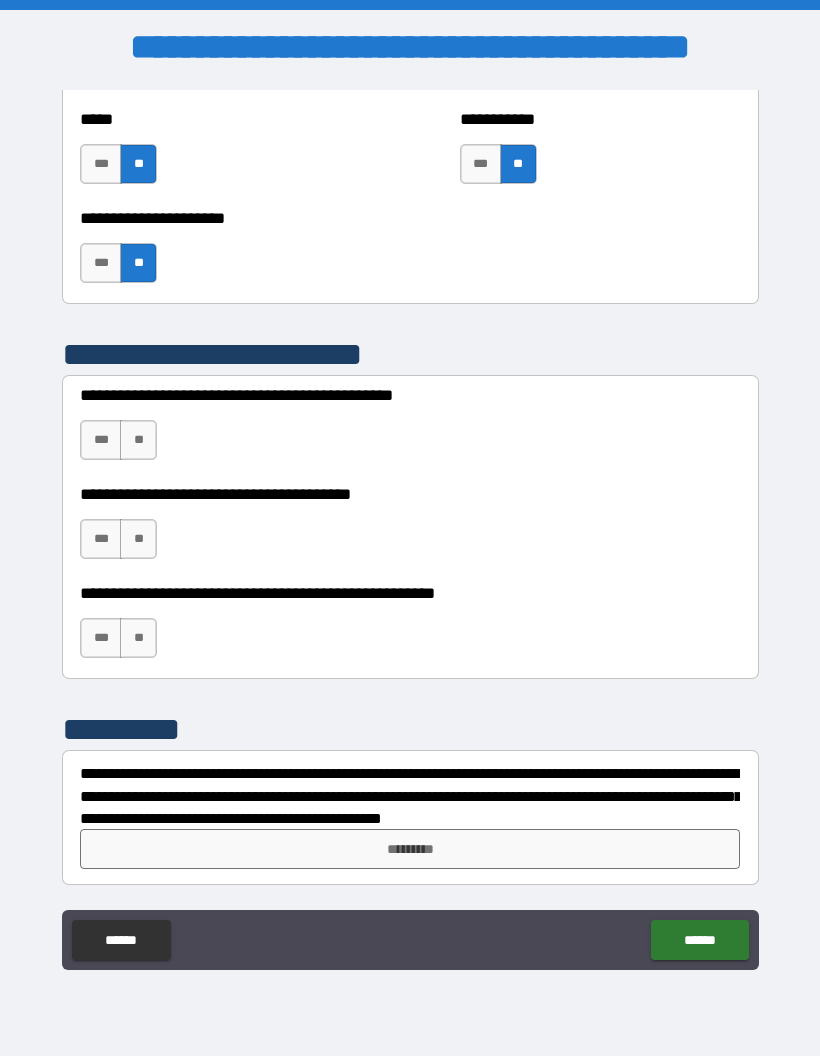 scroll, scrollTop: 5403, scrollLeft: 0, axis: vertical 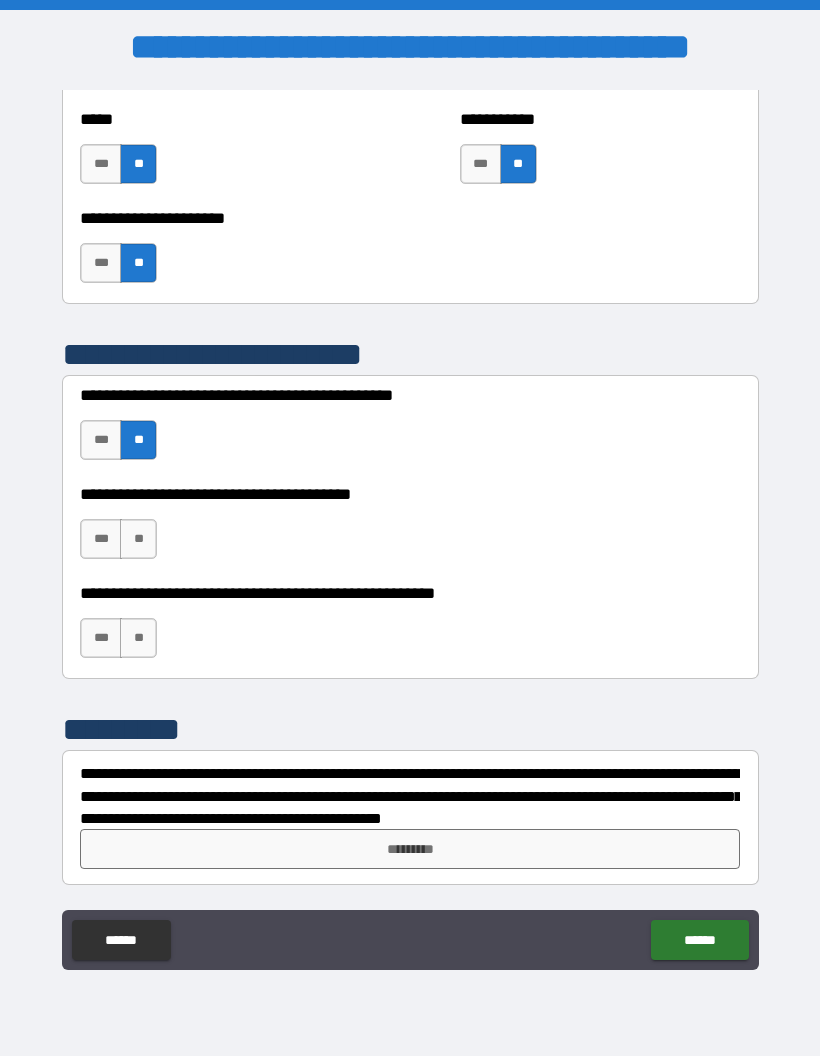 click on "**" at bounding box center (138, 539) 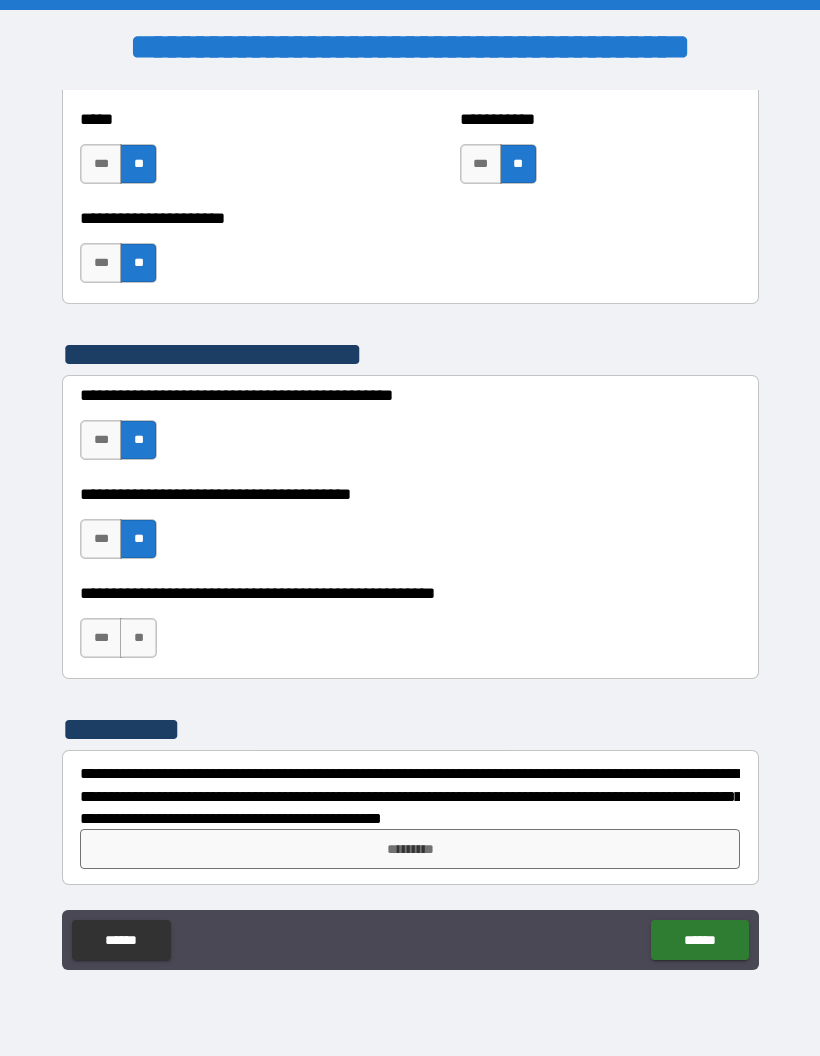 click on "**" at bounding box center (138, 638) 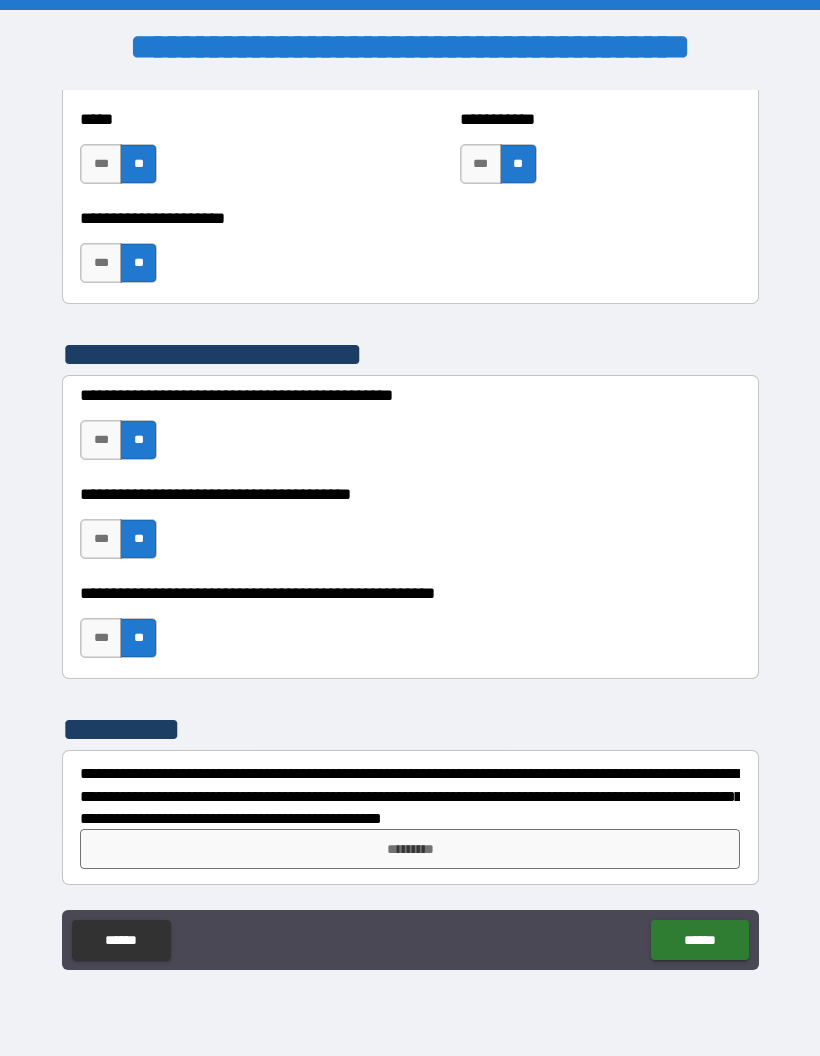 scroll, scrollTop: 5403, scrollLeft: 0, axis: vertical 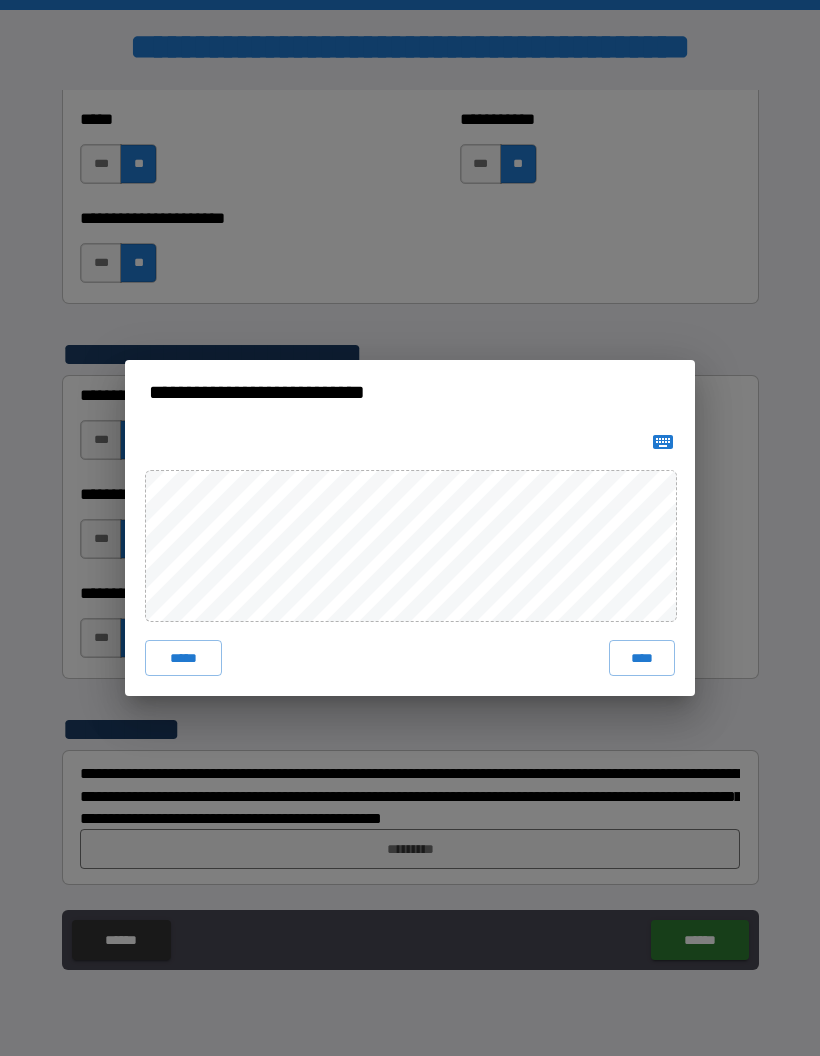 click on "****" at bounding box center [642, 658] 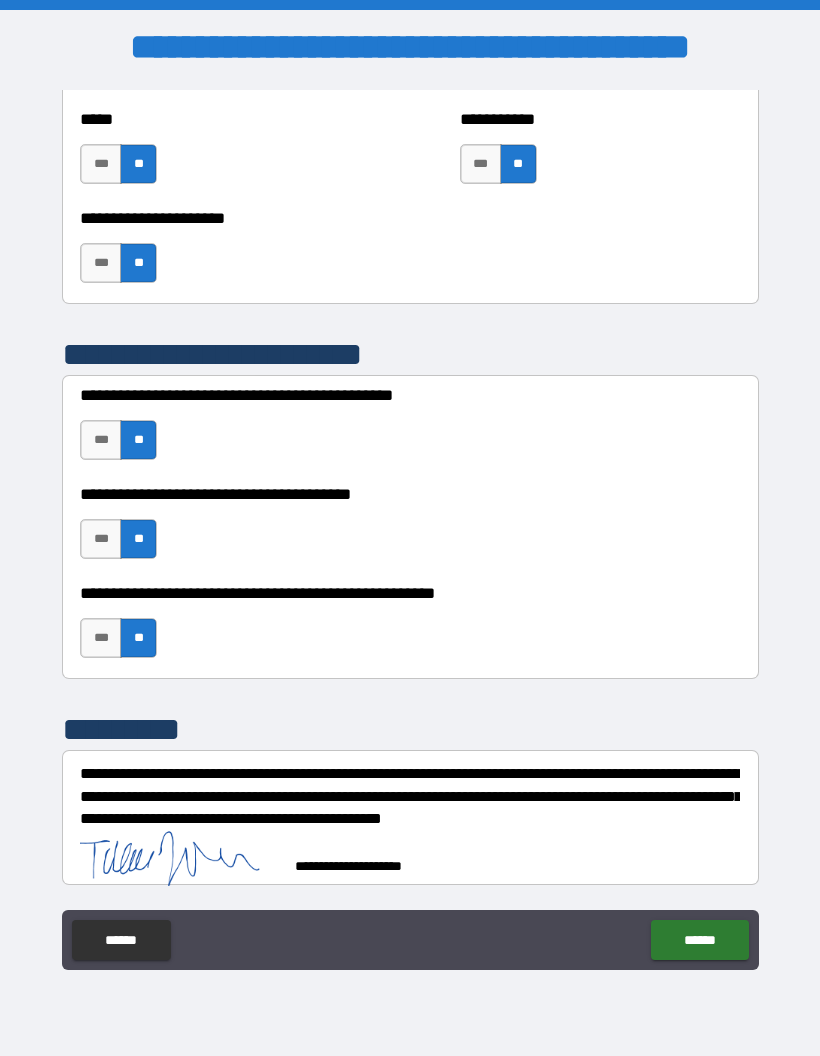 scroll, scrollTop: 5393, scrollLeft: 0, axis: vertical 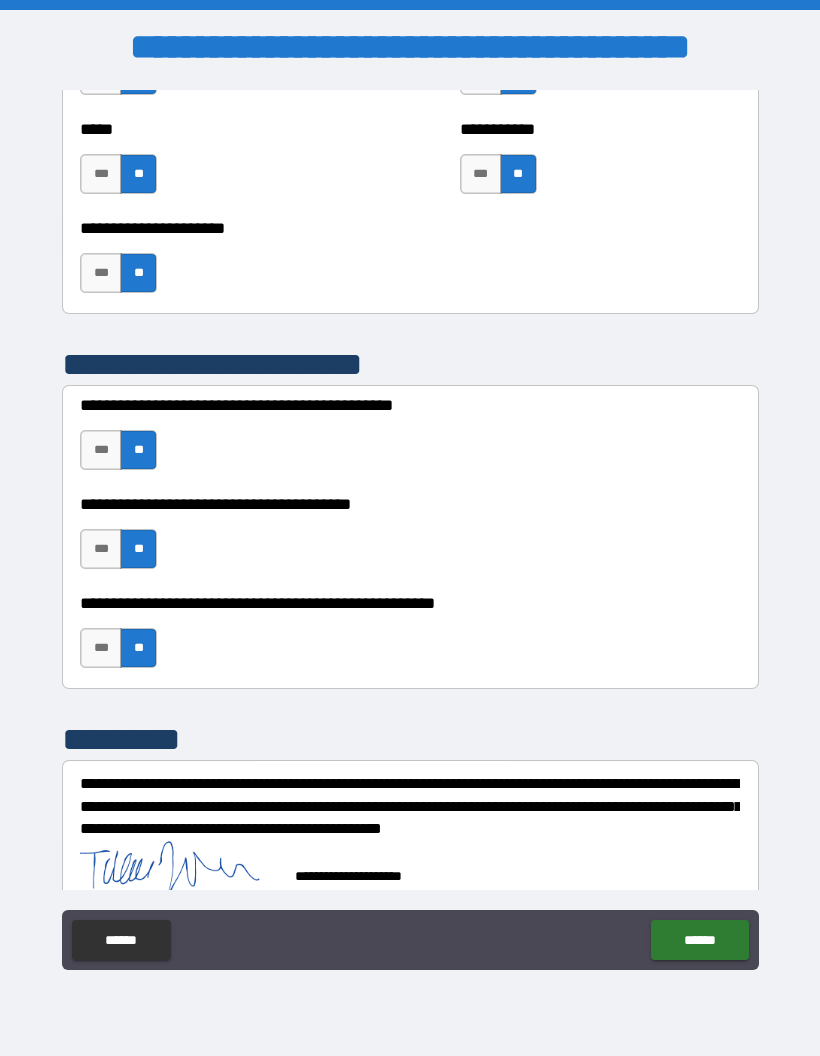 click on "******" at bounding box center [699, 940] 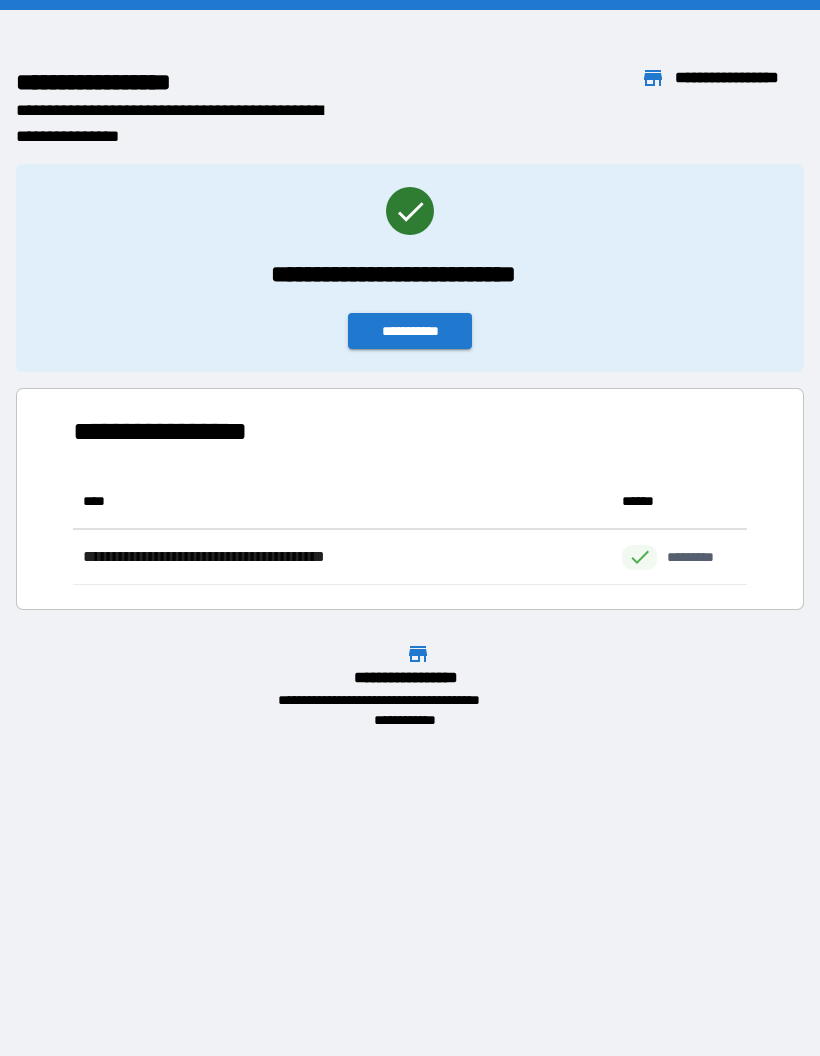 scroll, scrollTop: 1, scrollLeft: 1, axis: both 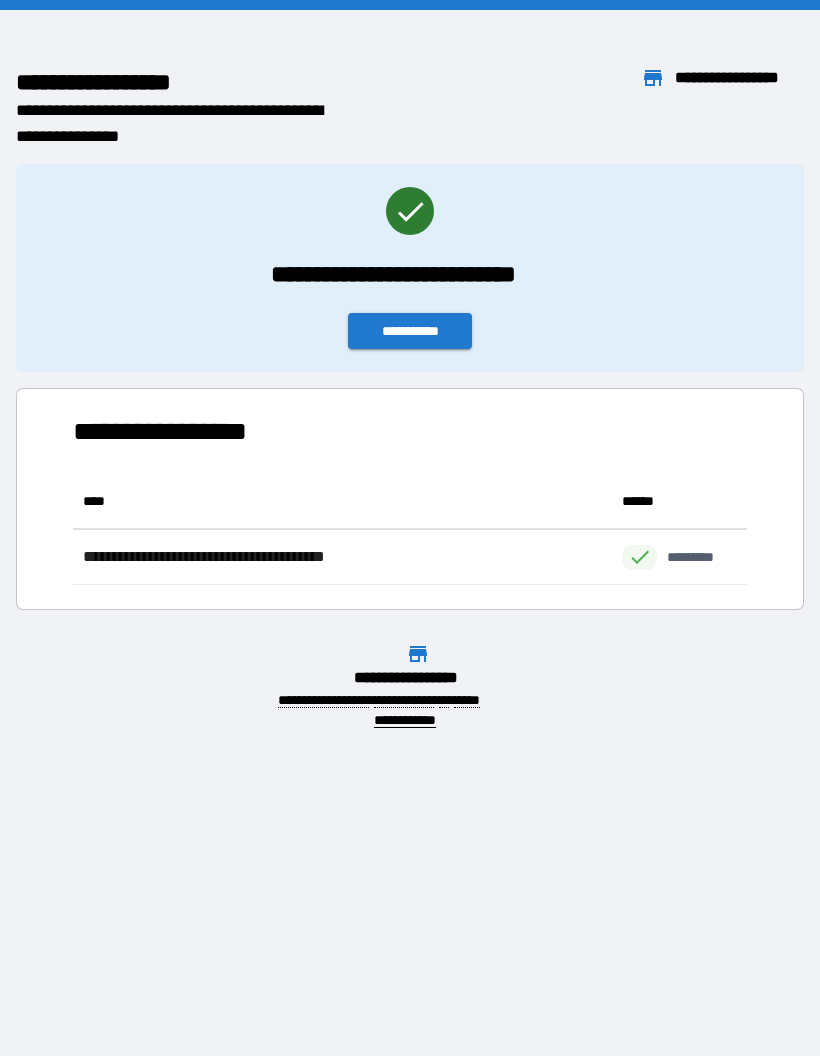 click on "**********" at bounding box center [410, 331] 